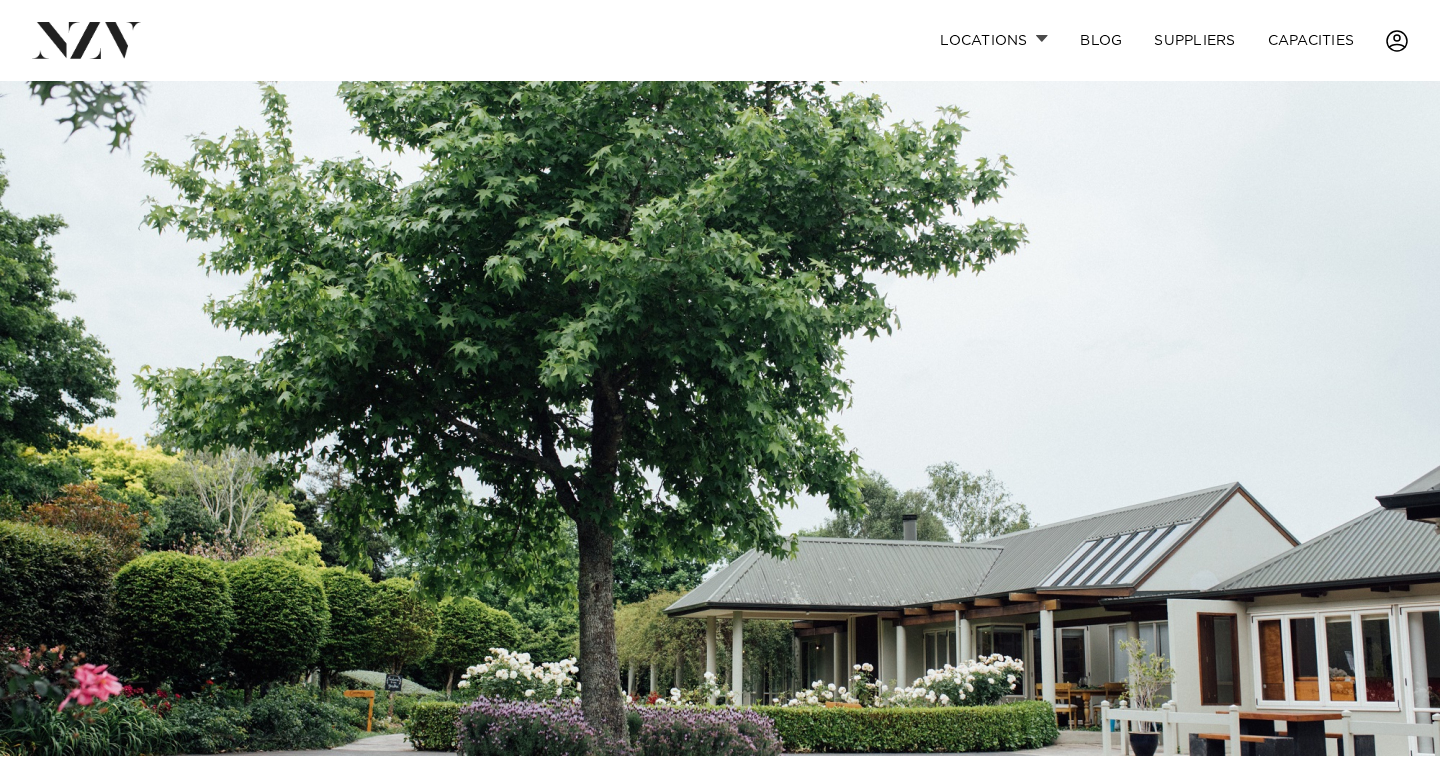 scroll, scrollTop: 0, scrollLeft: 0, axis: both 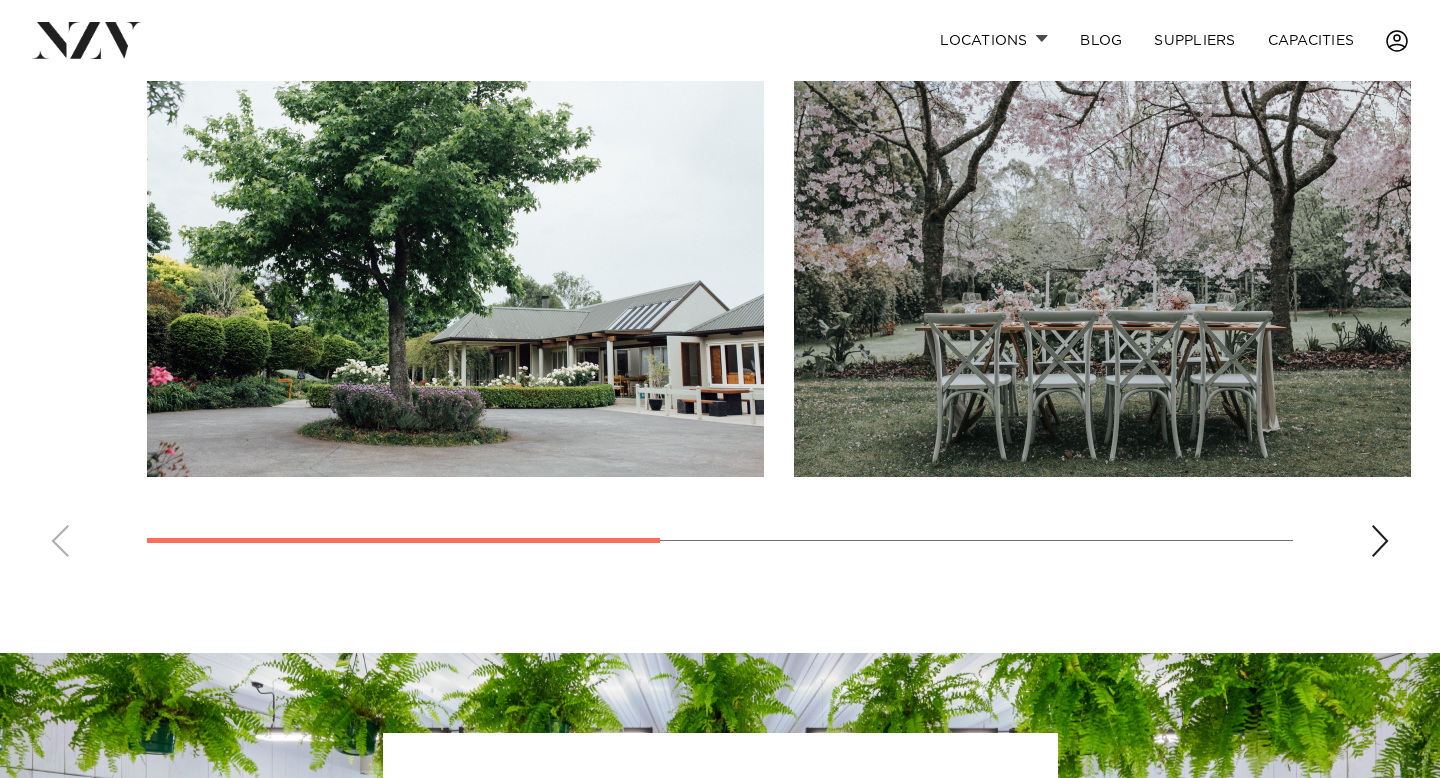 click at bounding box center [720, 298] 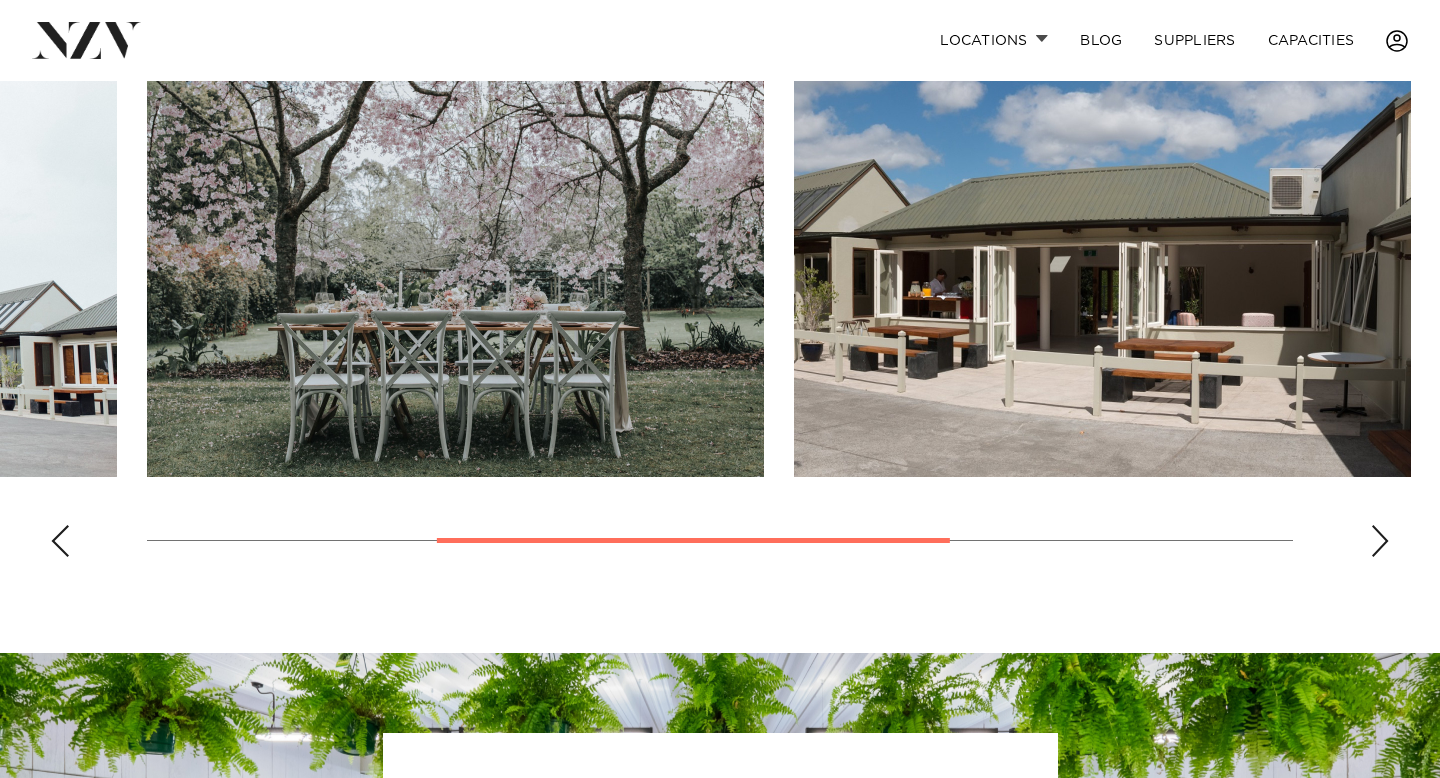click at bounding box center [1380, 541] 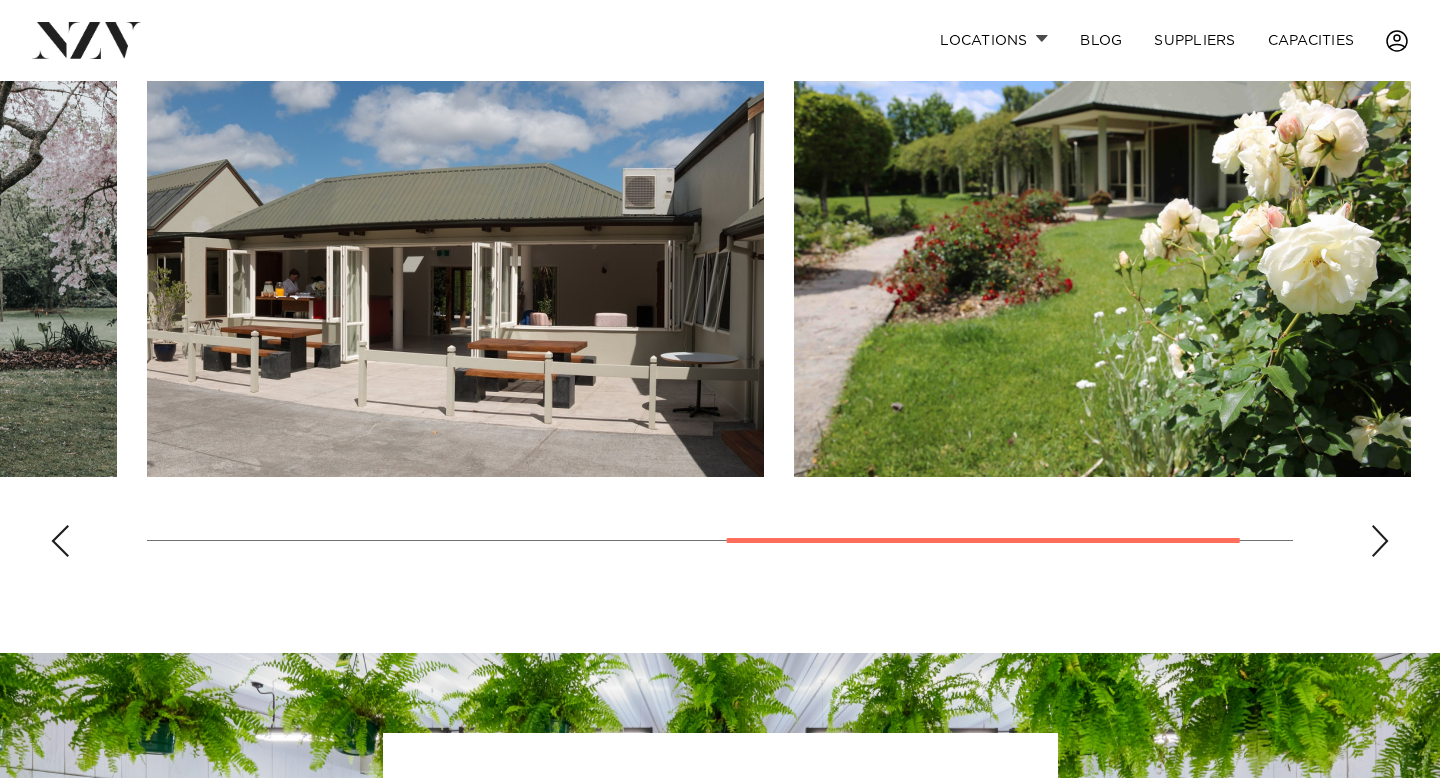 click at bounding box center [1380, 541] 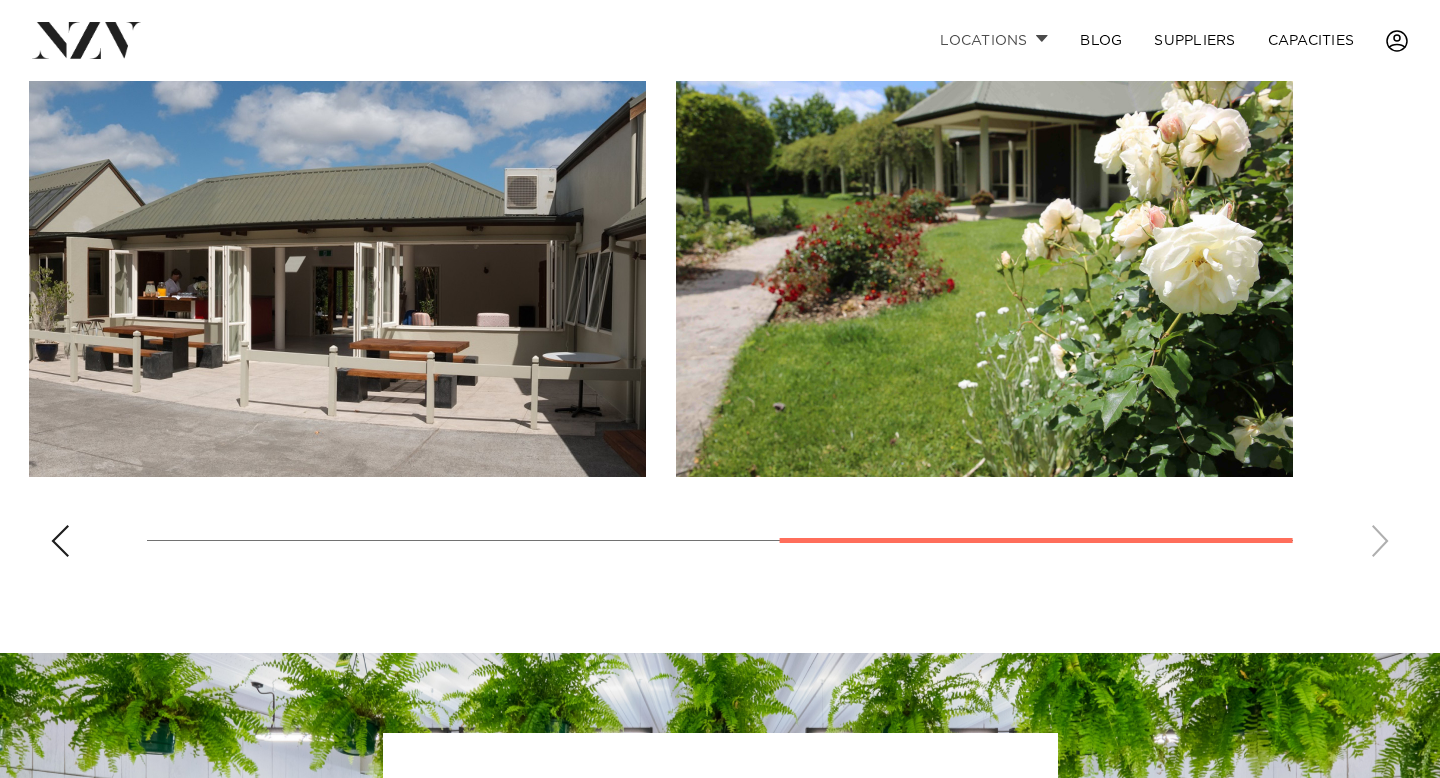 click on "Locations" at bounding box center [994, 40] 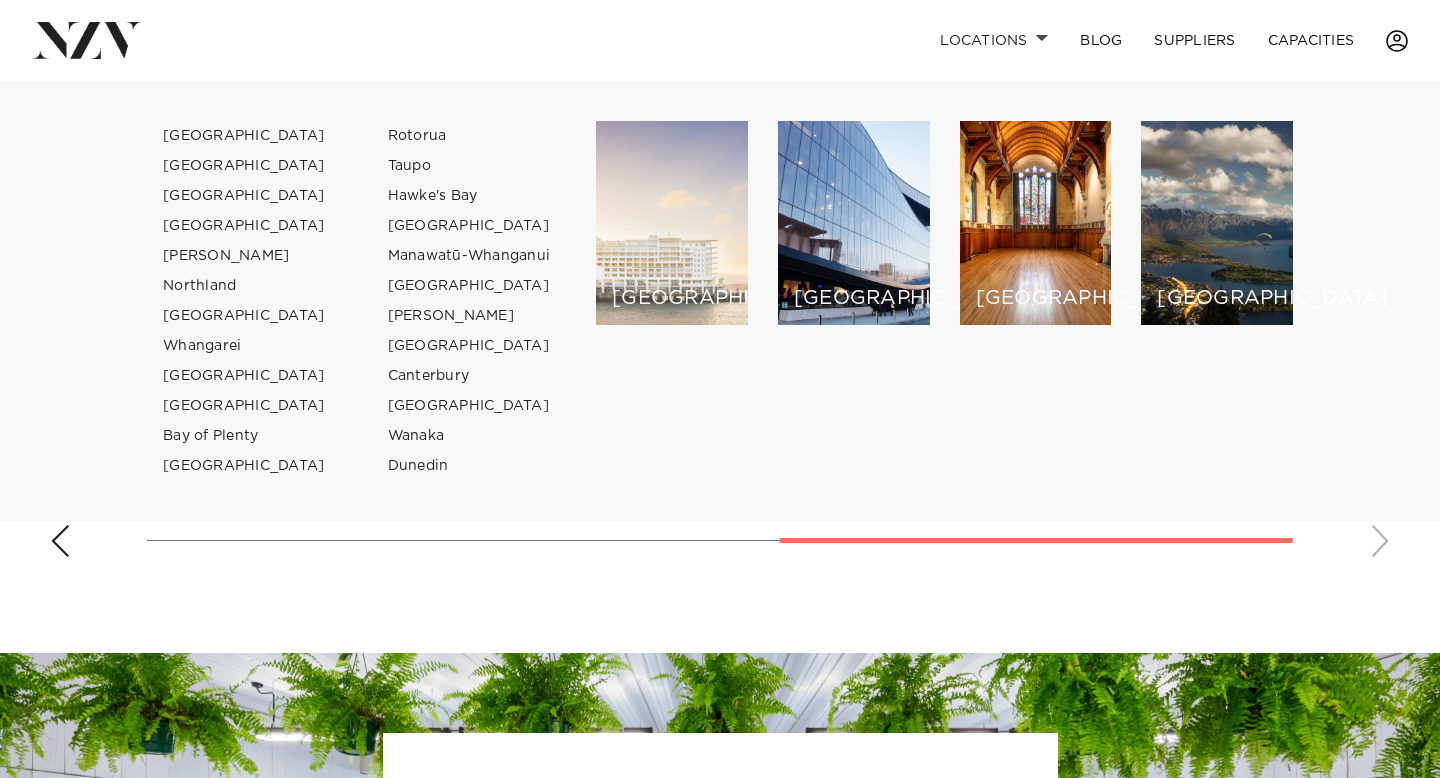 click on "[GEOGRAPHIC_DATA]" at bounding box center [672, 223] 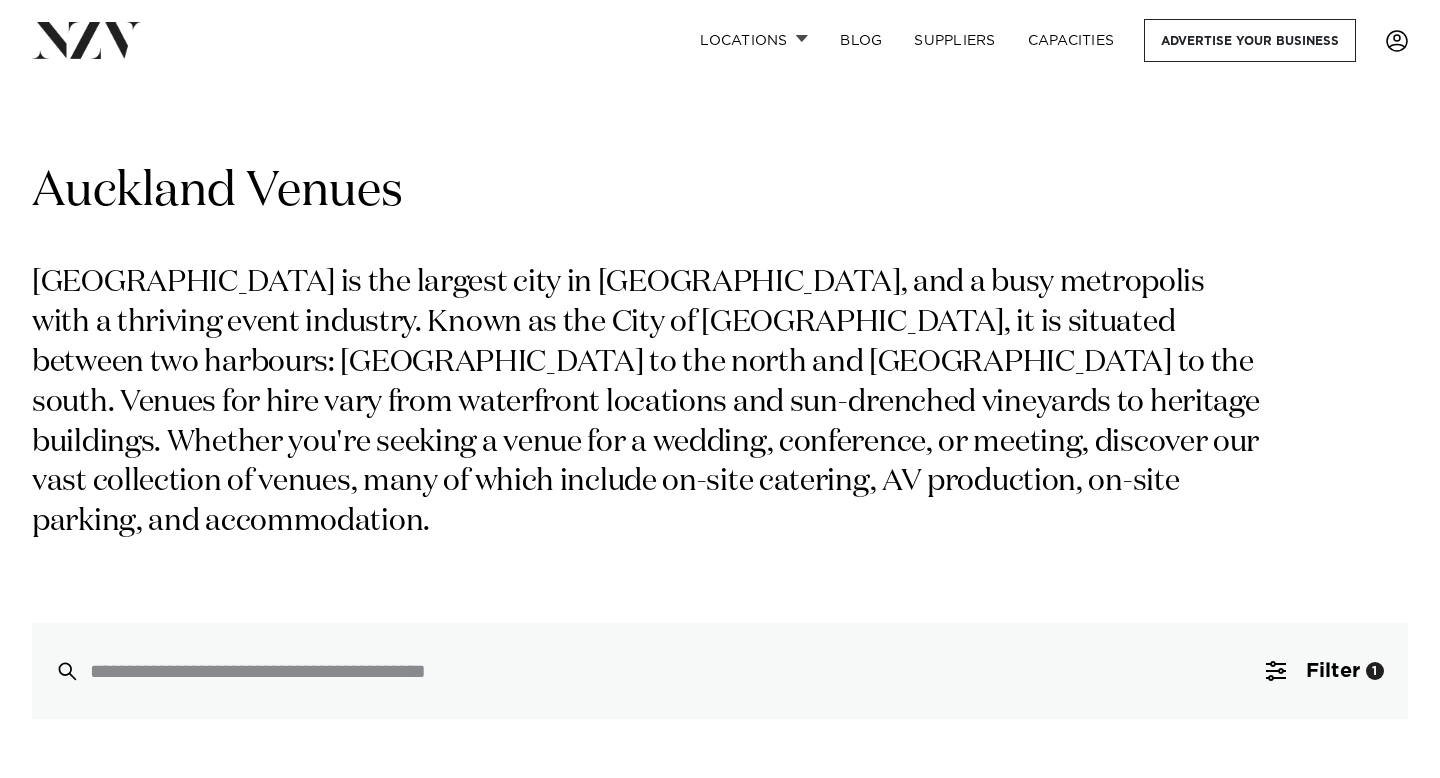 scroll, scrollTop: 0, scrollLeft: 0, axis: both 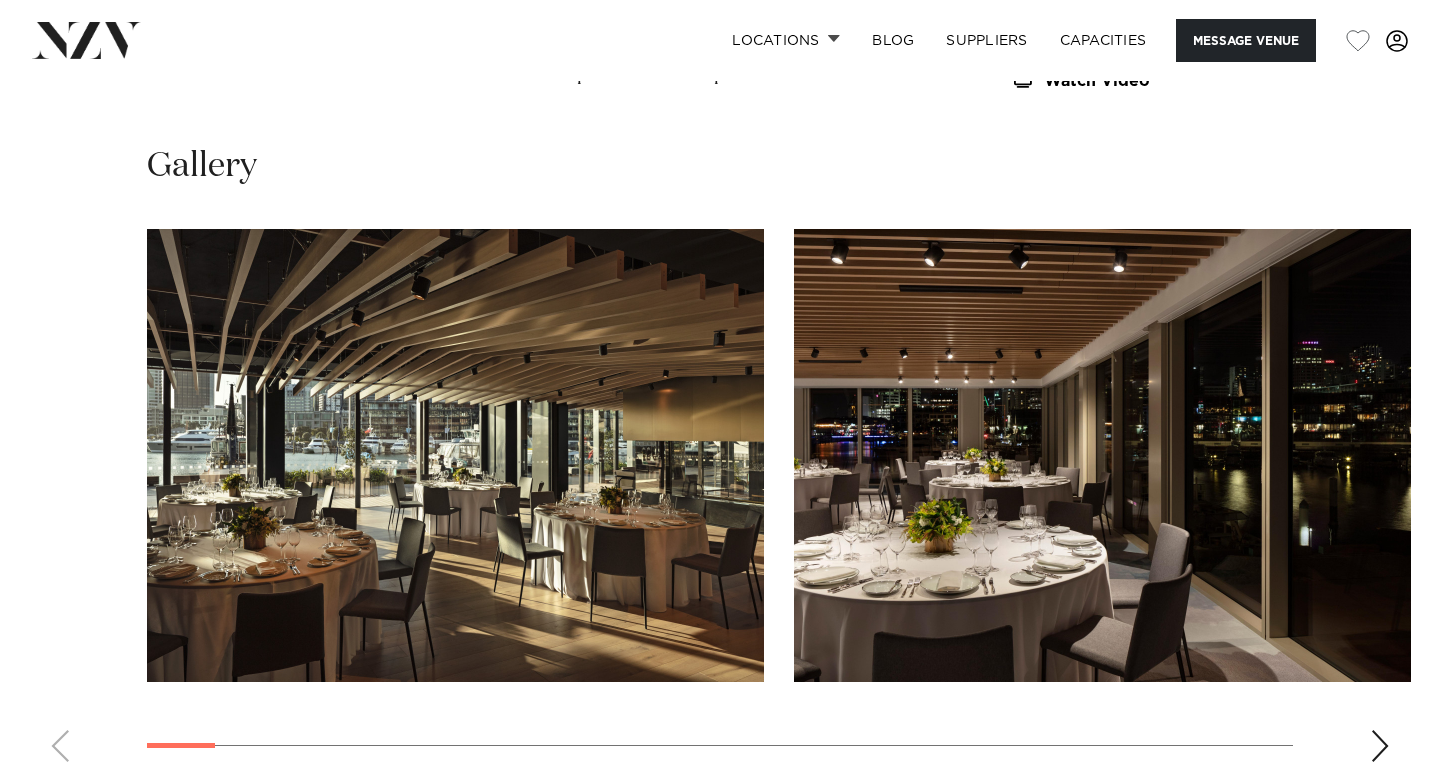 click at bounding box center (1380, 746) 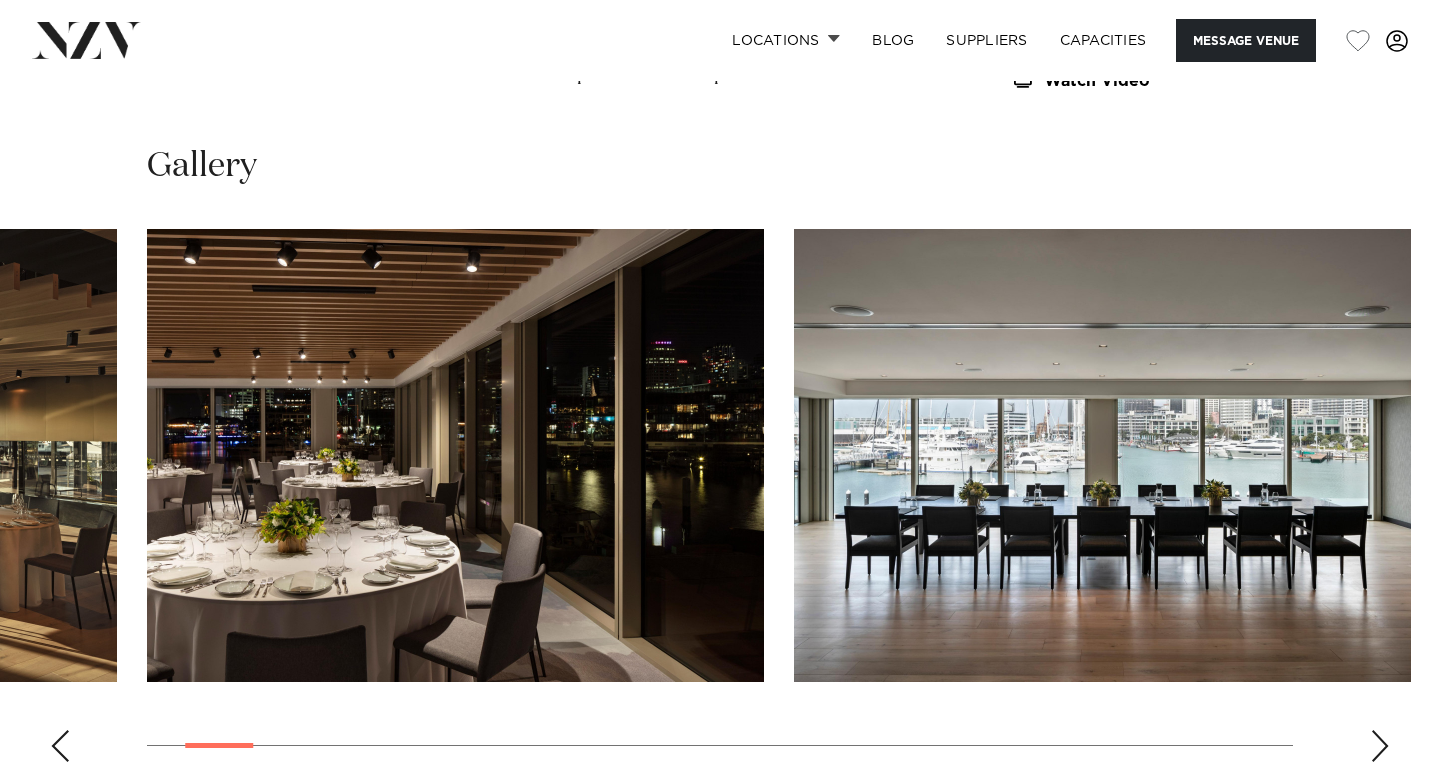 click at bounding box center [1380, 746] 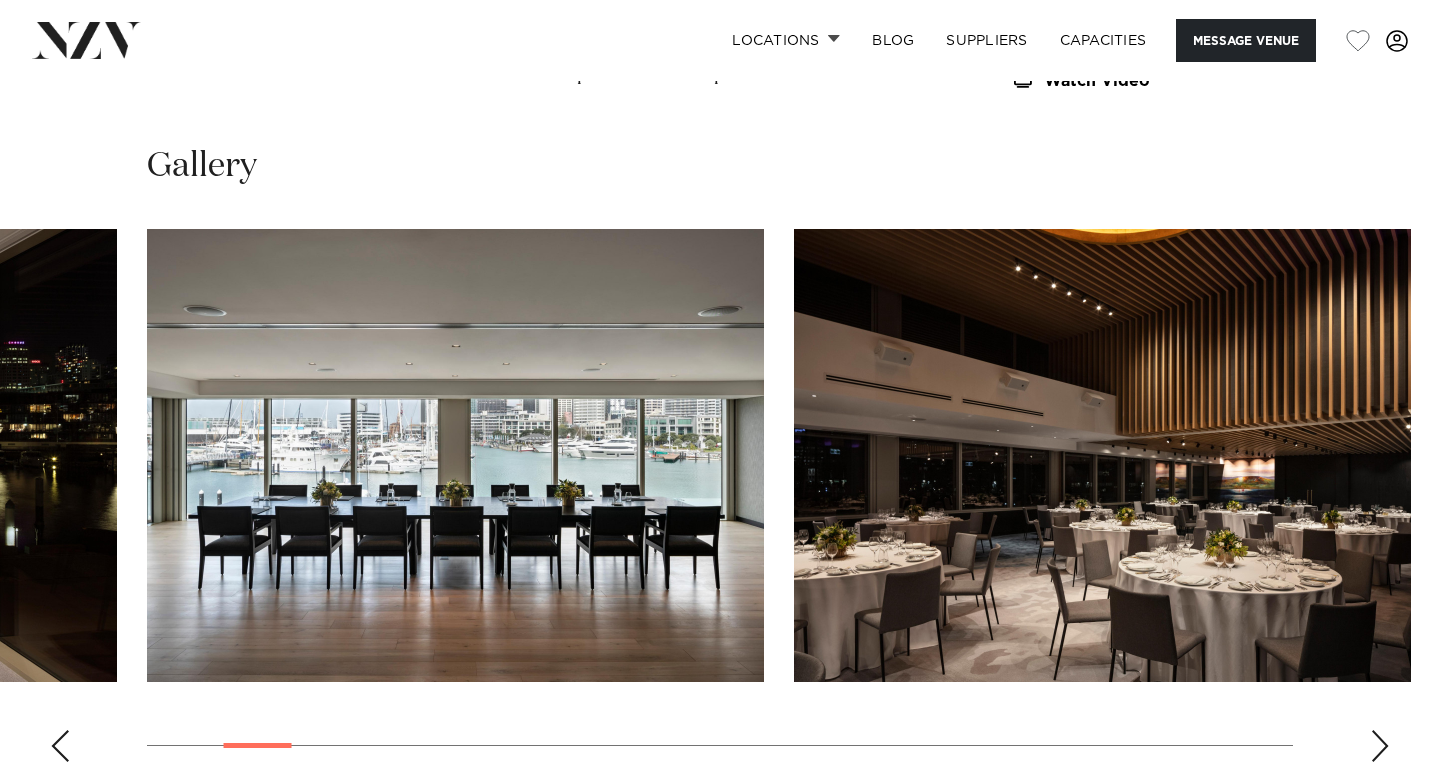 click at bounding box center (1380, 746) 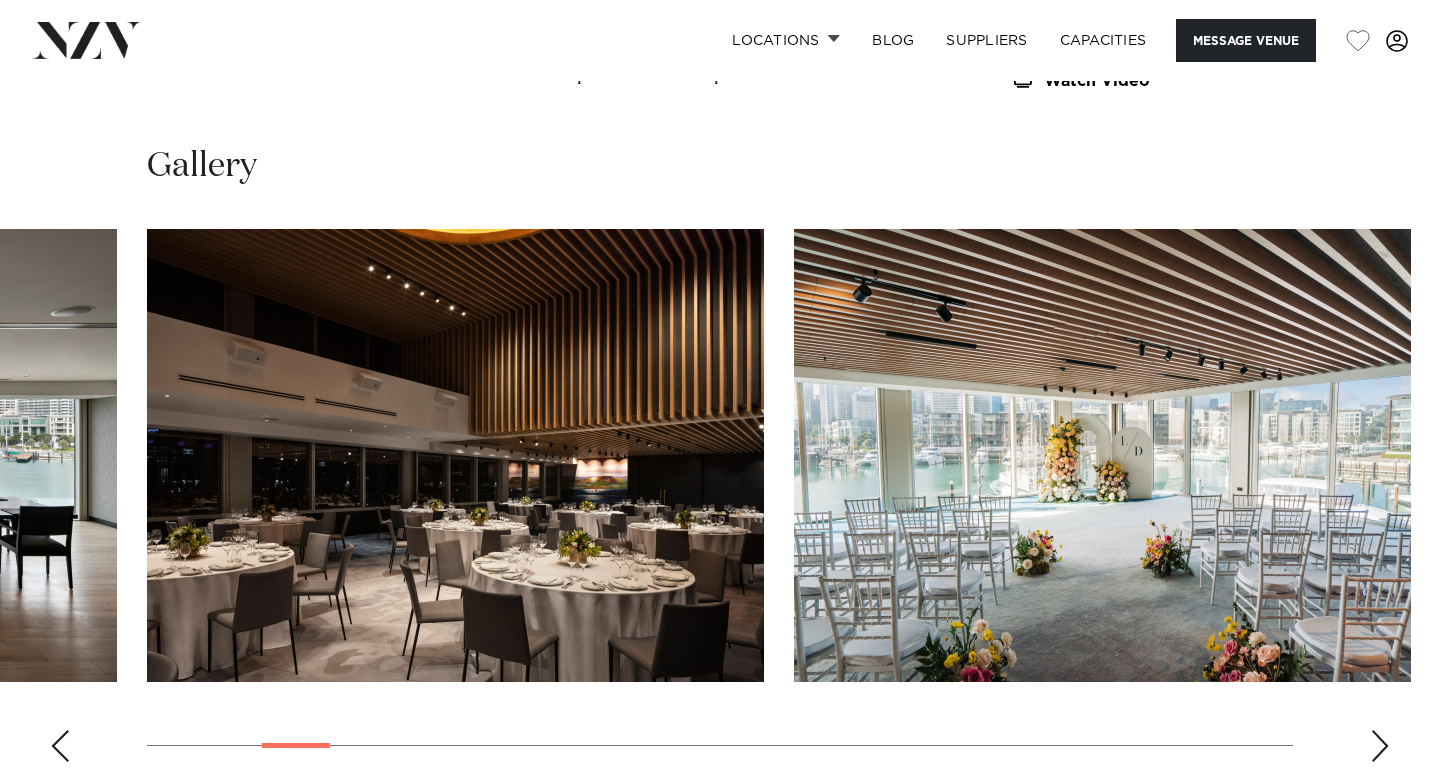 click at bounding box center (1380, 746) 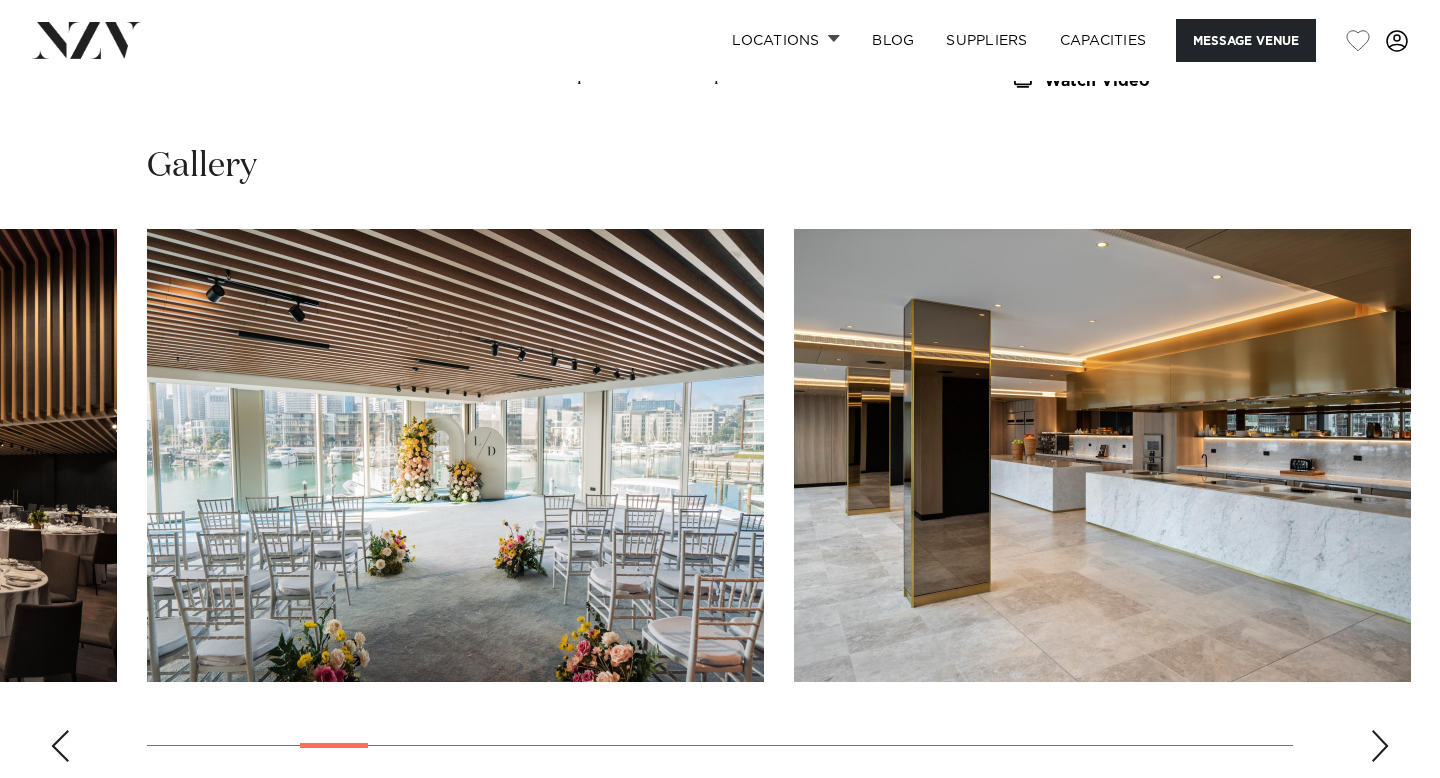 click at bounding box center [1380, 746] 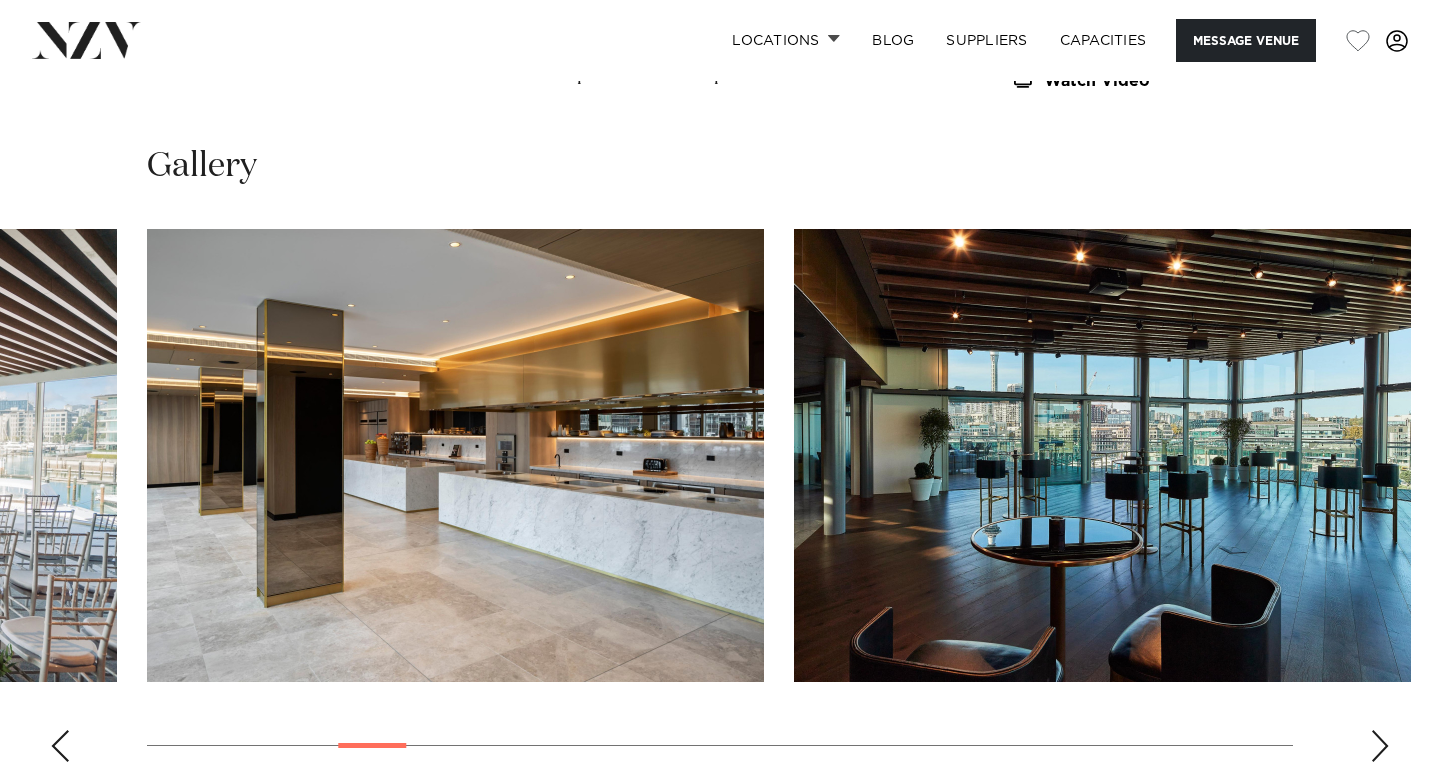 click at bounding box center [1380, 746] 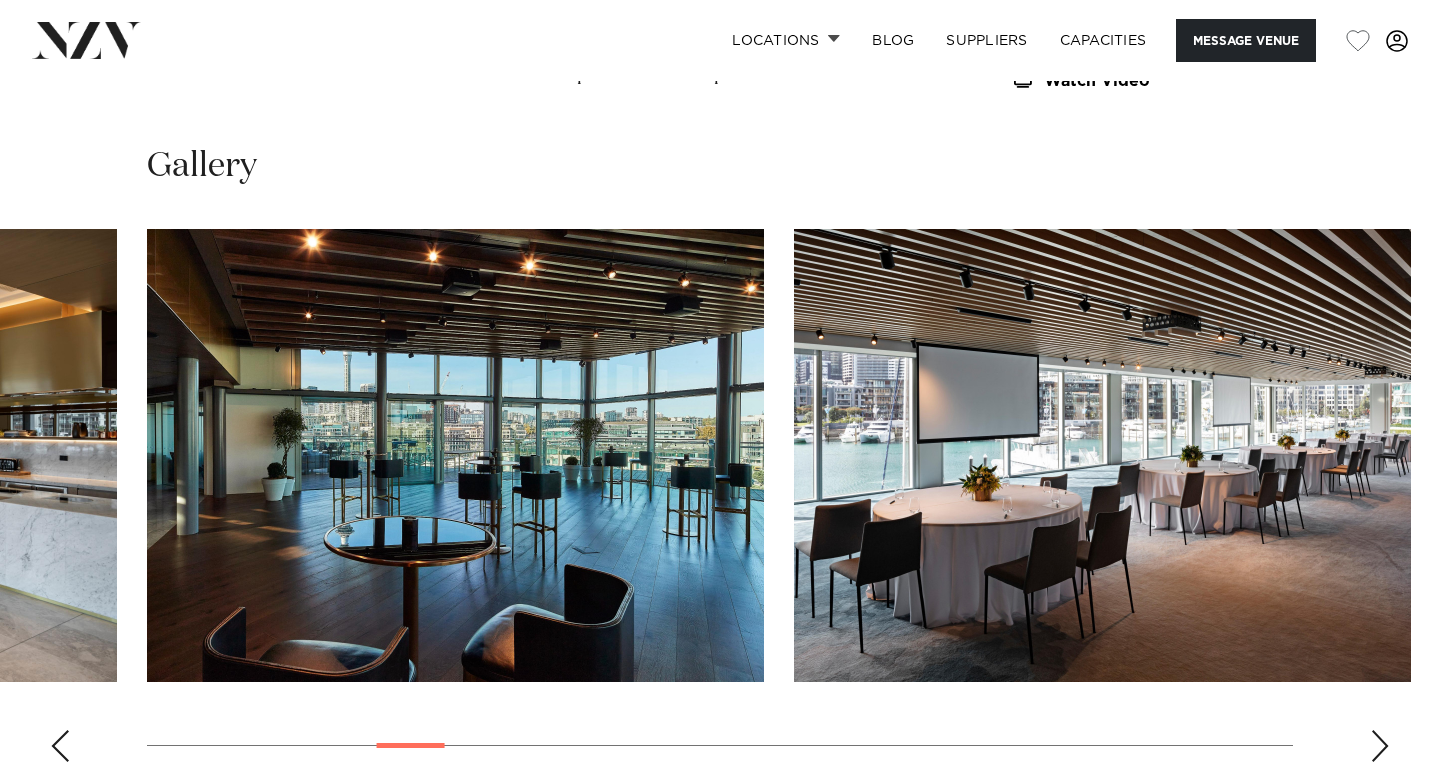click at bounding box center (1380, 746) 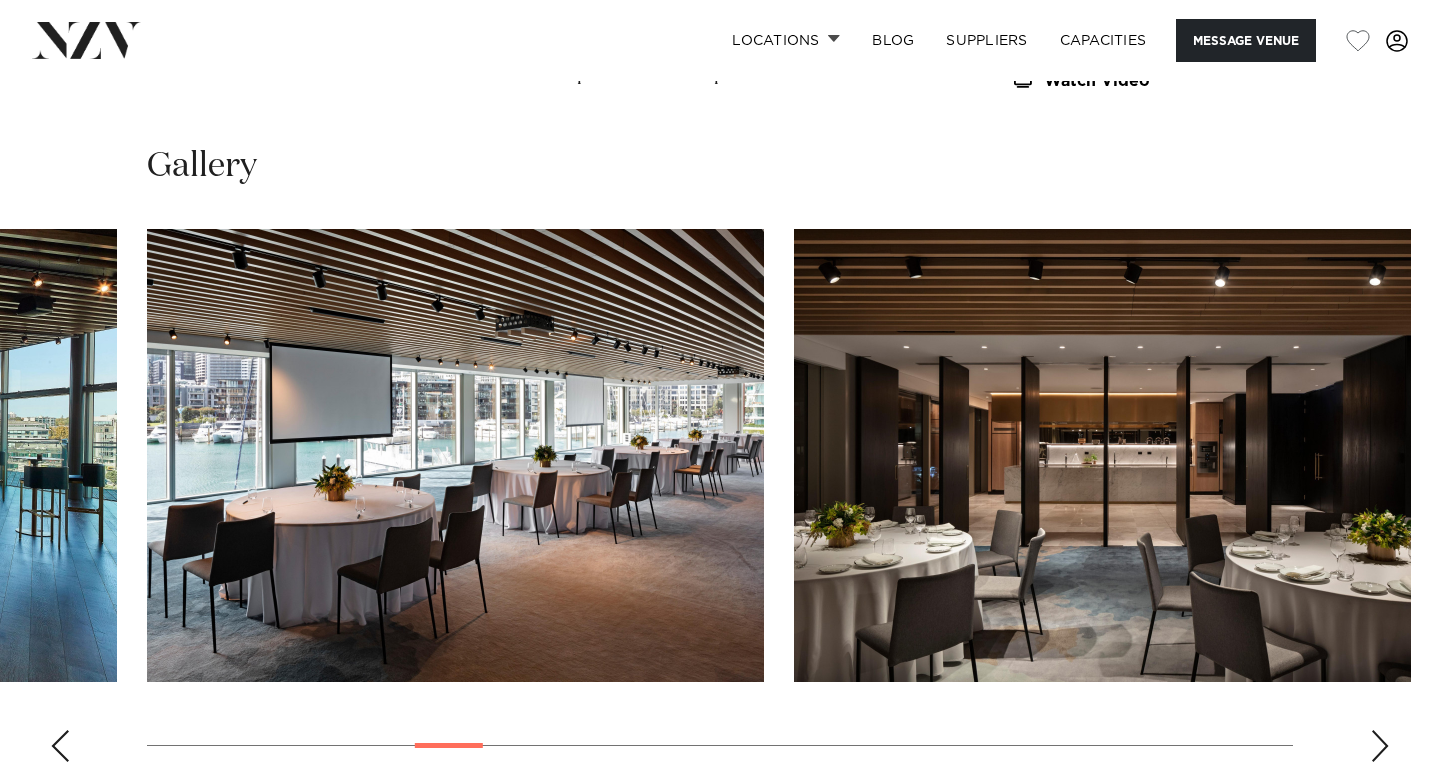 click at bounding box center [1380, 746] 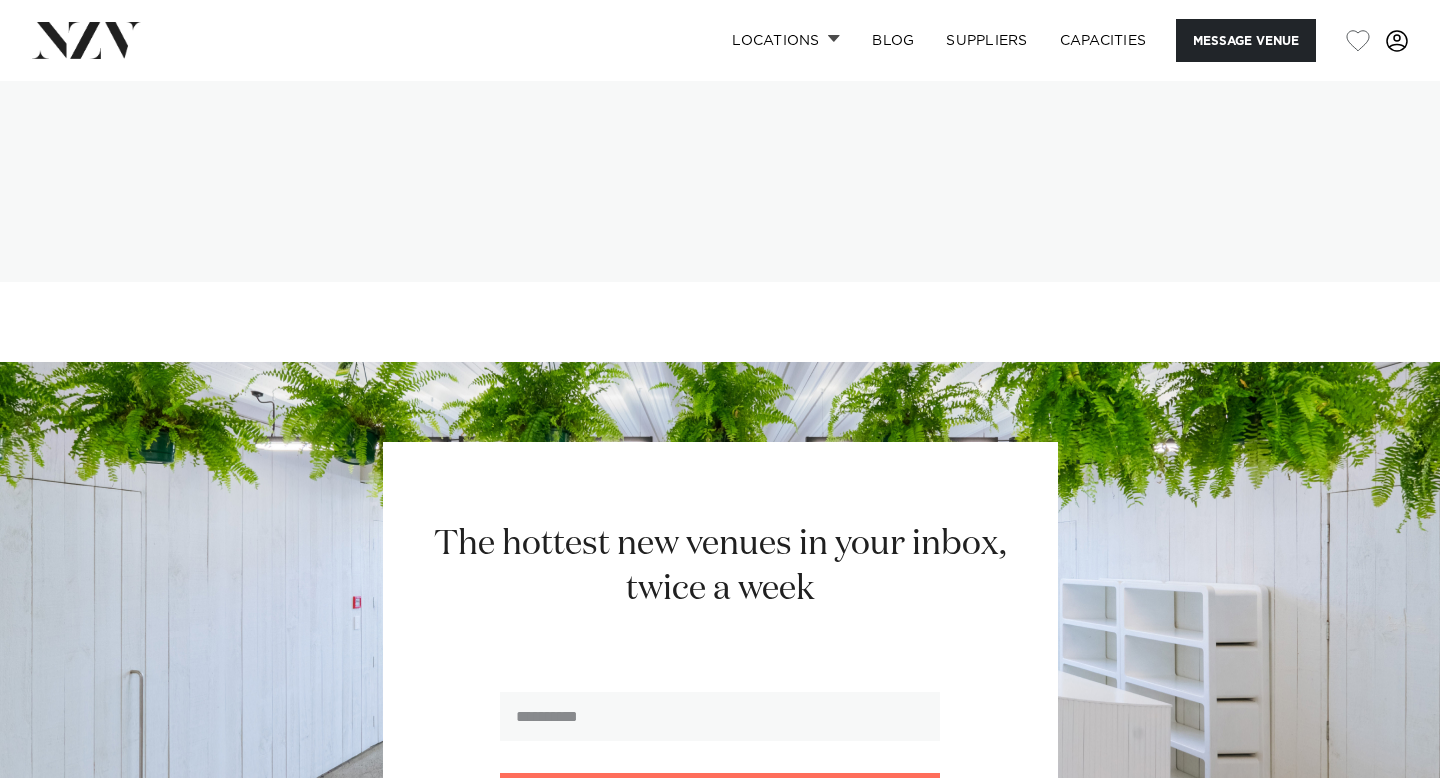 scroll, scrollTop: 4182, scrollLeft: 0, axis: vertical 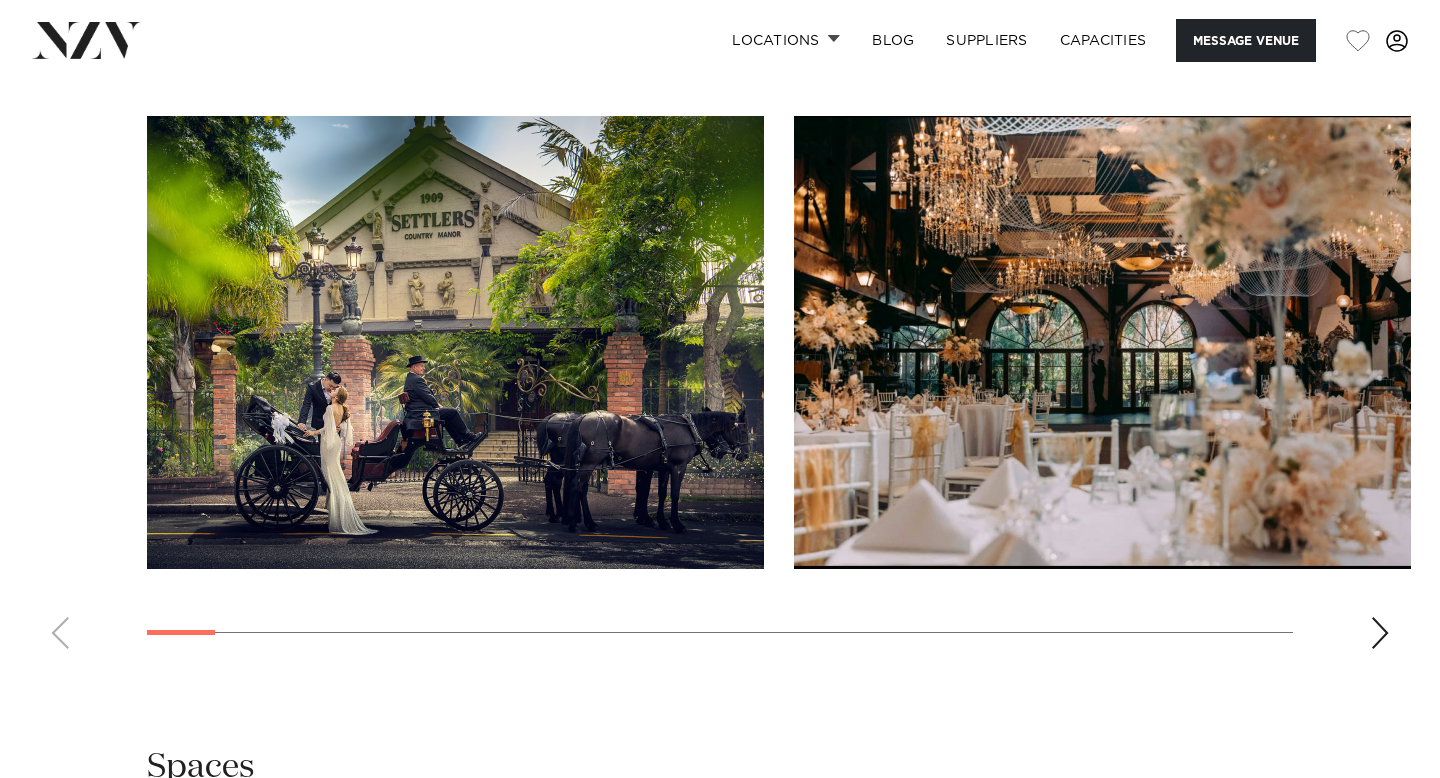 click at bounding box center [1380, 633] 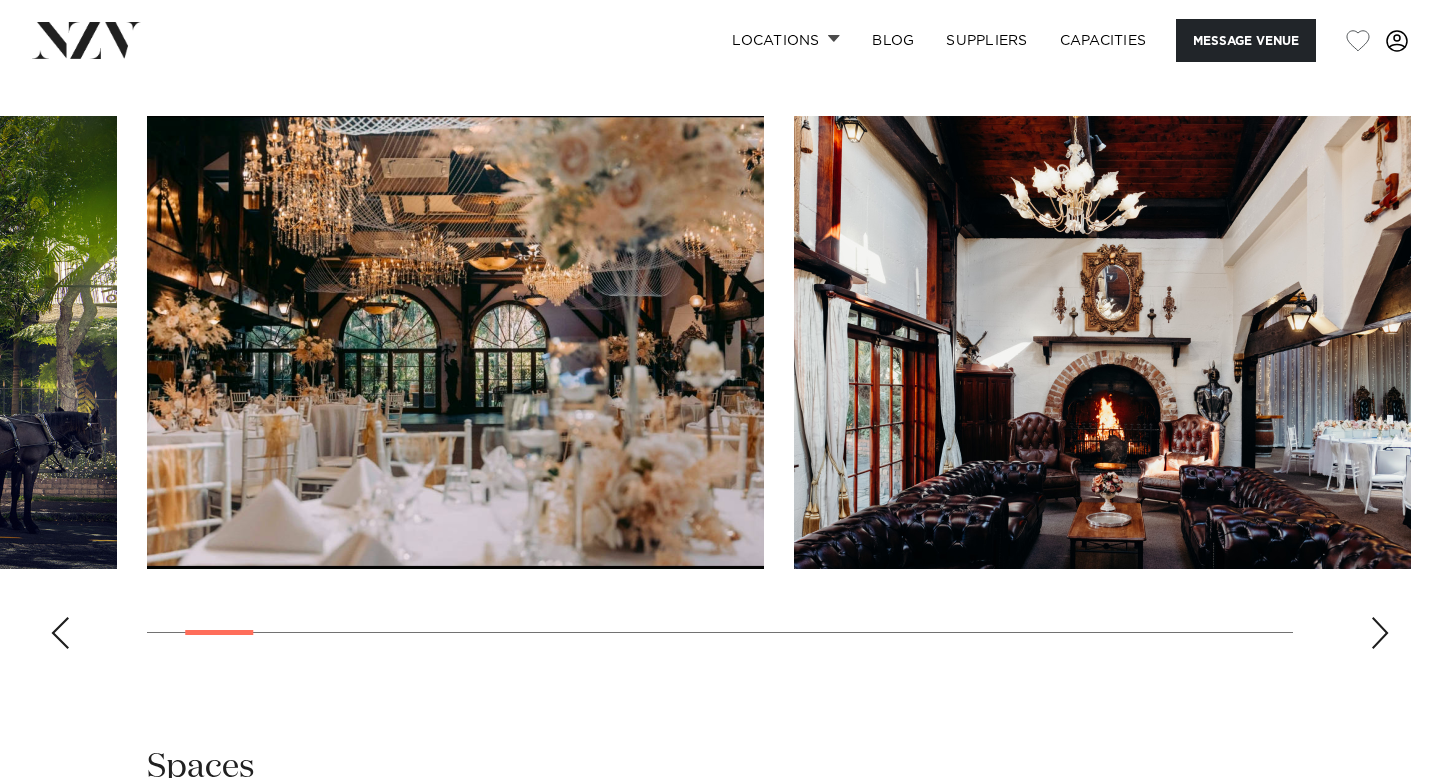 click at bounding box center (1380, 633) 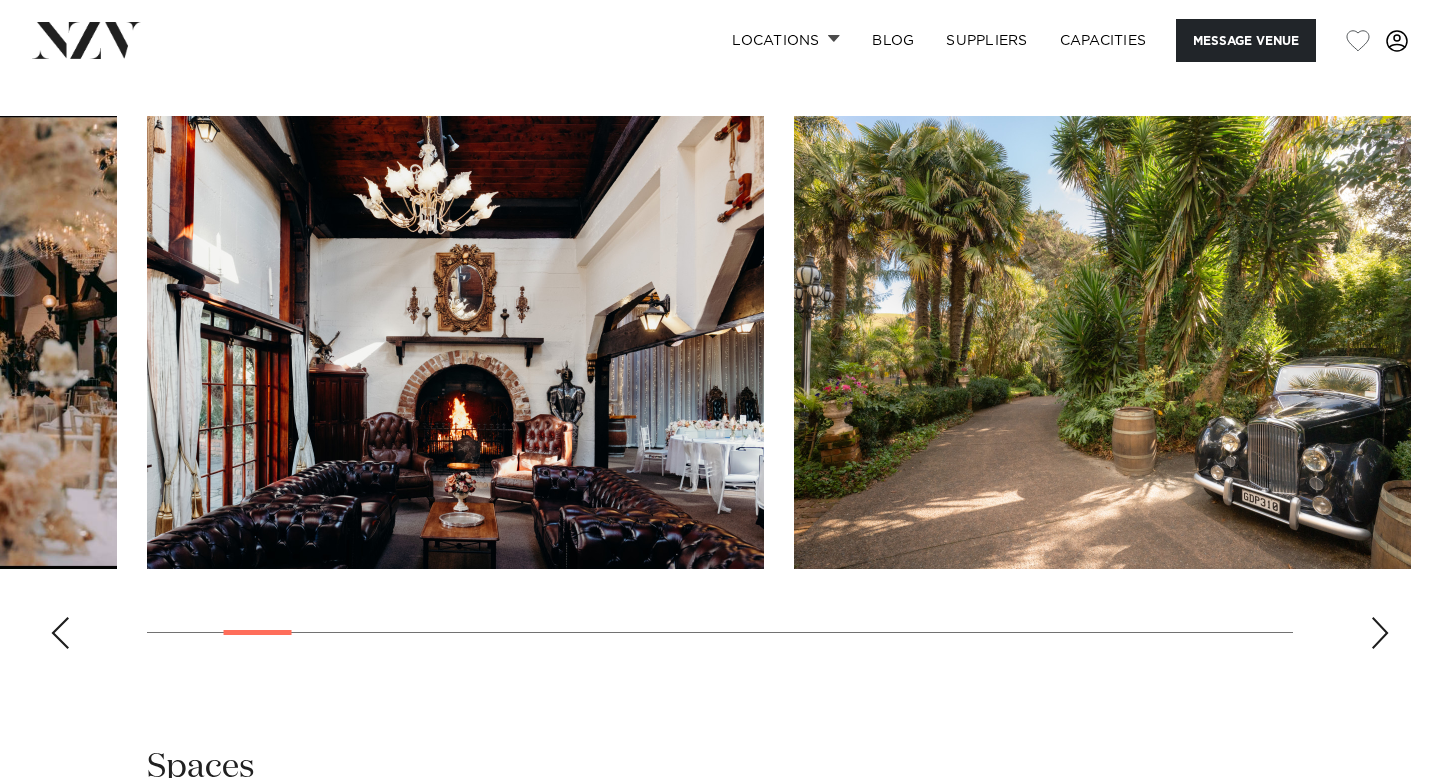 click at bounding box center [1380, 633] 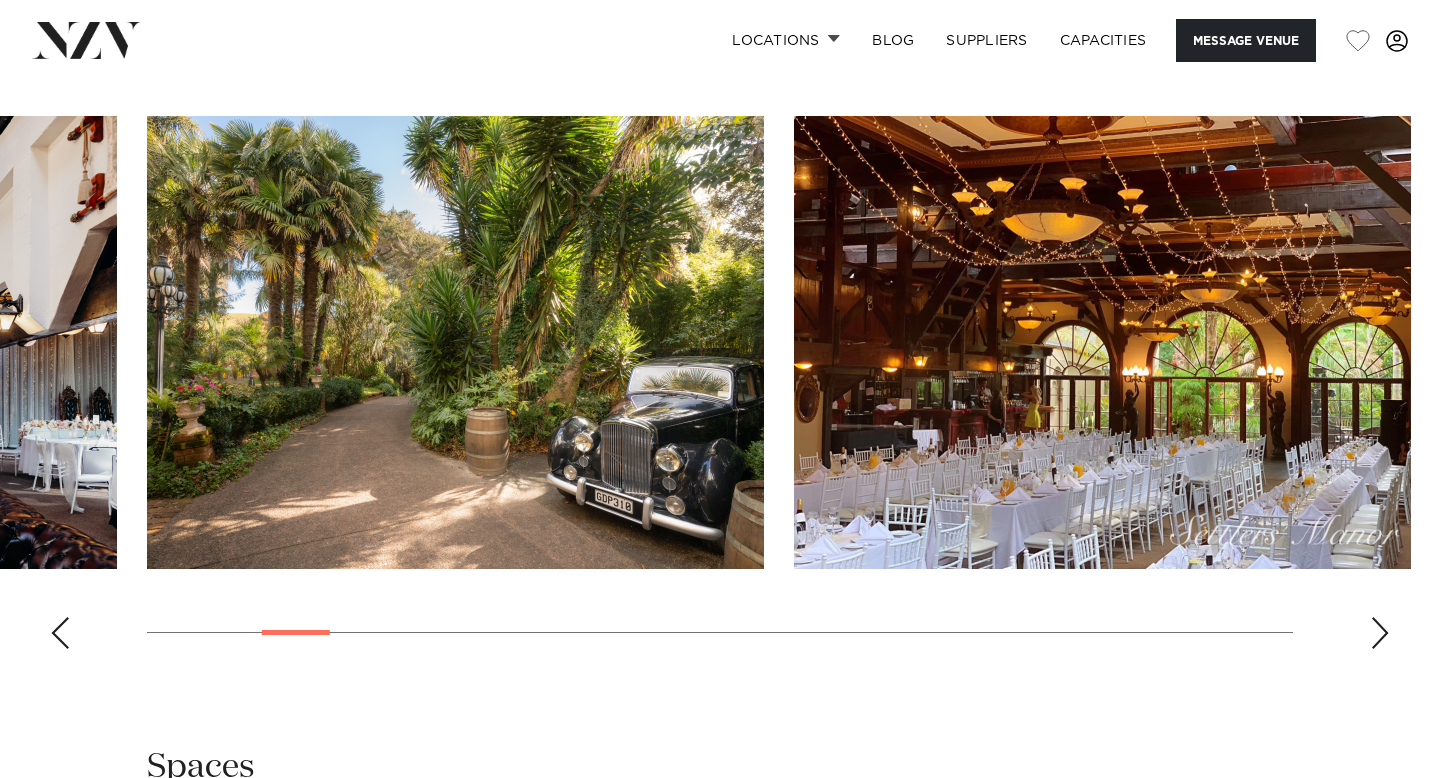 click at bounding box center [1380, 633] 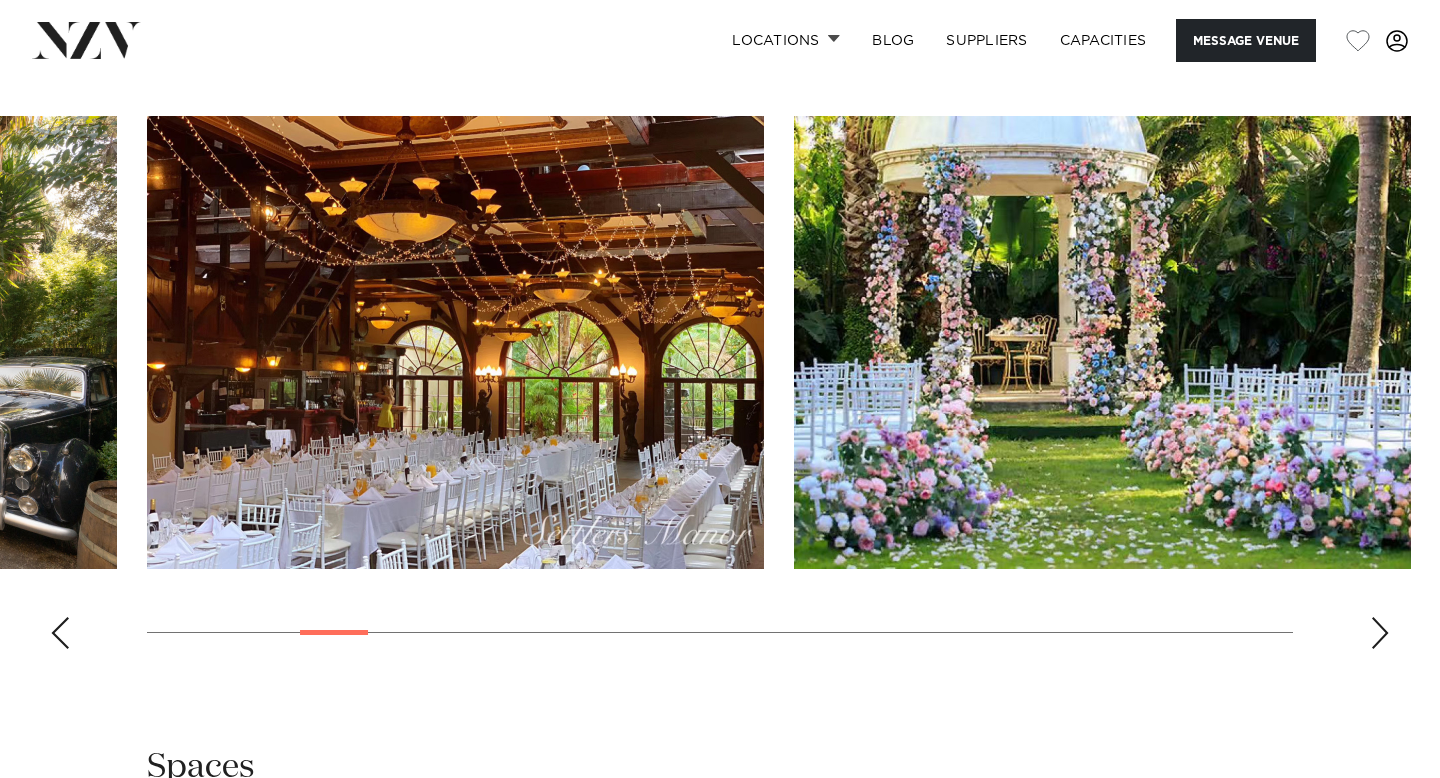 click at bounding box center [1380, 633] 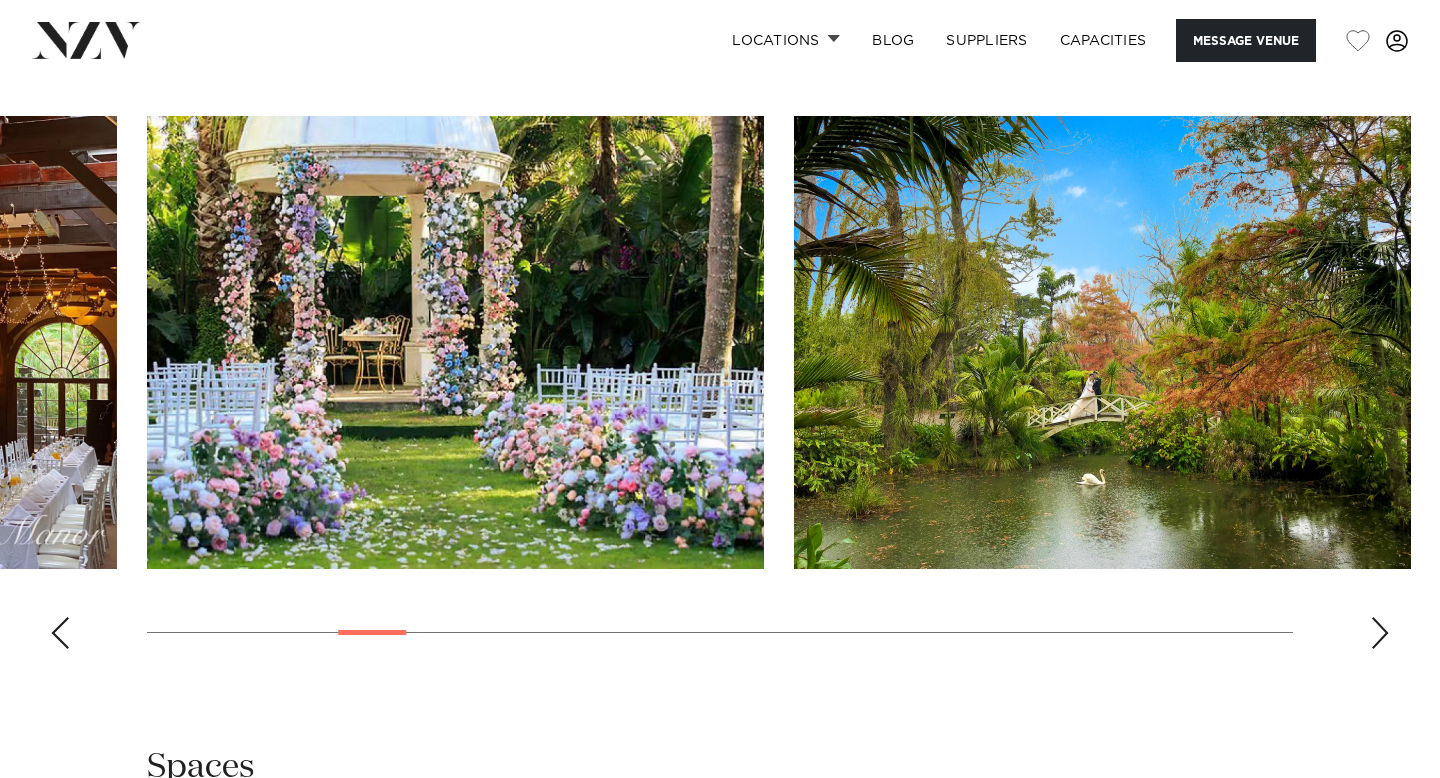 click at bounding box center (1380, 633) 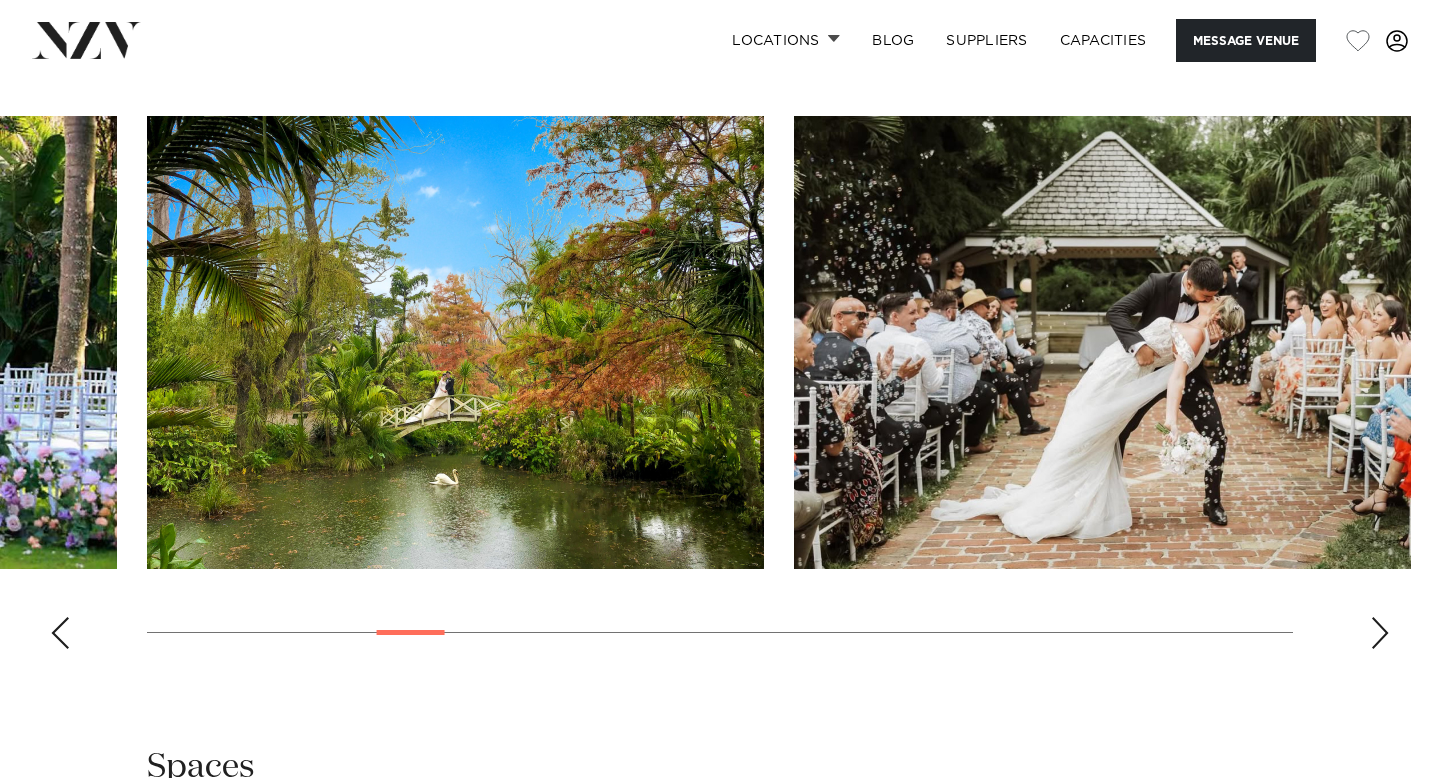 click at bounding box center [1380, 633] 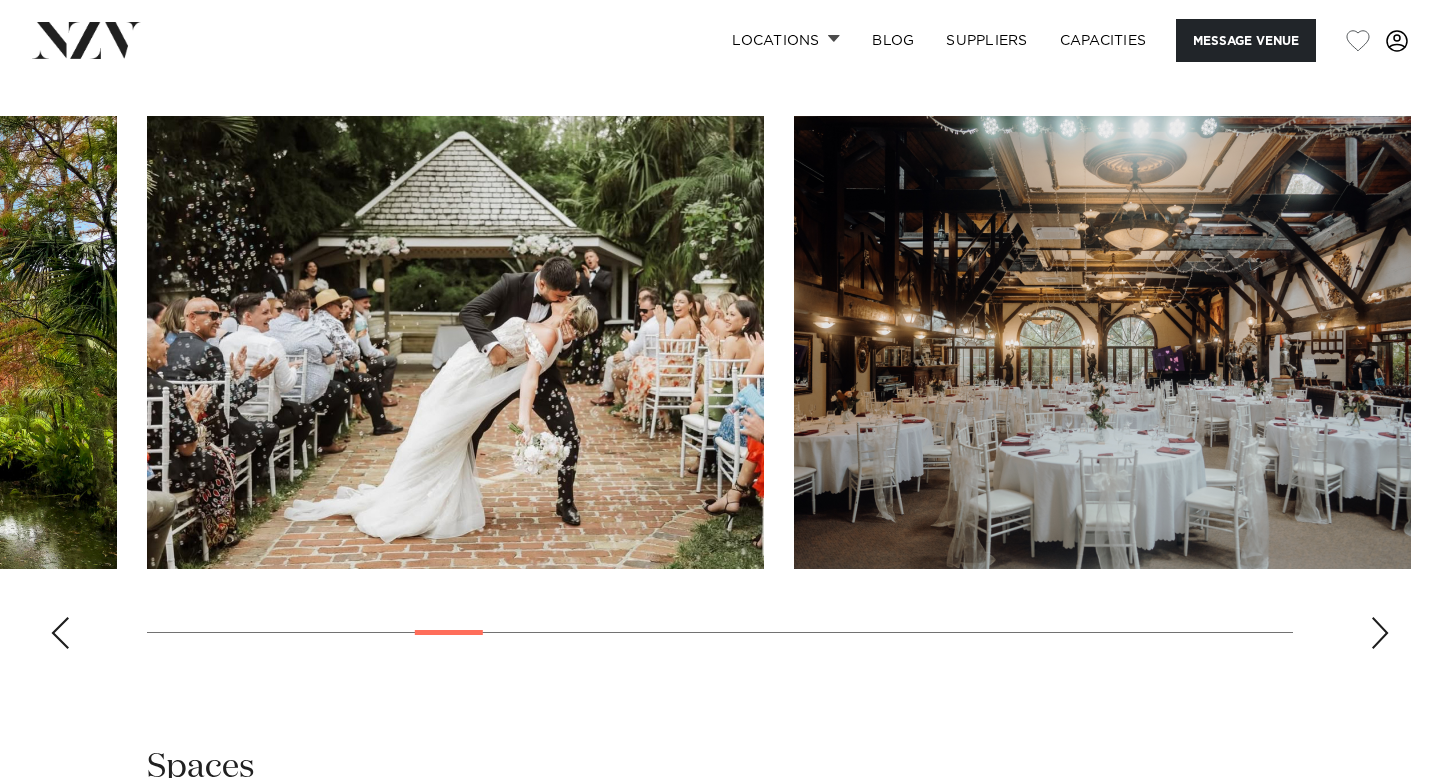 click at bounding box center [1380, 633] 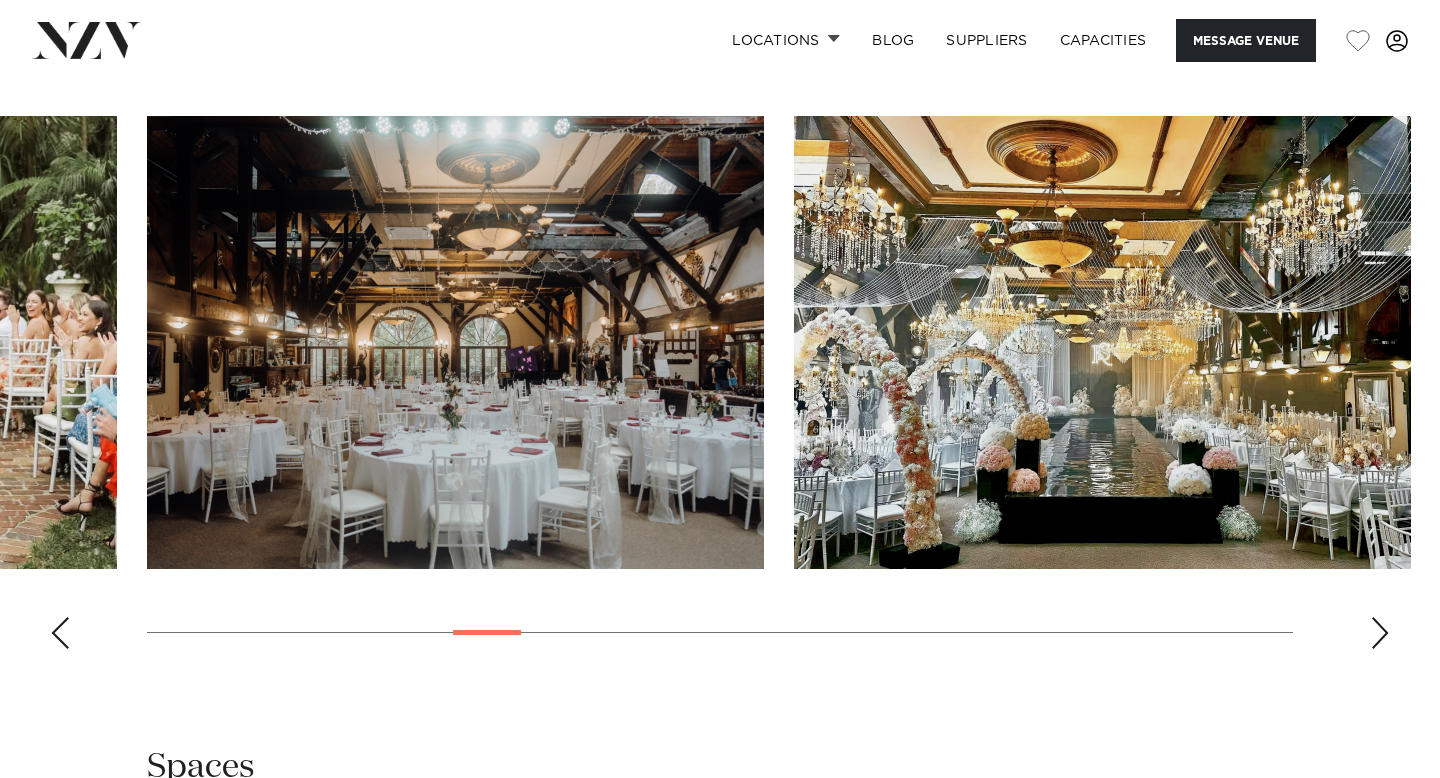 click at bounding box center [1380, 633] 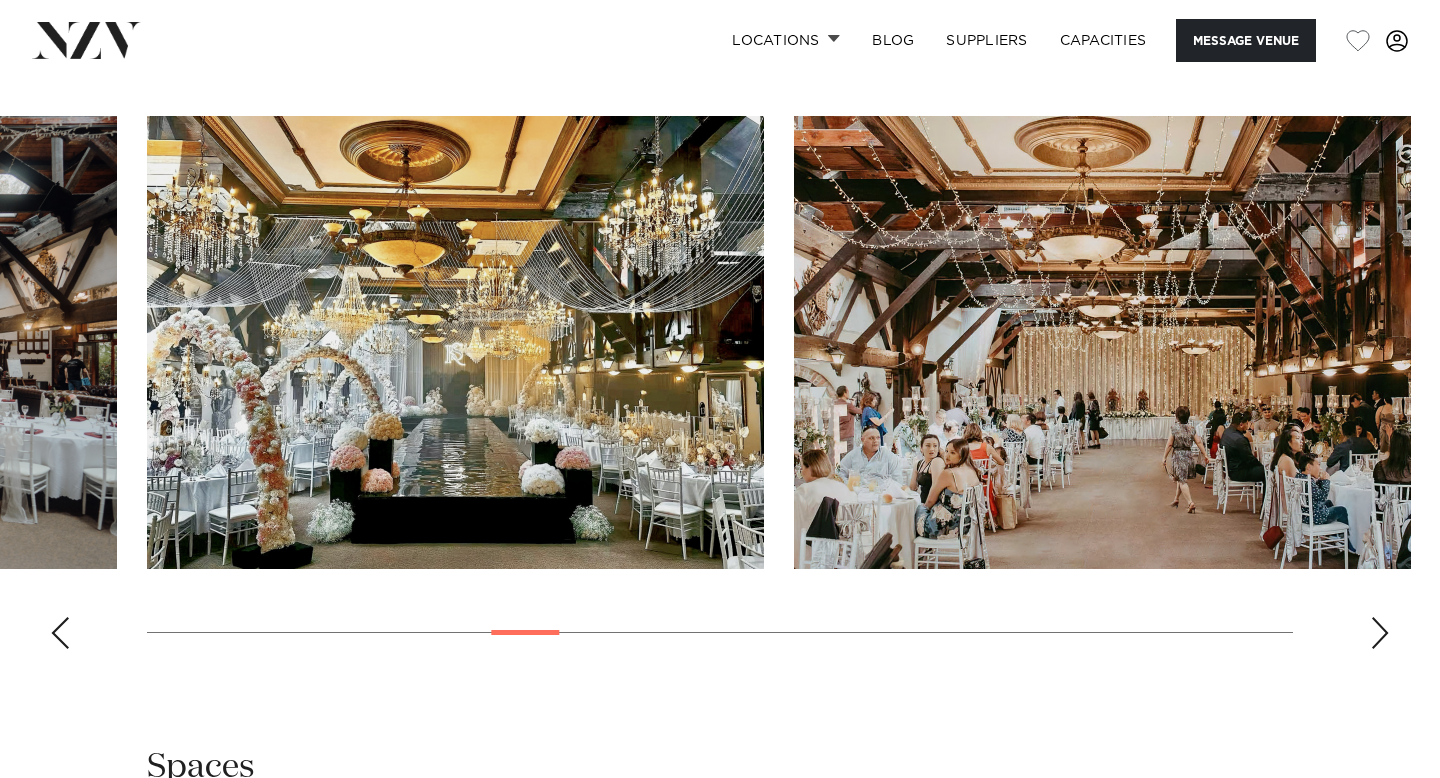 click at bounding box center (1380, 633) 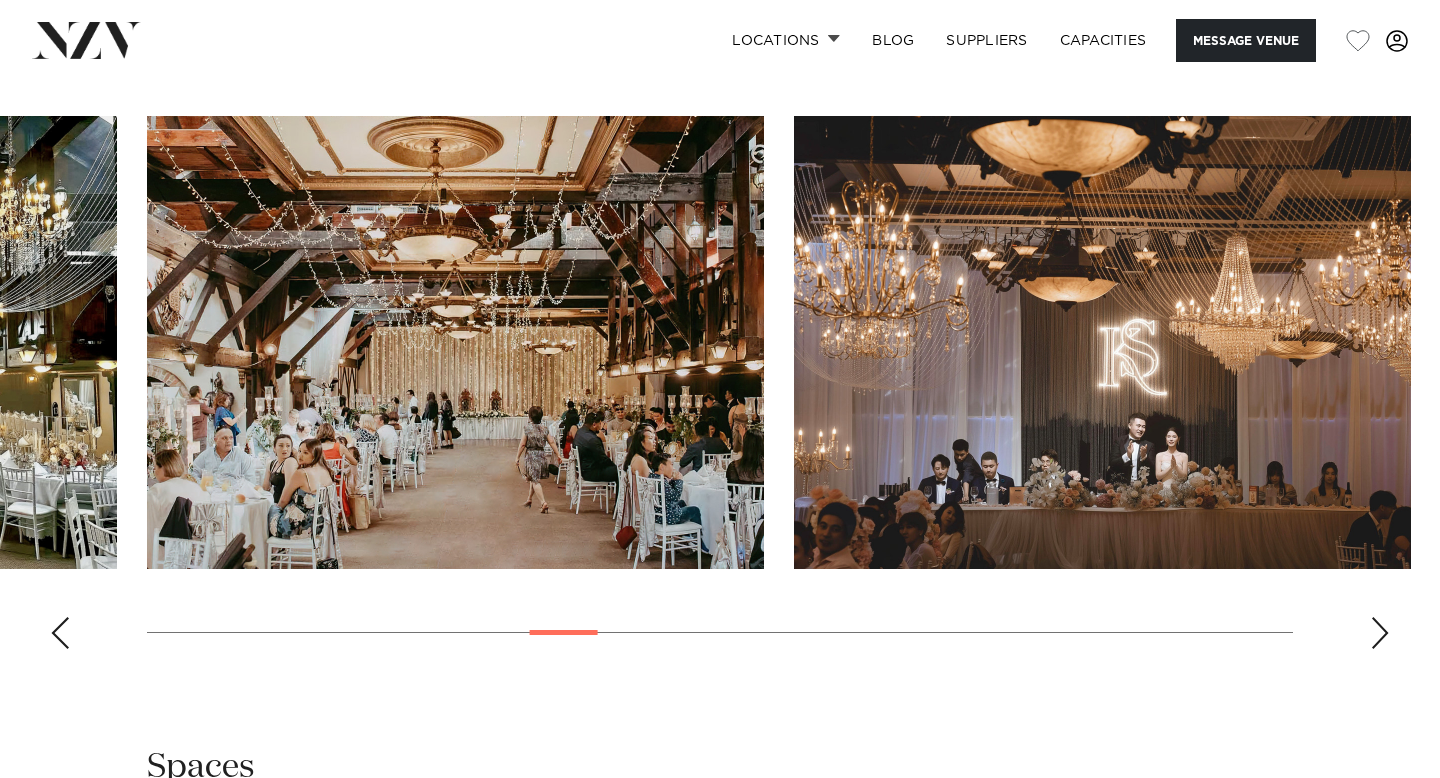 click at bounding box center [1380, 633] 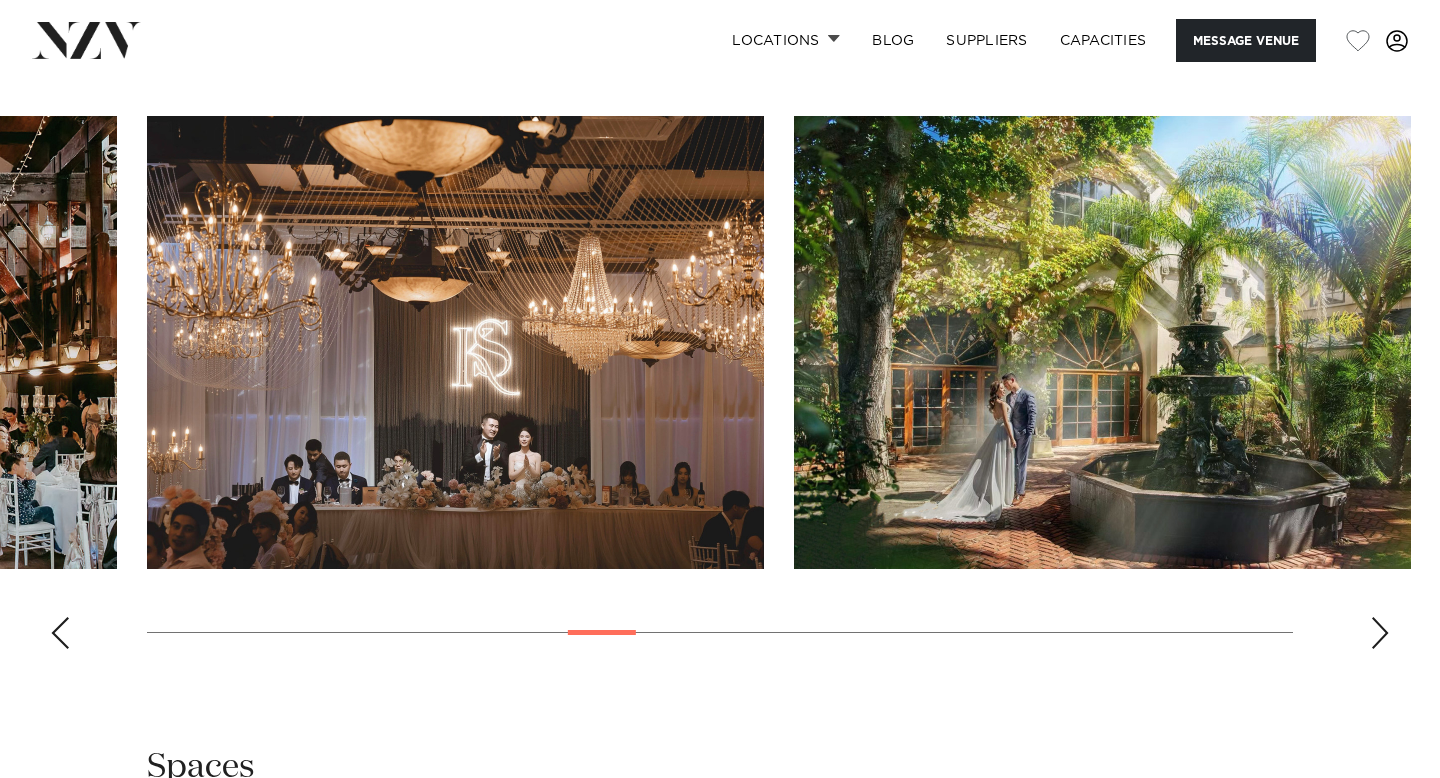 click at bounding box center [1380, 633] 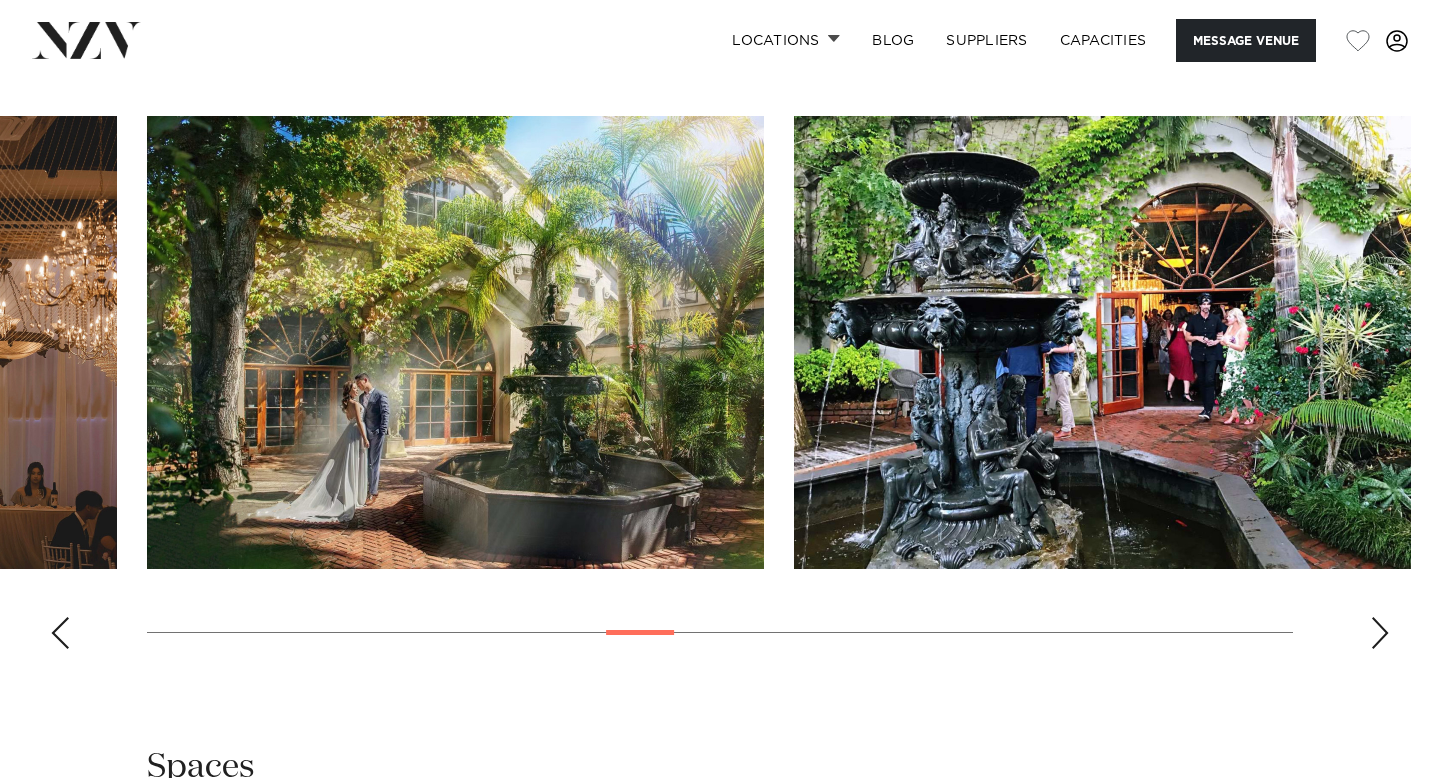 click at bounding box center (1380, 633) 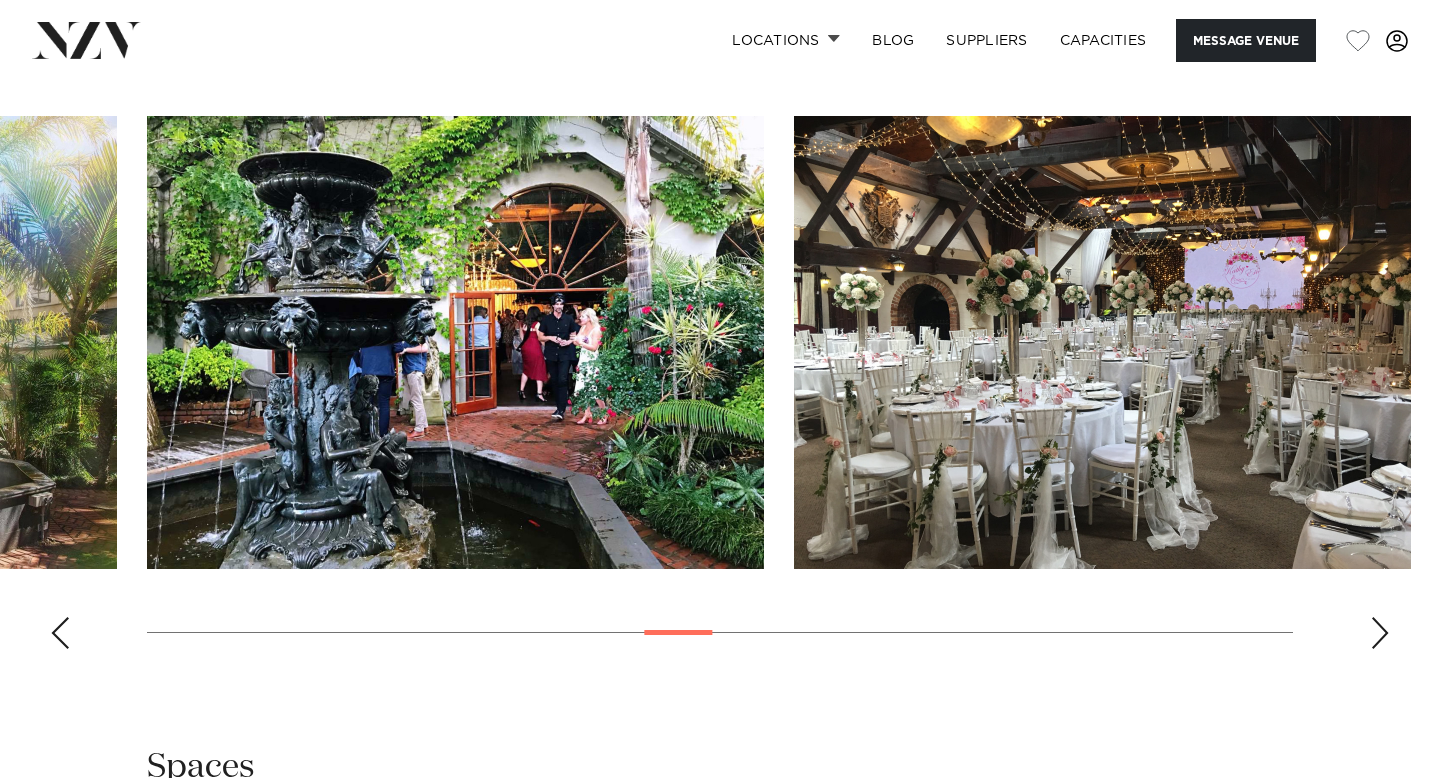 click at bounding box center [1380, 633] 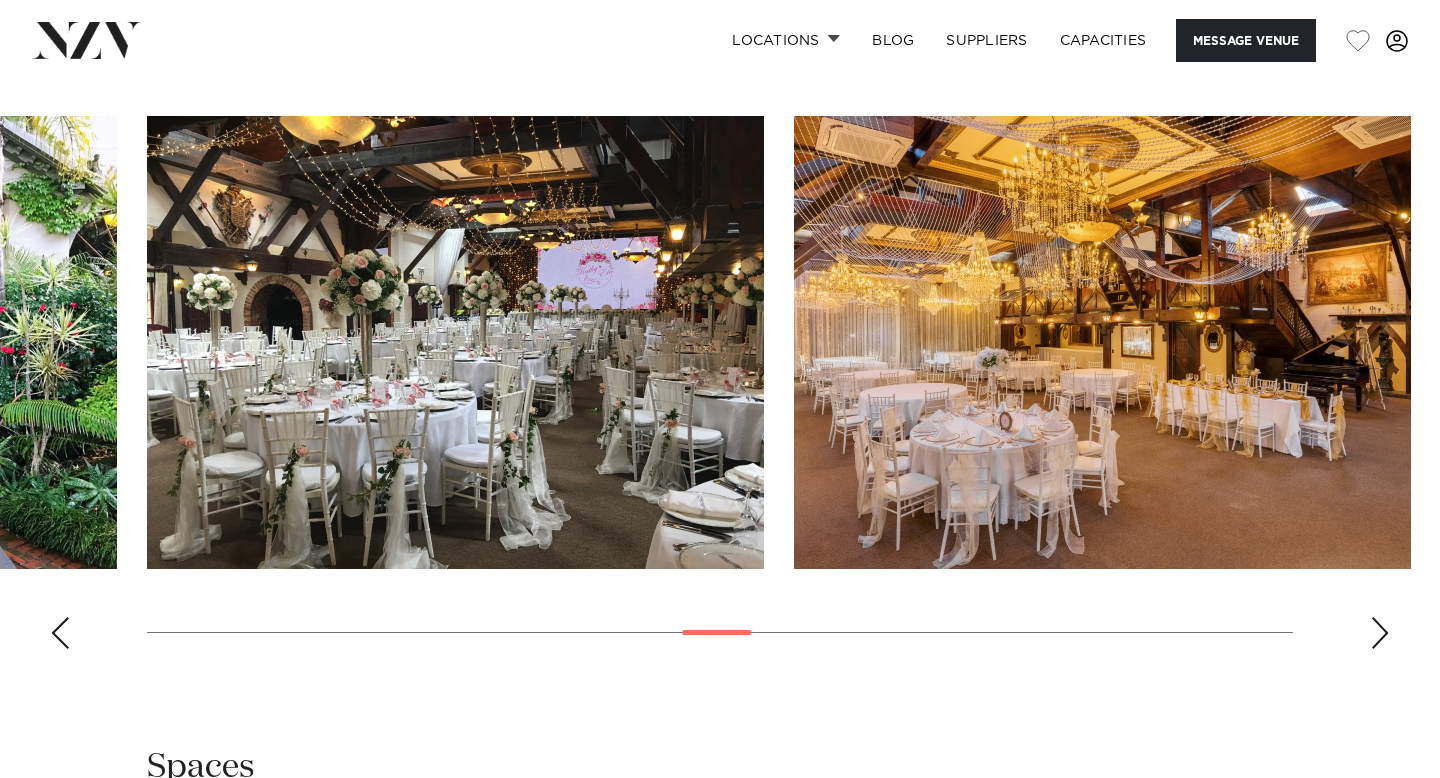 click at bounding box center [1380, 633] 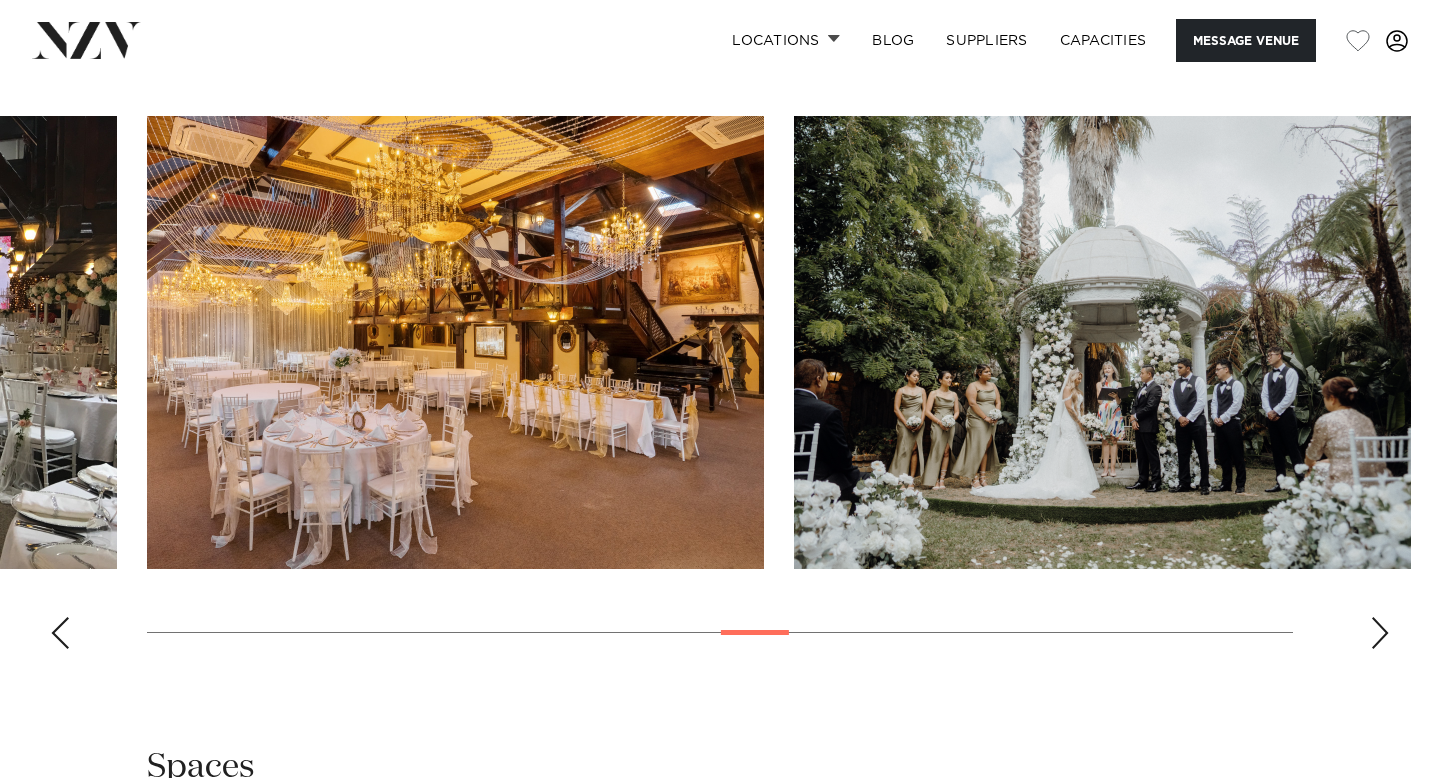 click at bounding box center (1380, 633) 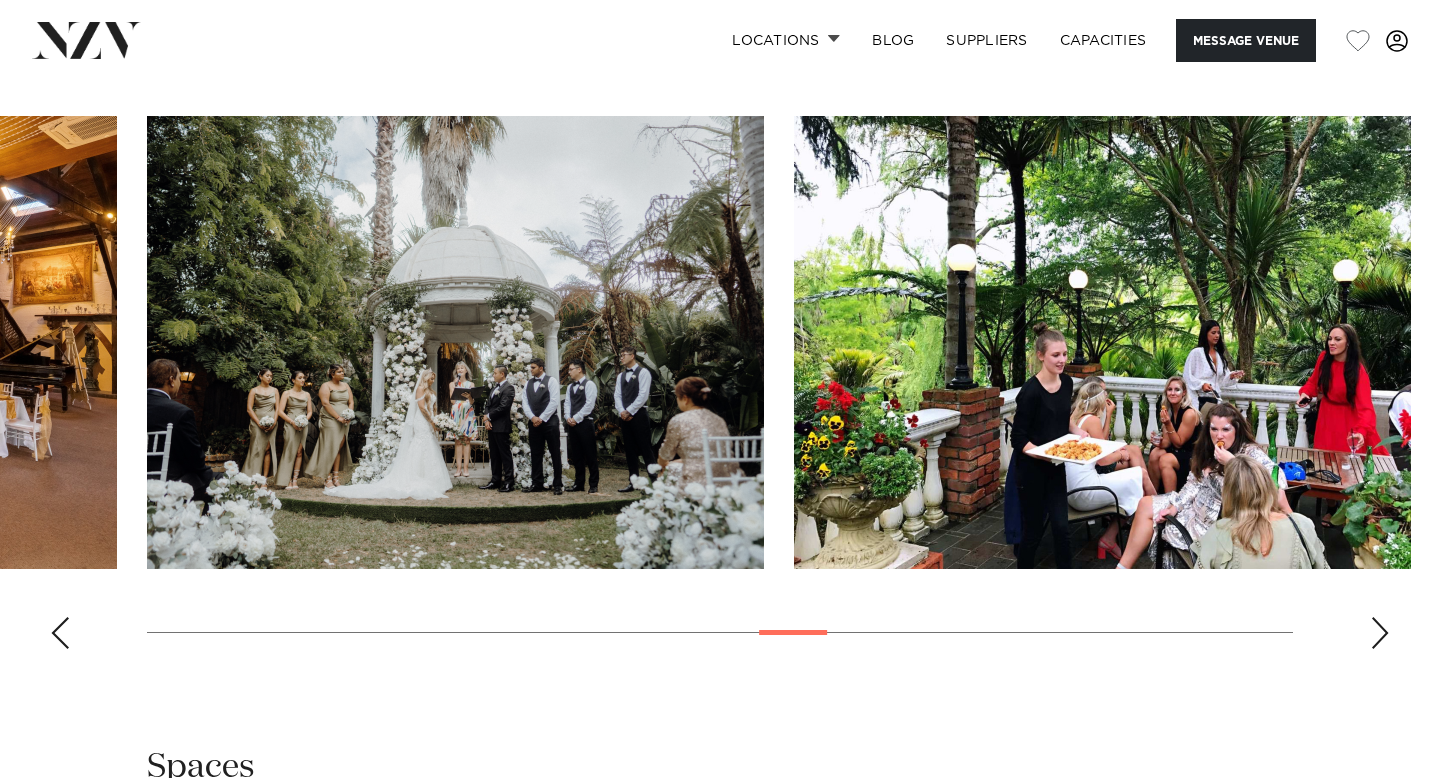click at bounding box center (1380, 633) 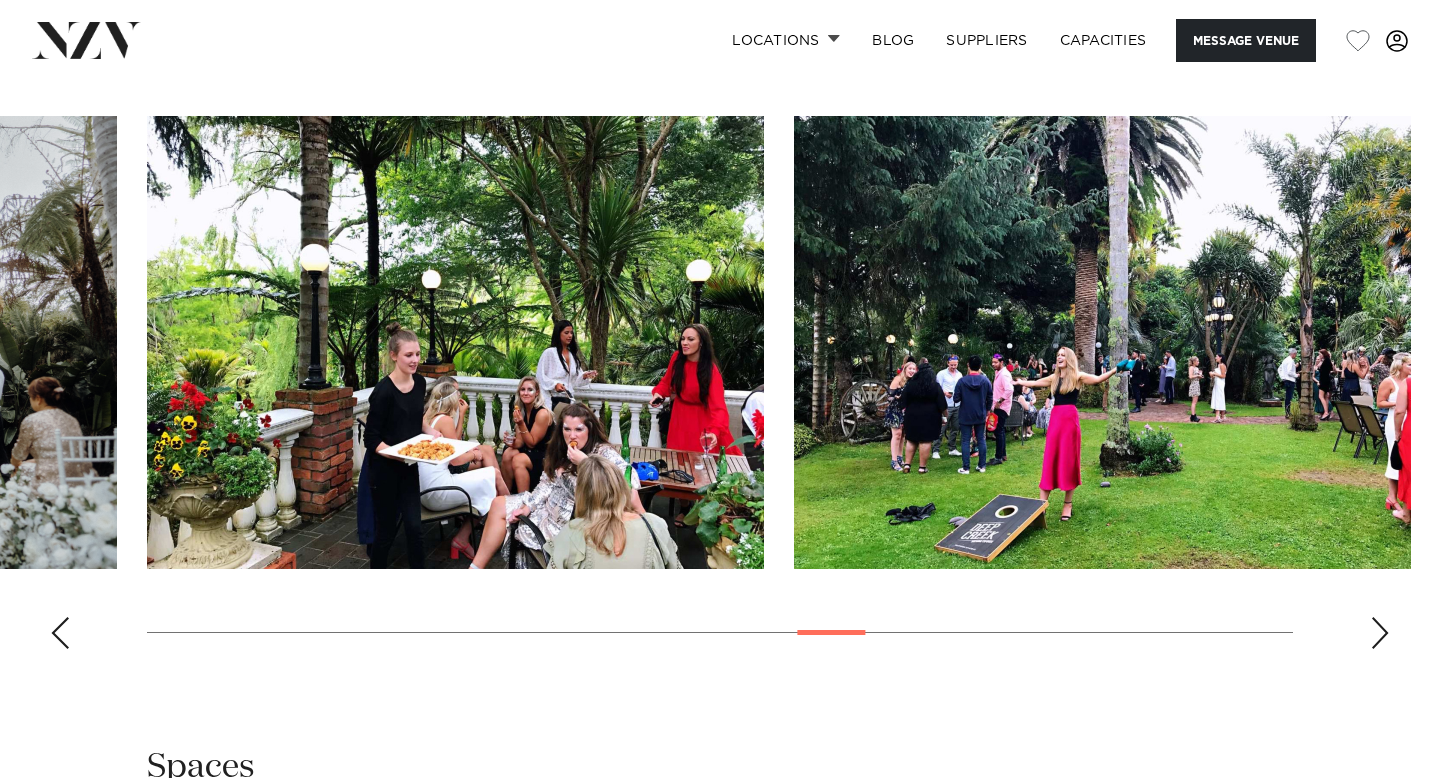 click at bounding box center [1380, 633] 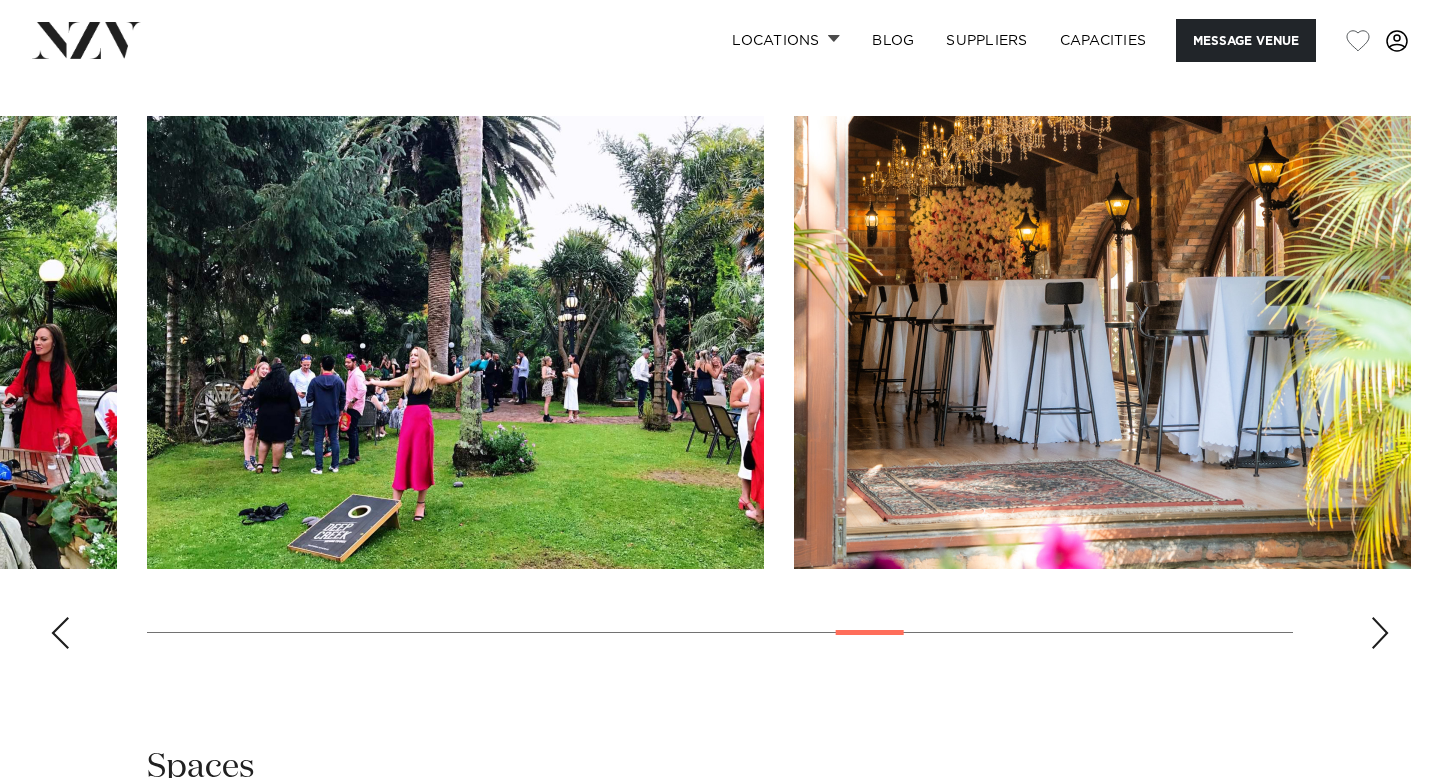 click at bounding box center [1380, 633] 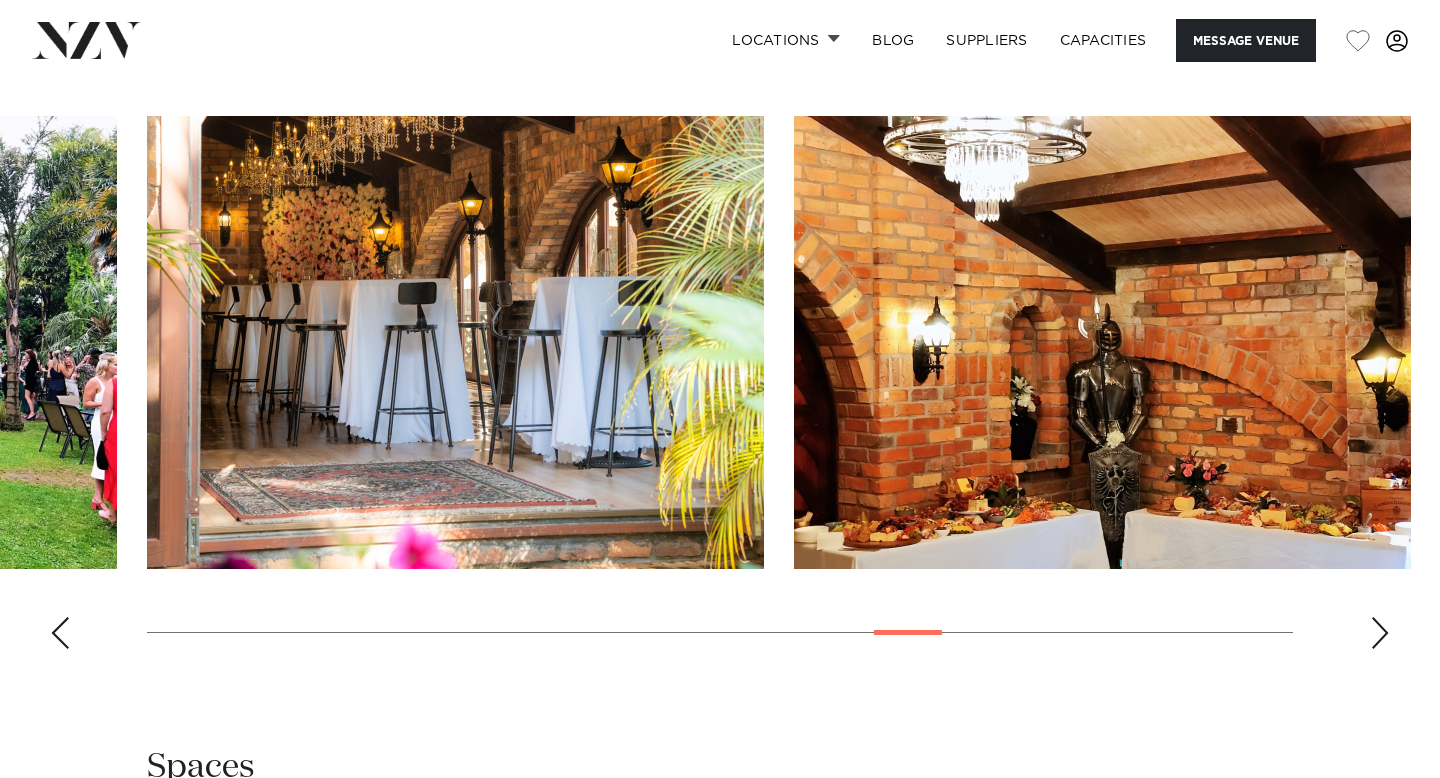 click at bounding box center (1380, 633) 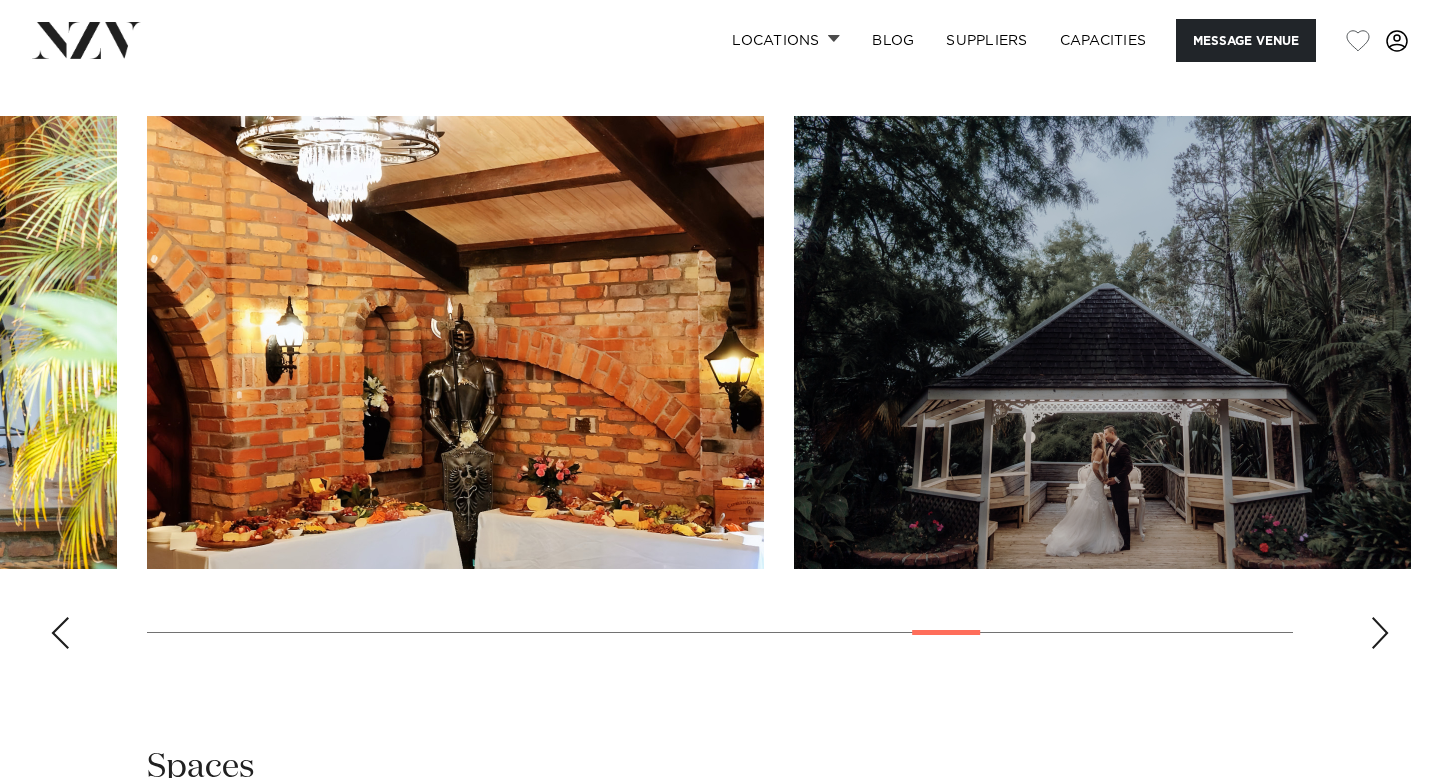 click at bounding box center [1380, 633] 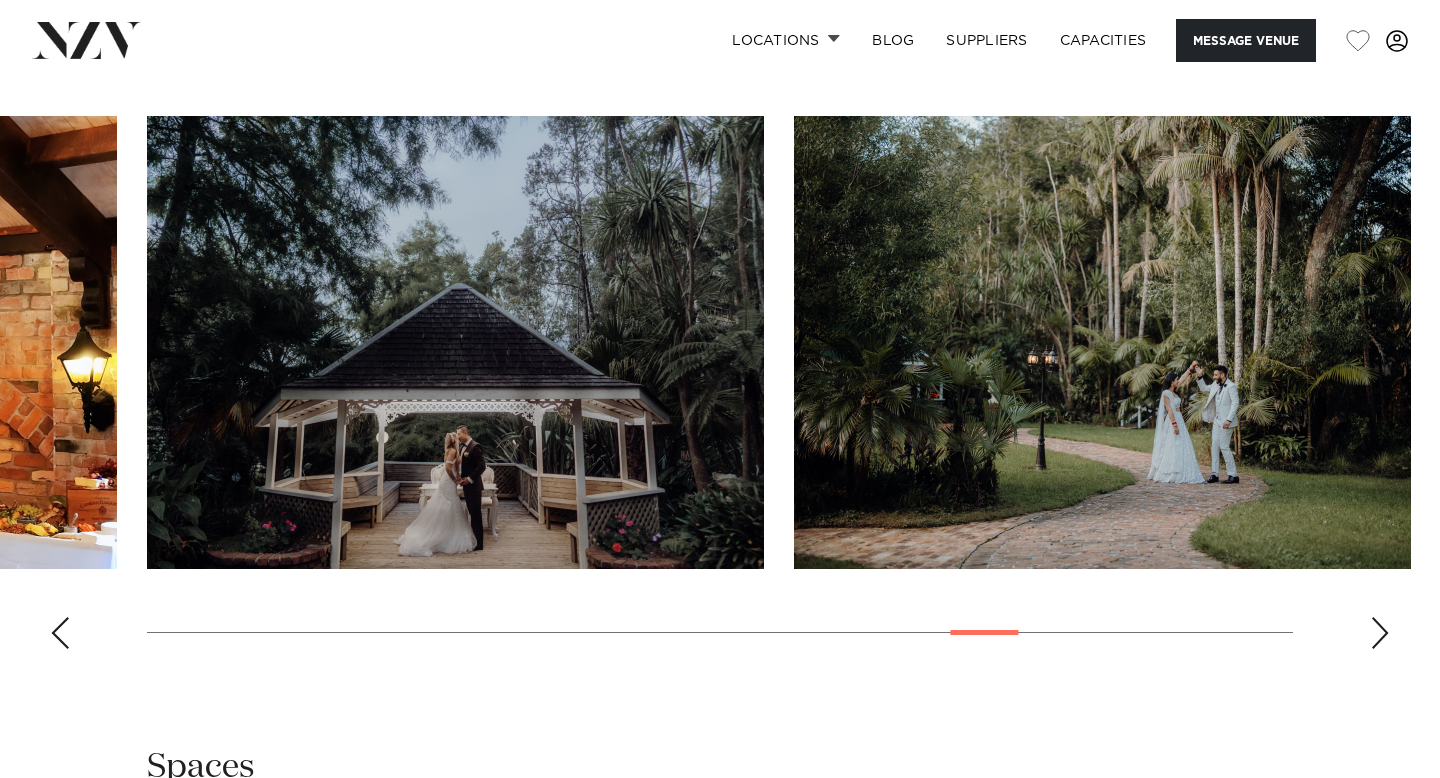 click at bounding box center (1380, 633) 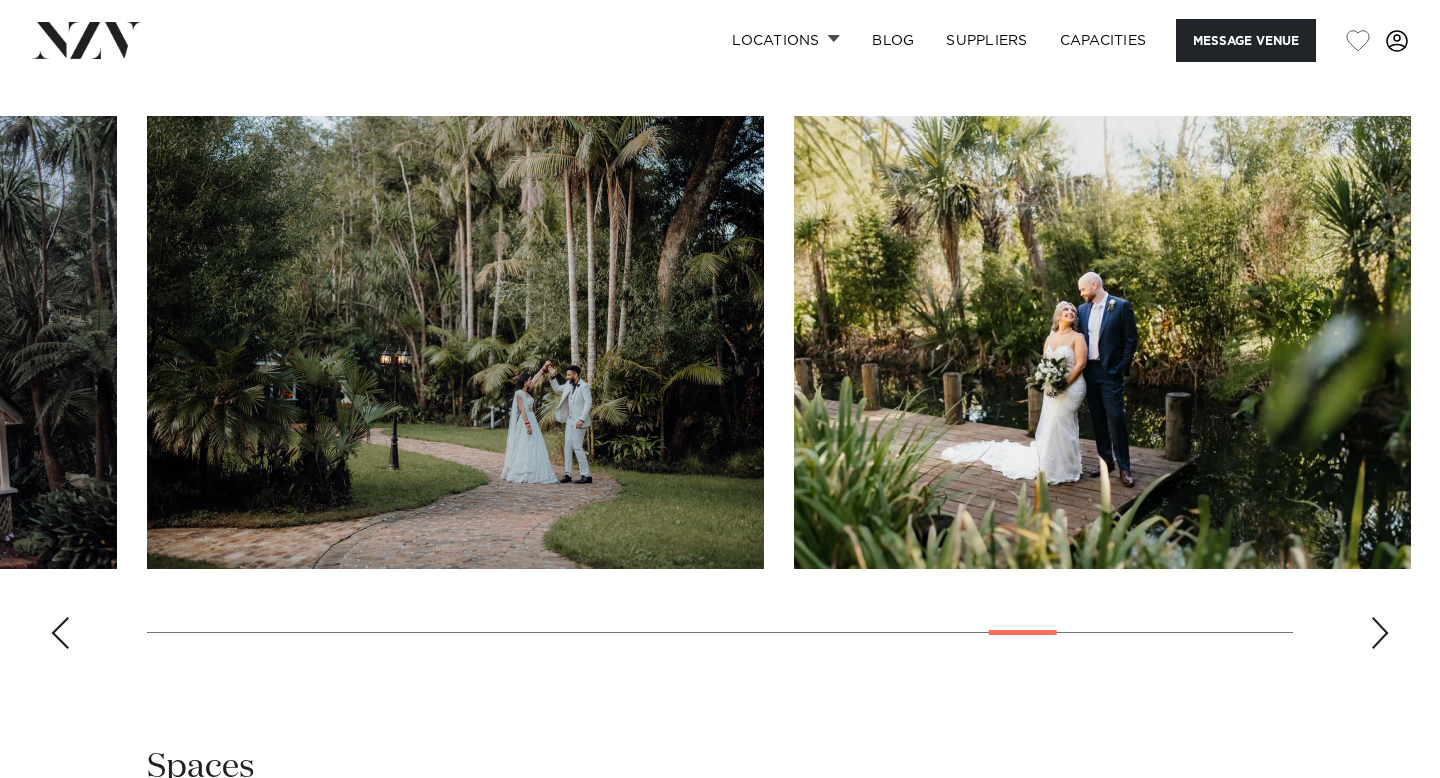 click at bounding box center (1380, 633) 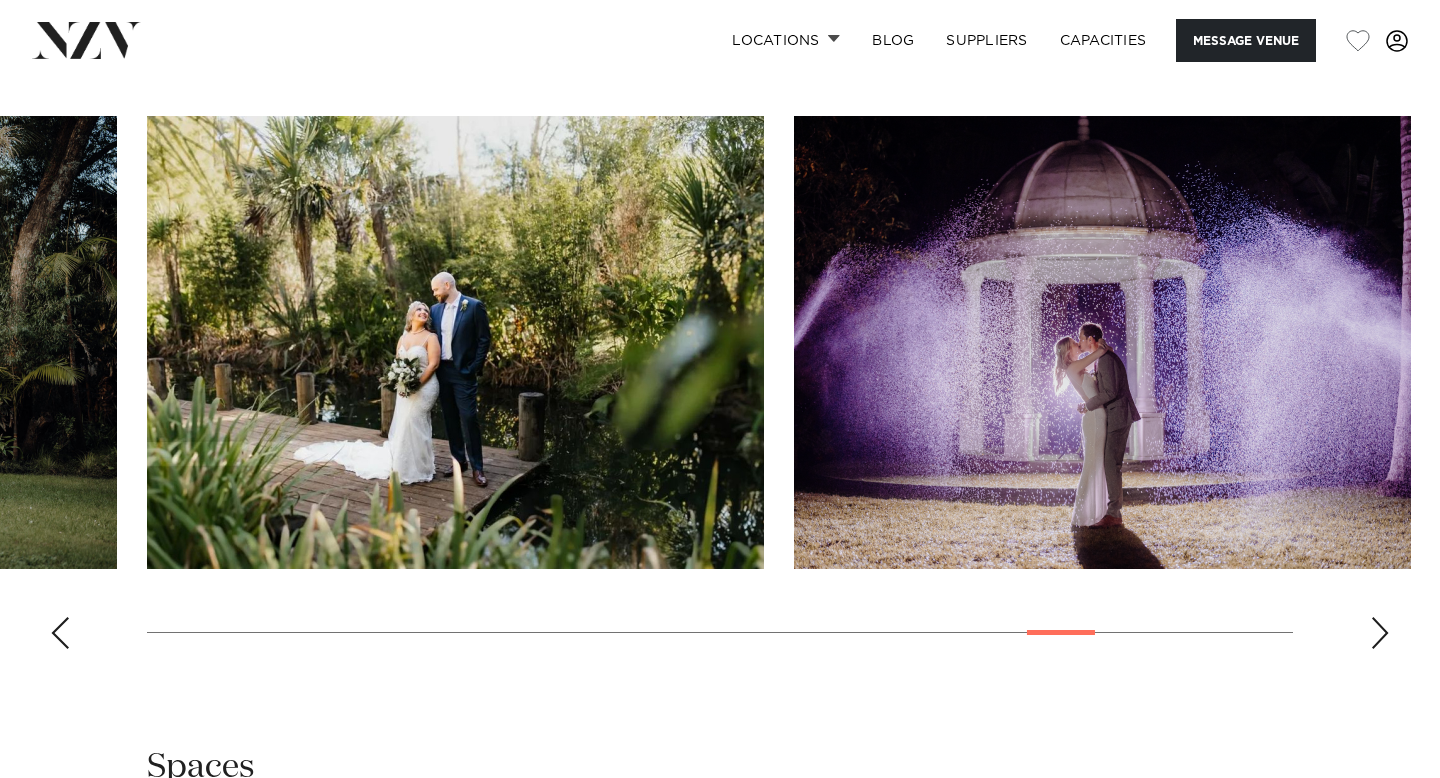 click at bounding box center (1380, 633) 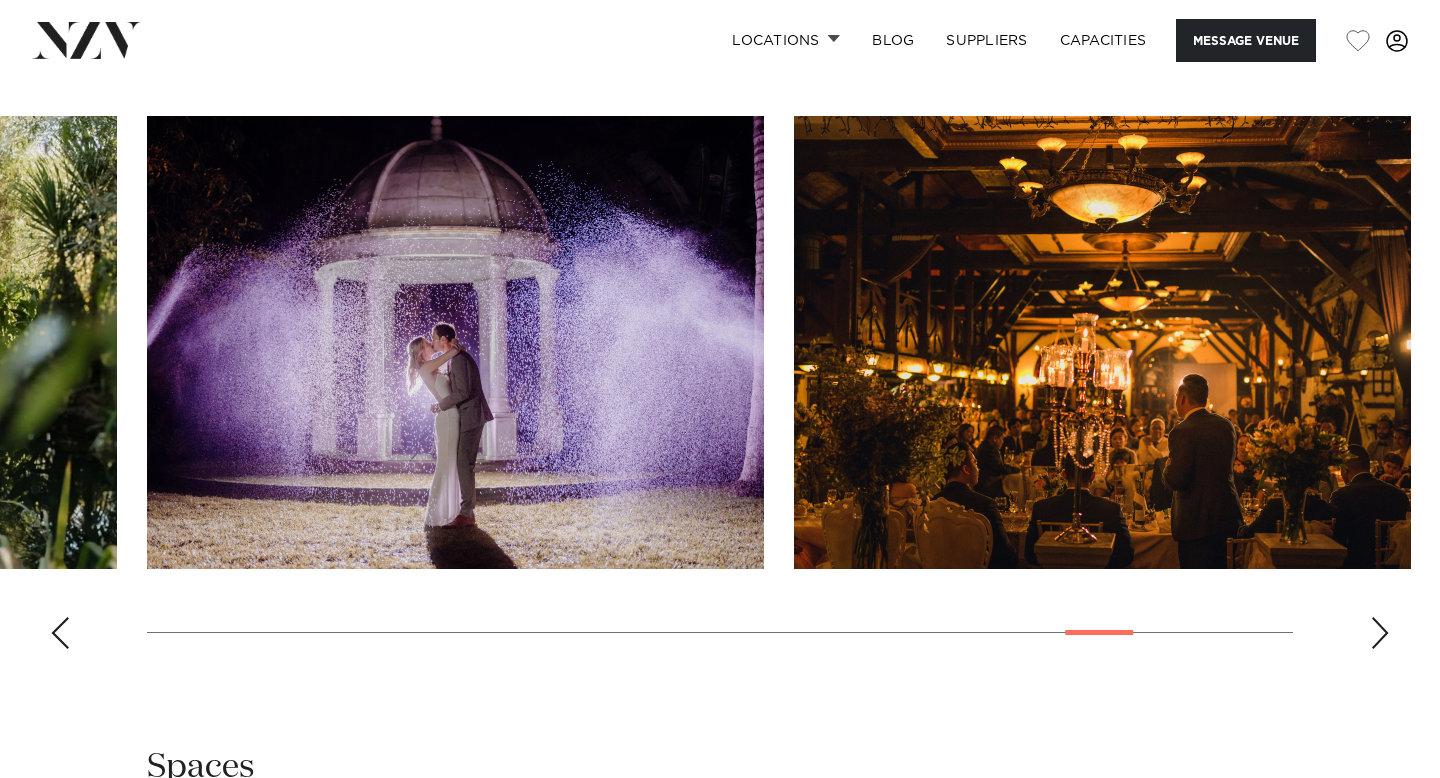 click at bounding box center [1380, 633] 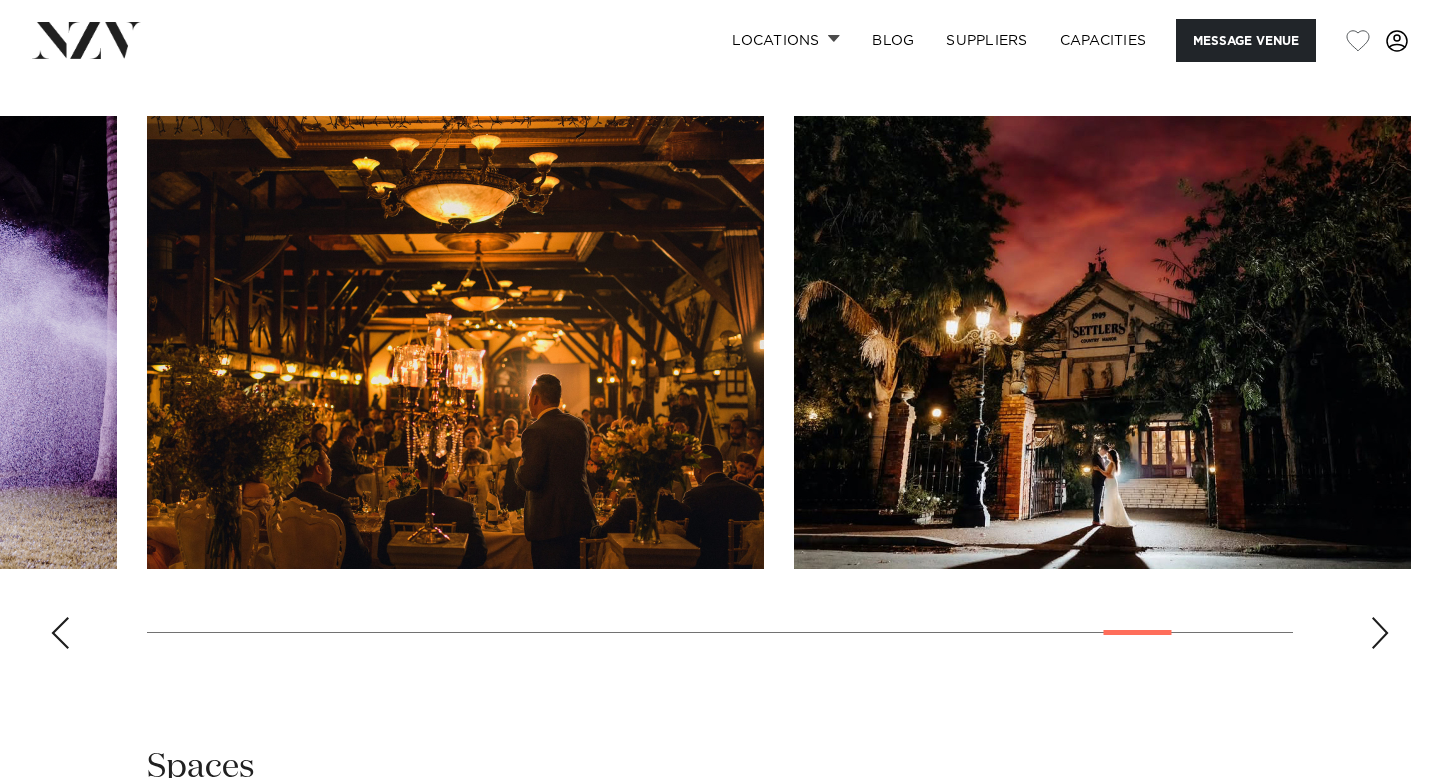 click at bounding box center (1380, 633) 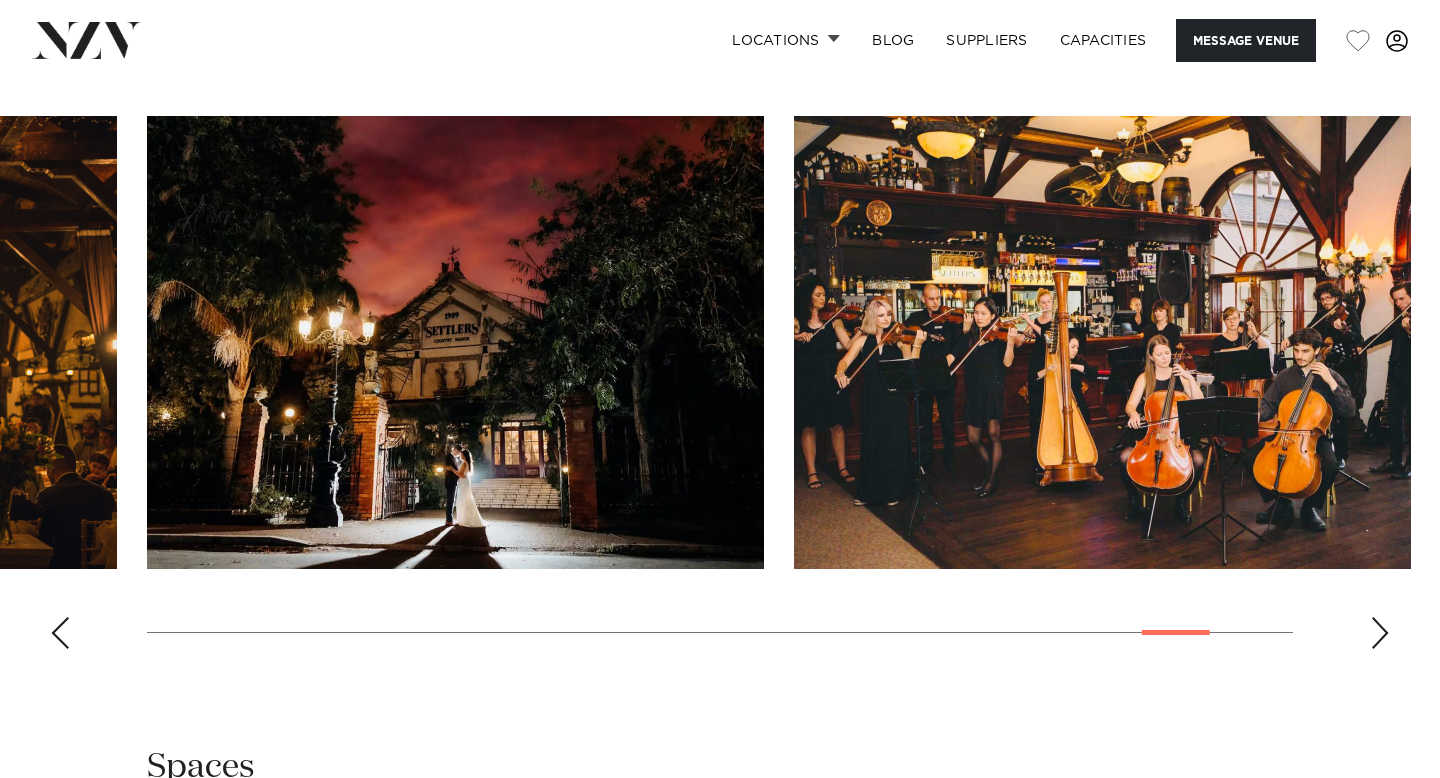 click at bounding box center [1380, 633] 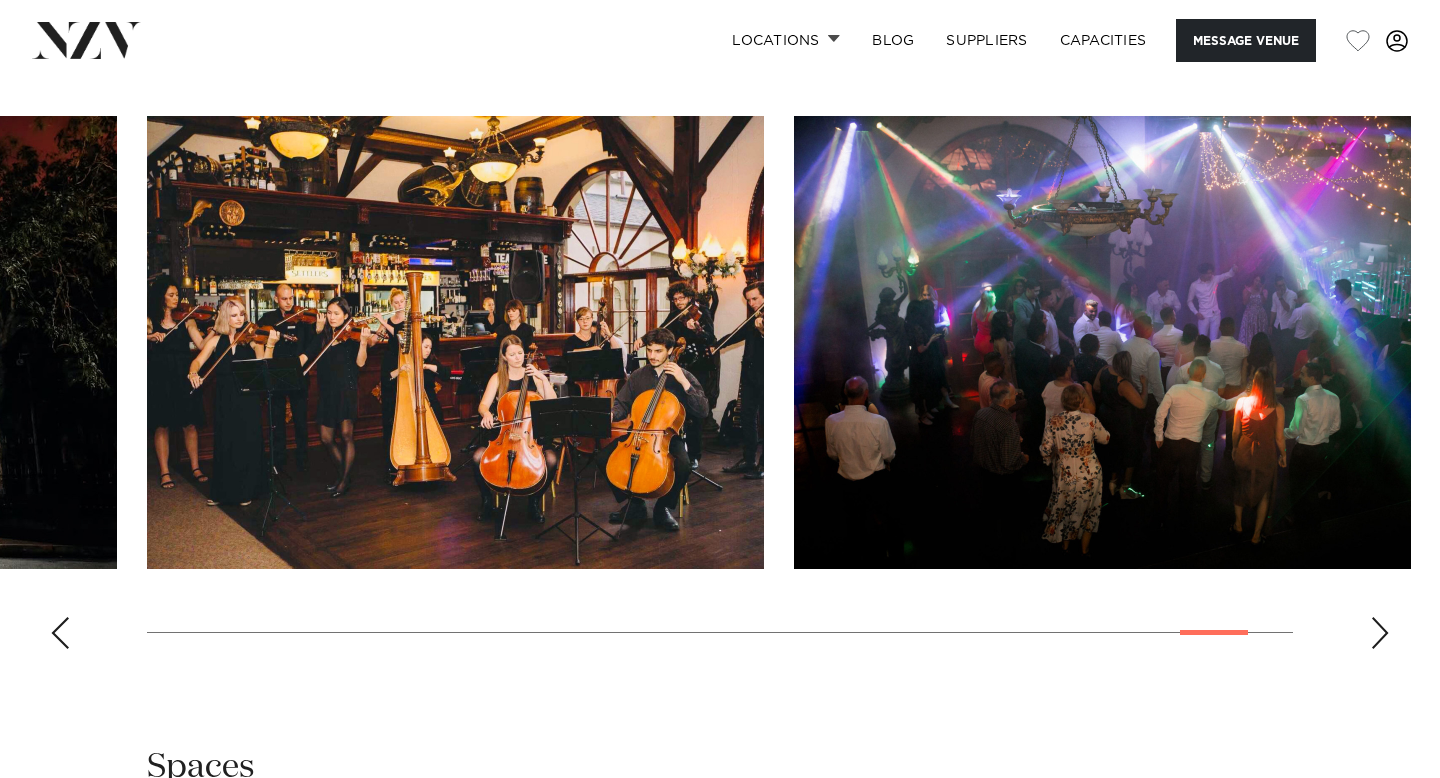 click at bounding box center [1380, 633] 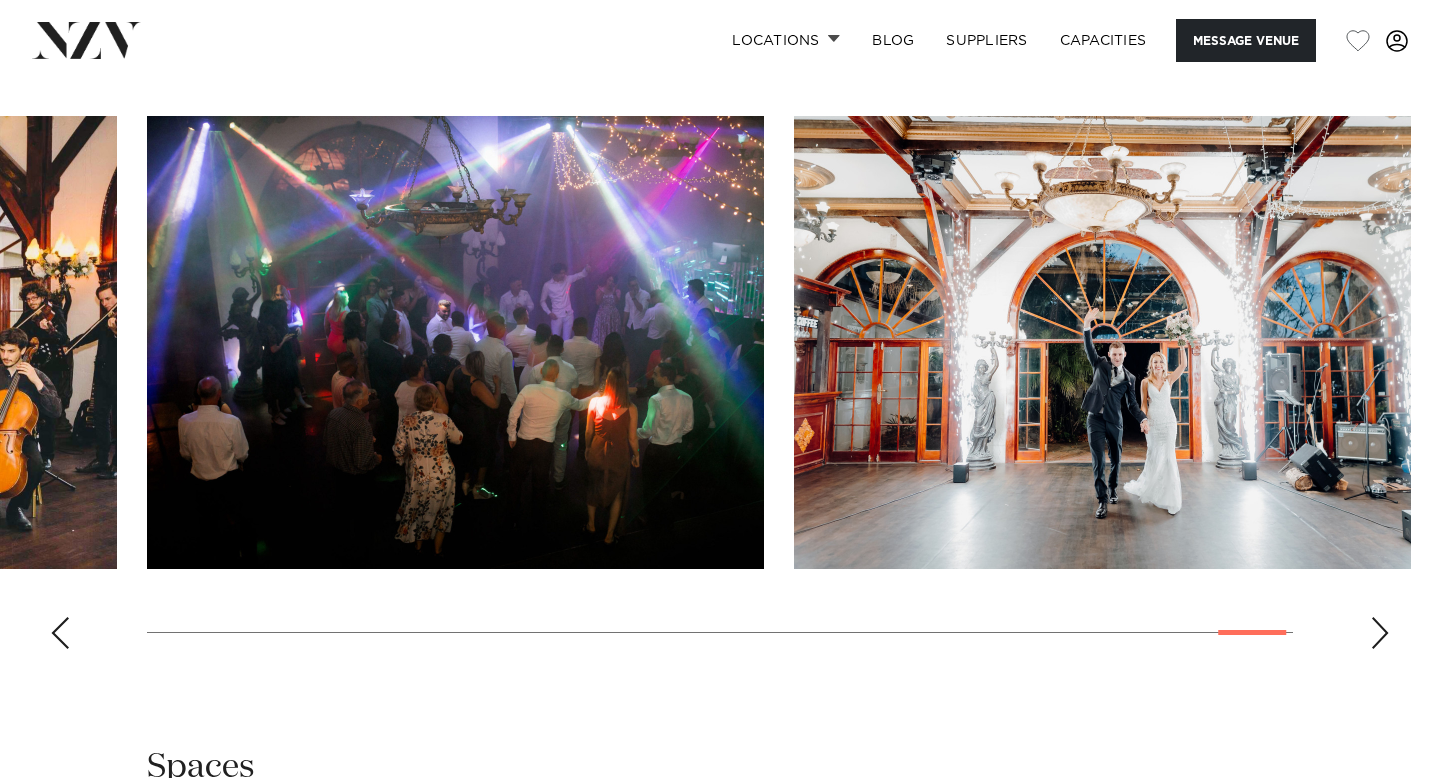 click at bounding box center (1380, 633) 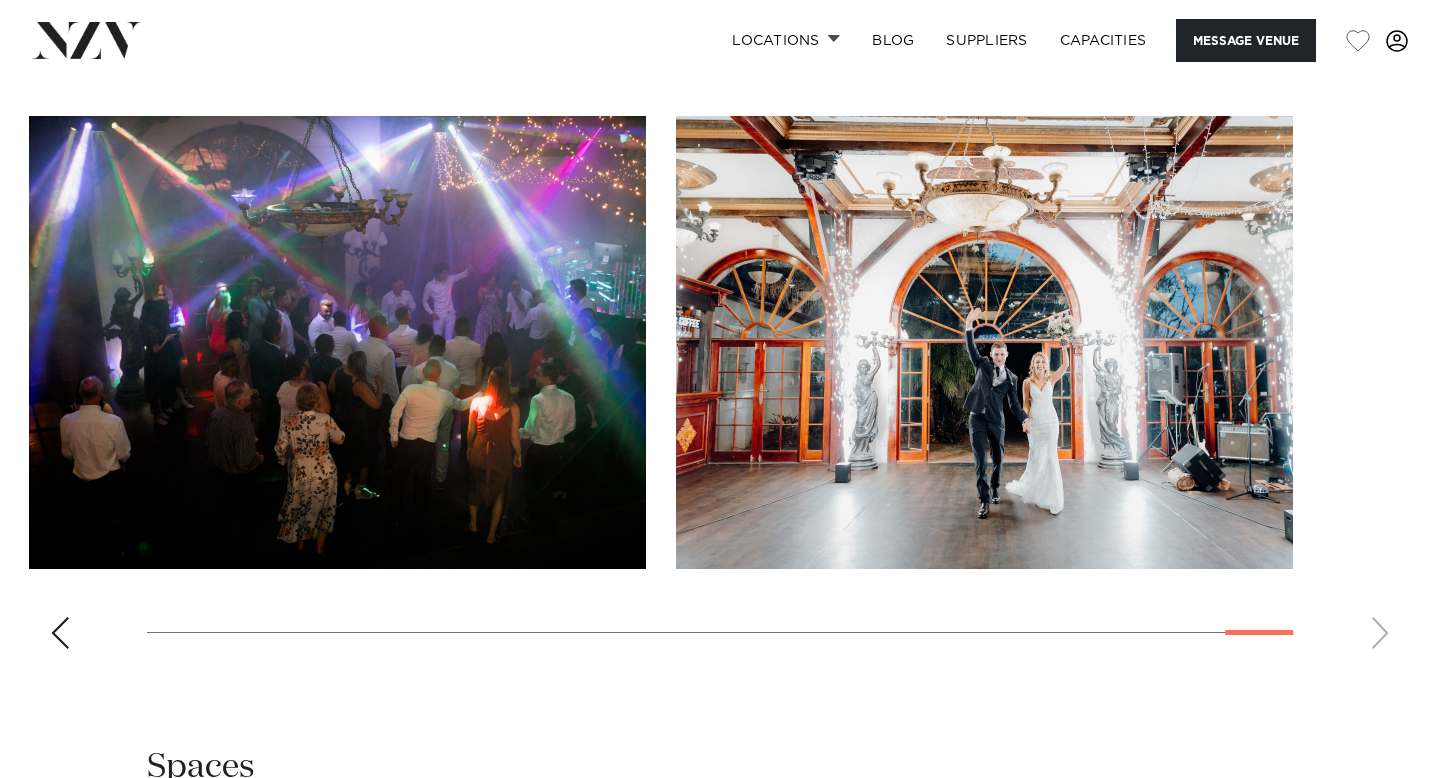click at bounding box center [720, 390] 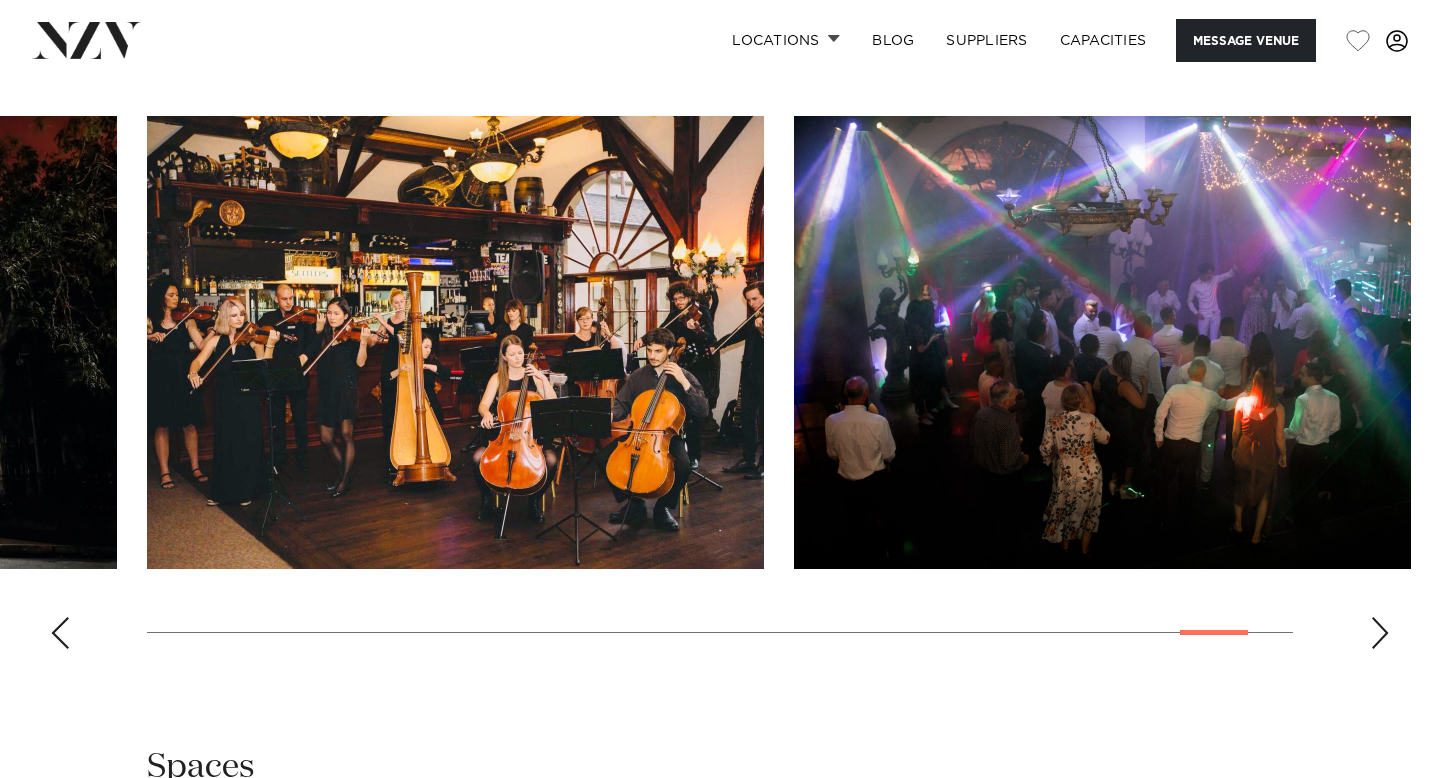 click at bounding box center [60, 633] 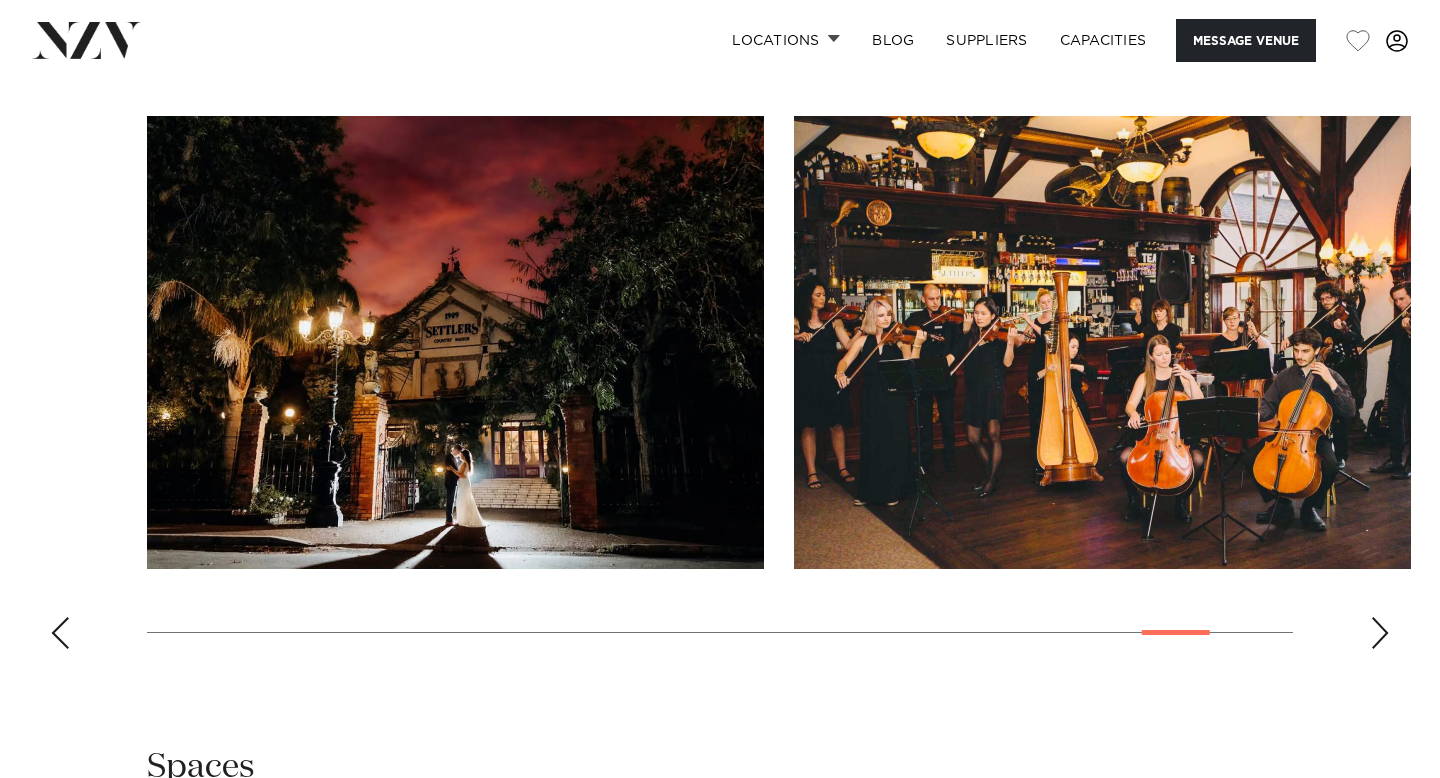 click at bounding box center [60, 633] 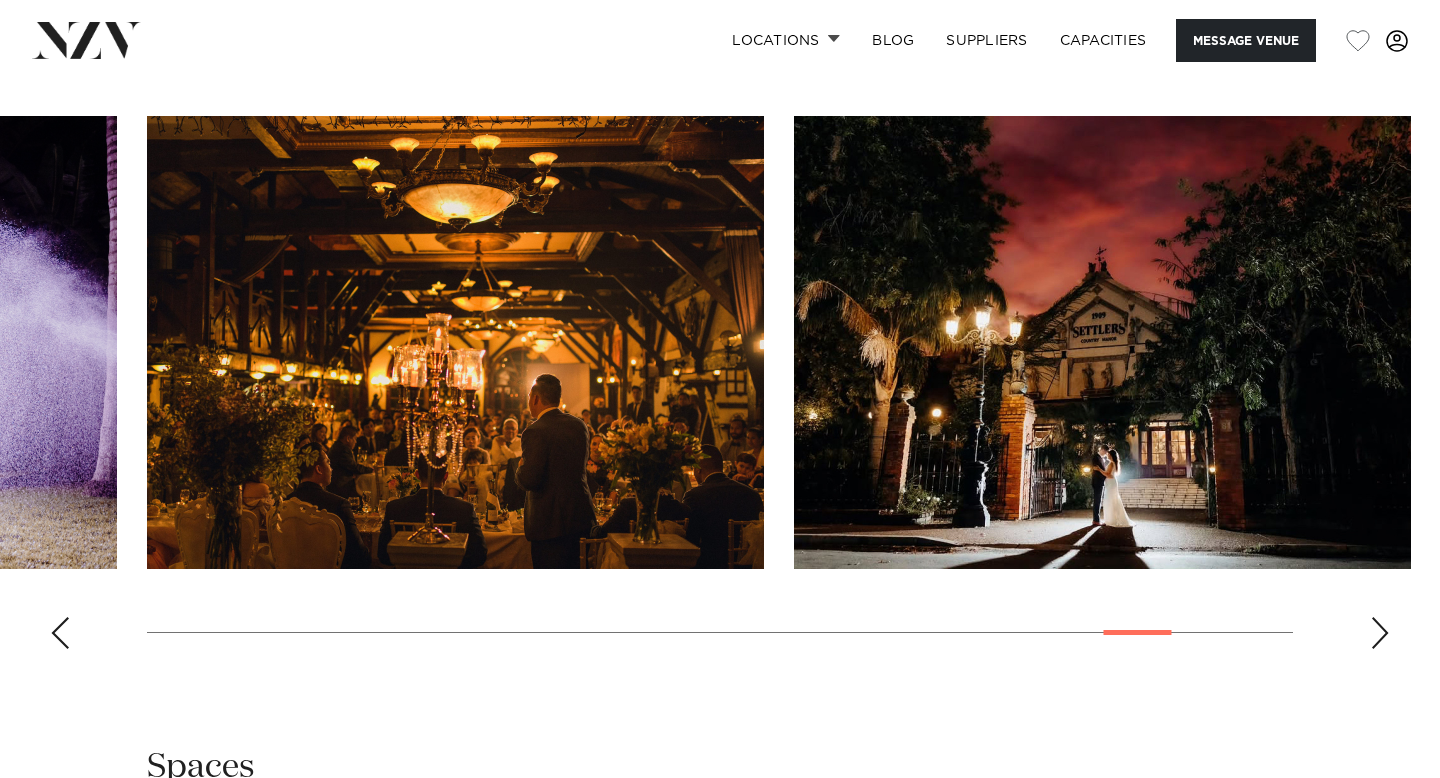 click at bounding box center [60, 633] 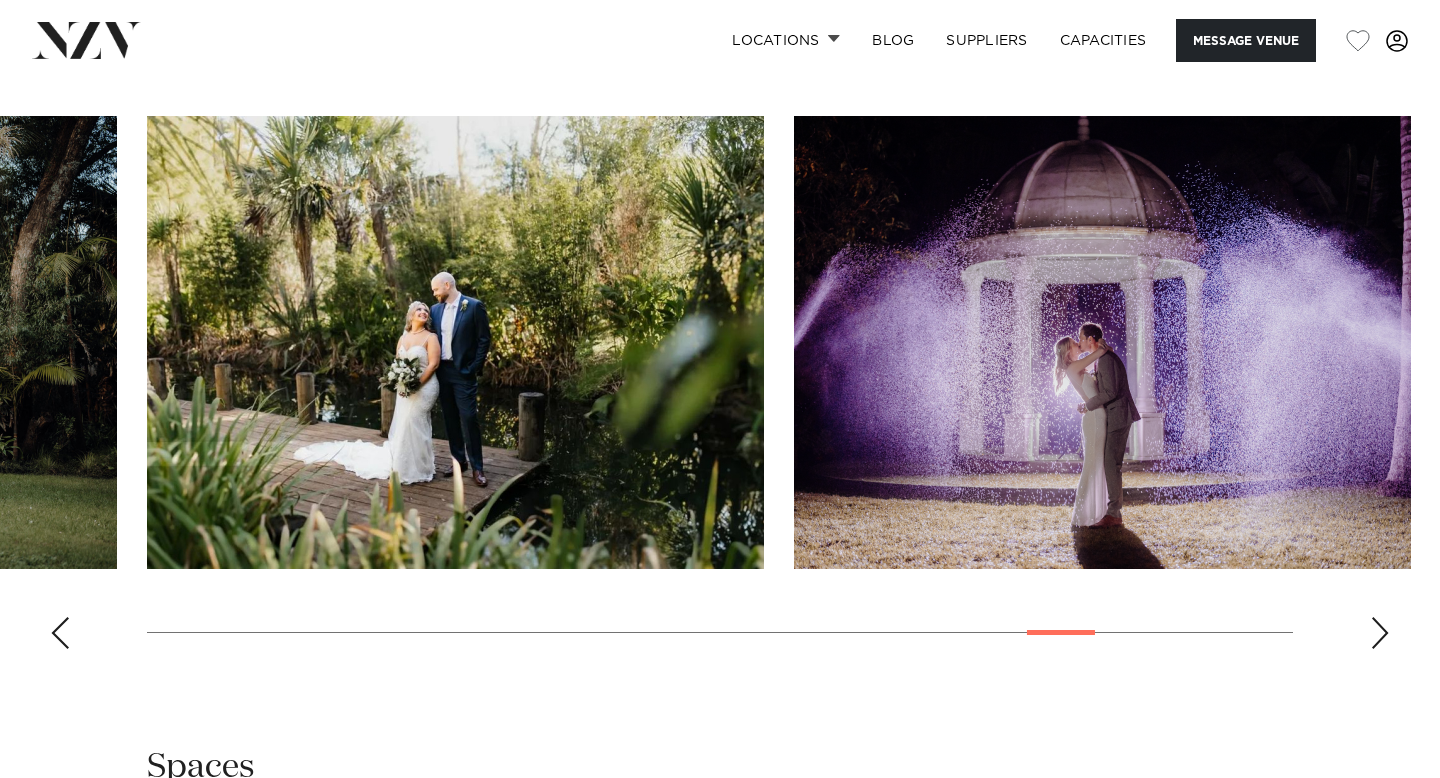 click at bounding box center (60, 633) 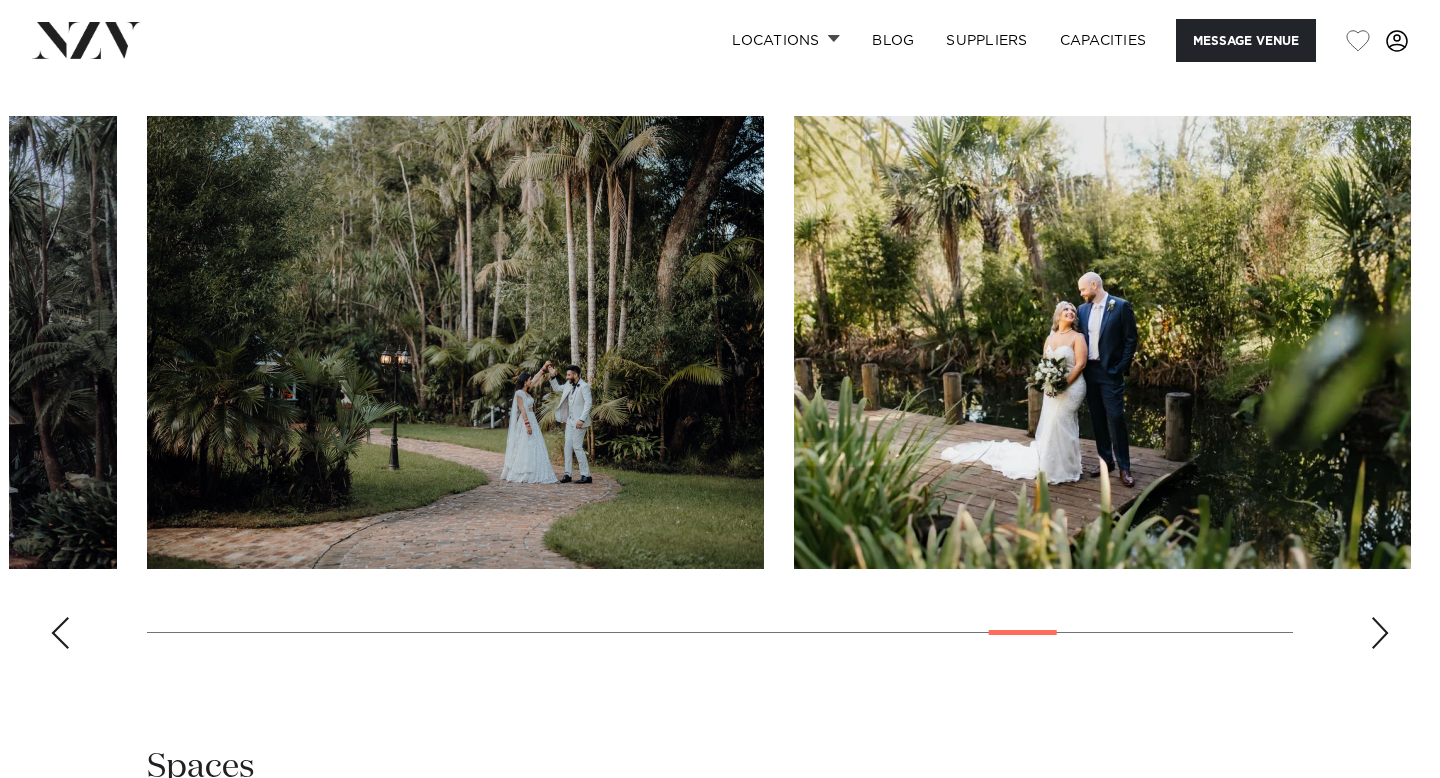 click at bounding box center [60, 633] 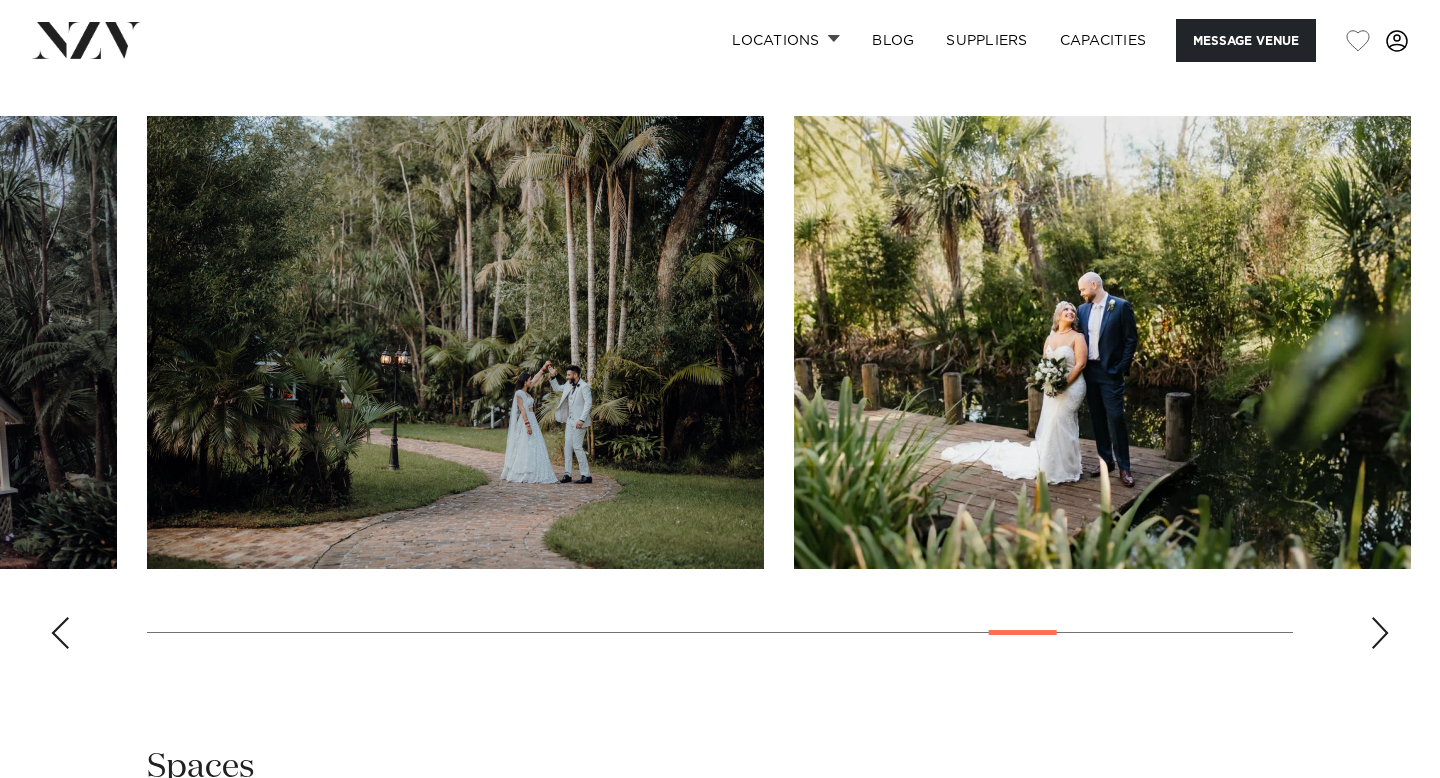 click at bounding box center (60, 633) 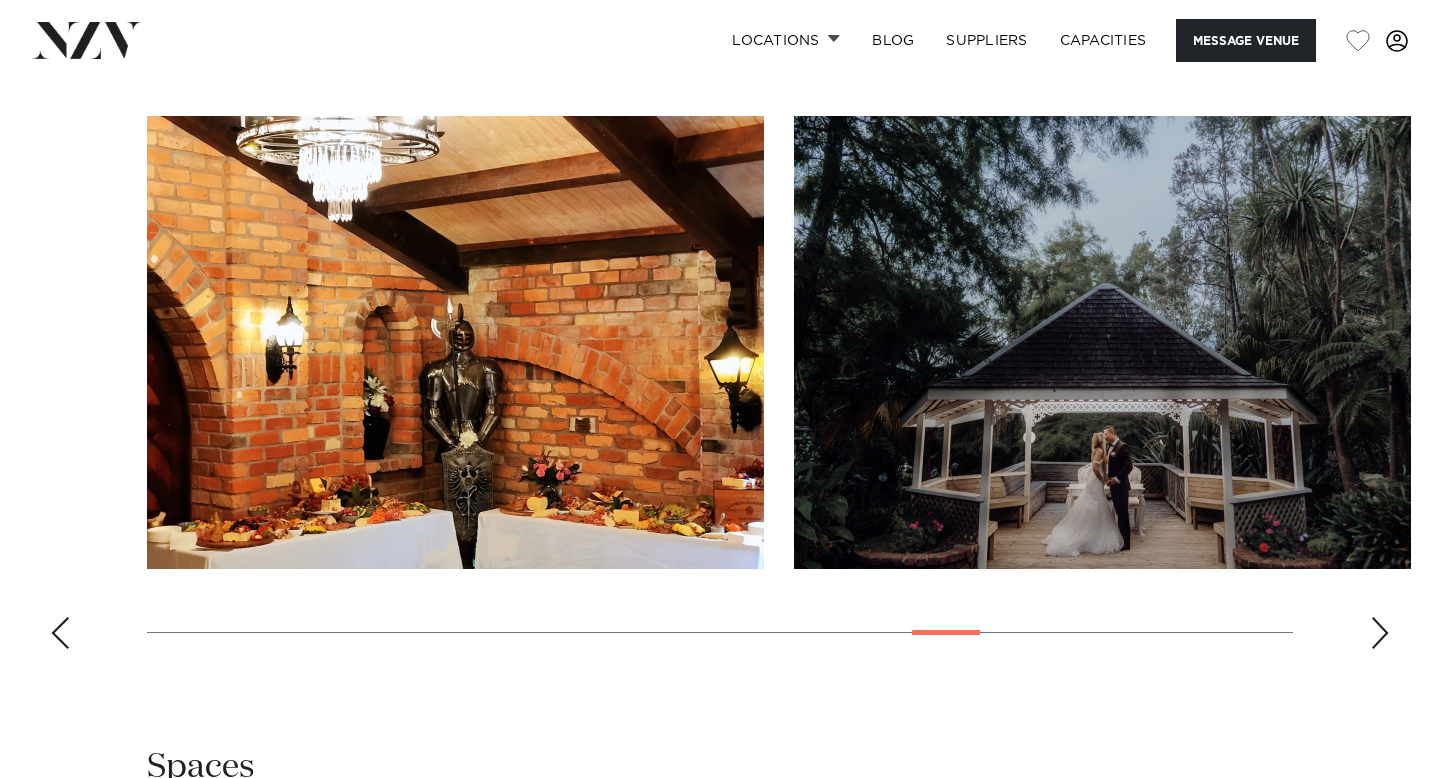 click at bounding box center [60, 633] 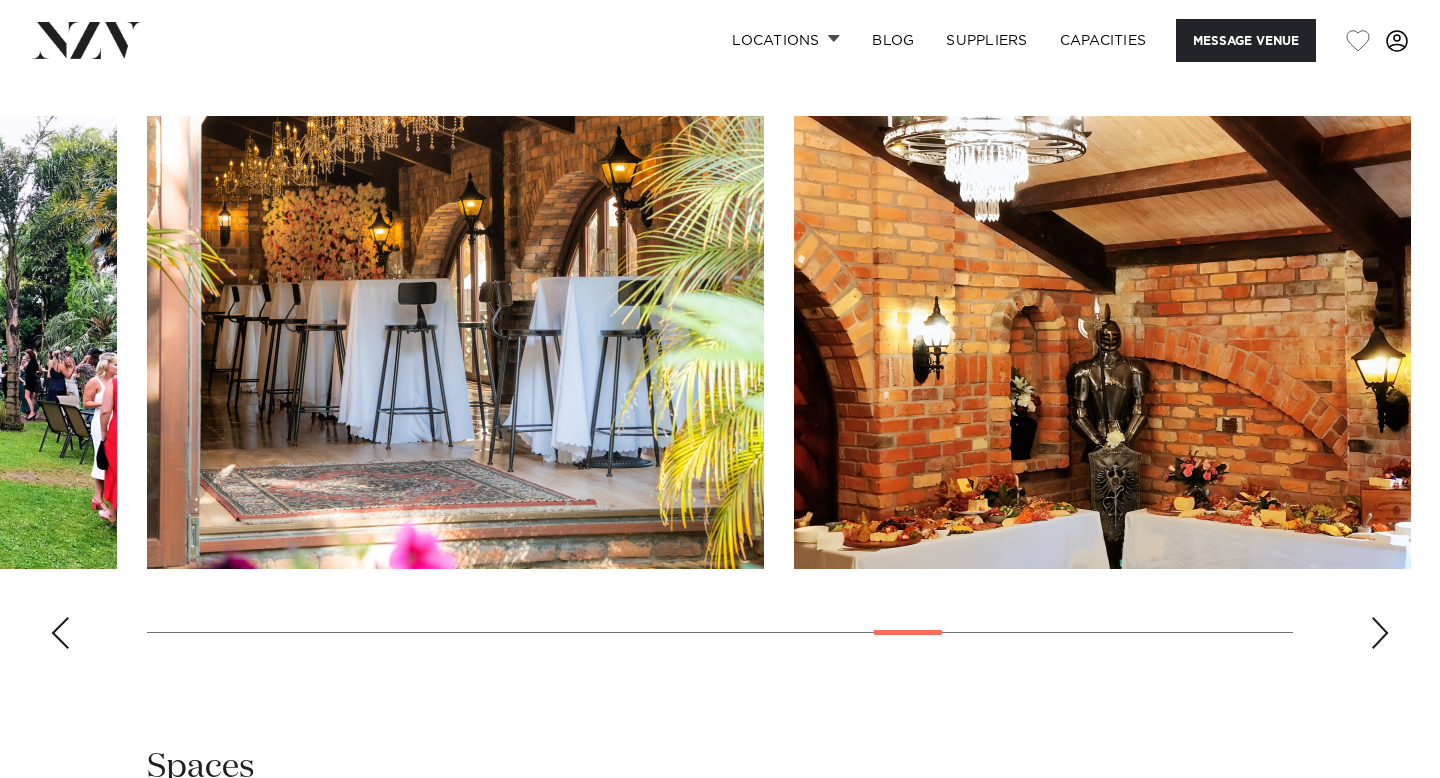 click at bounding box center (60, 633) 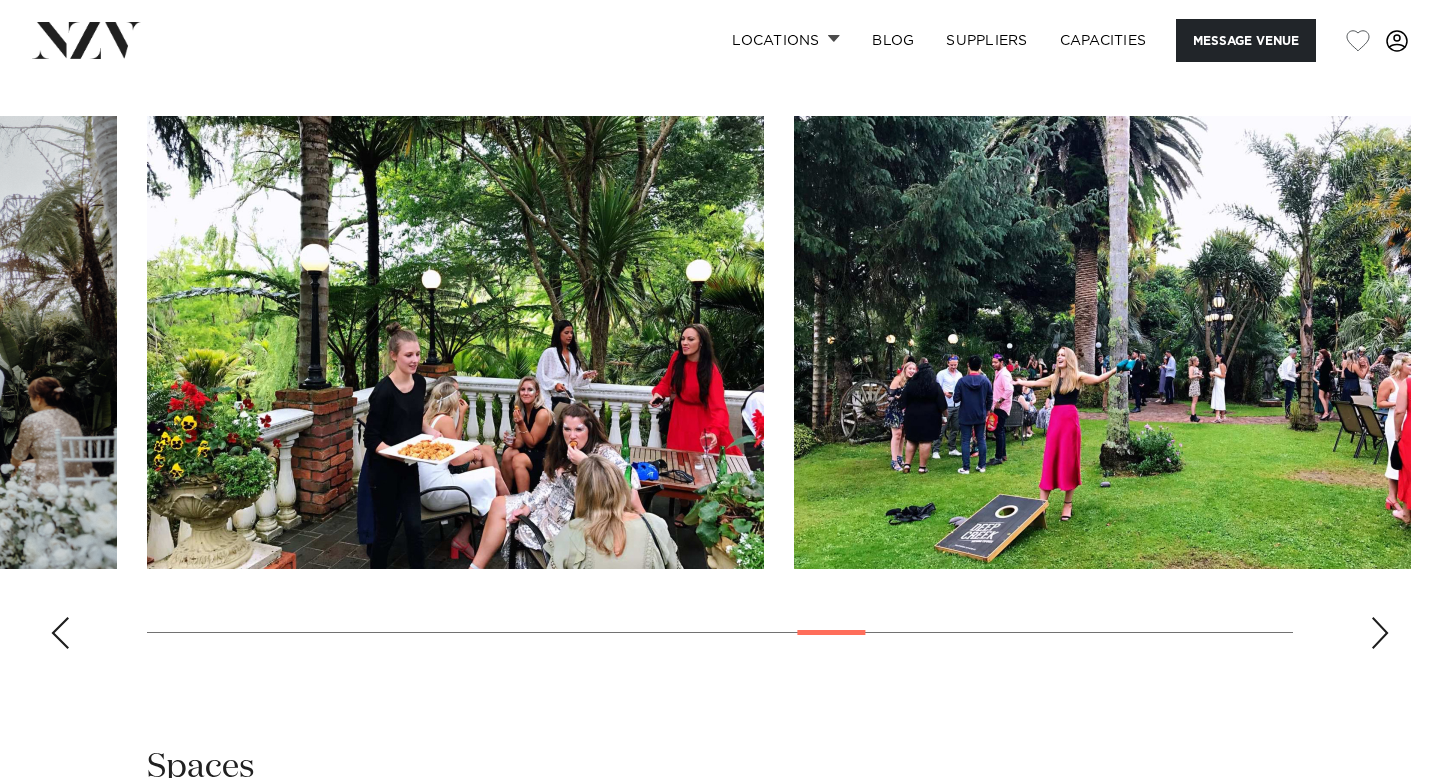click at bounding box center (60, 633) 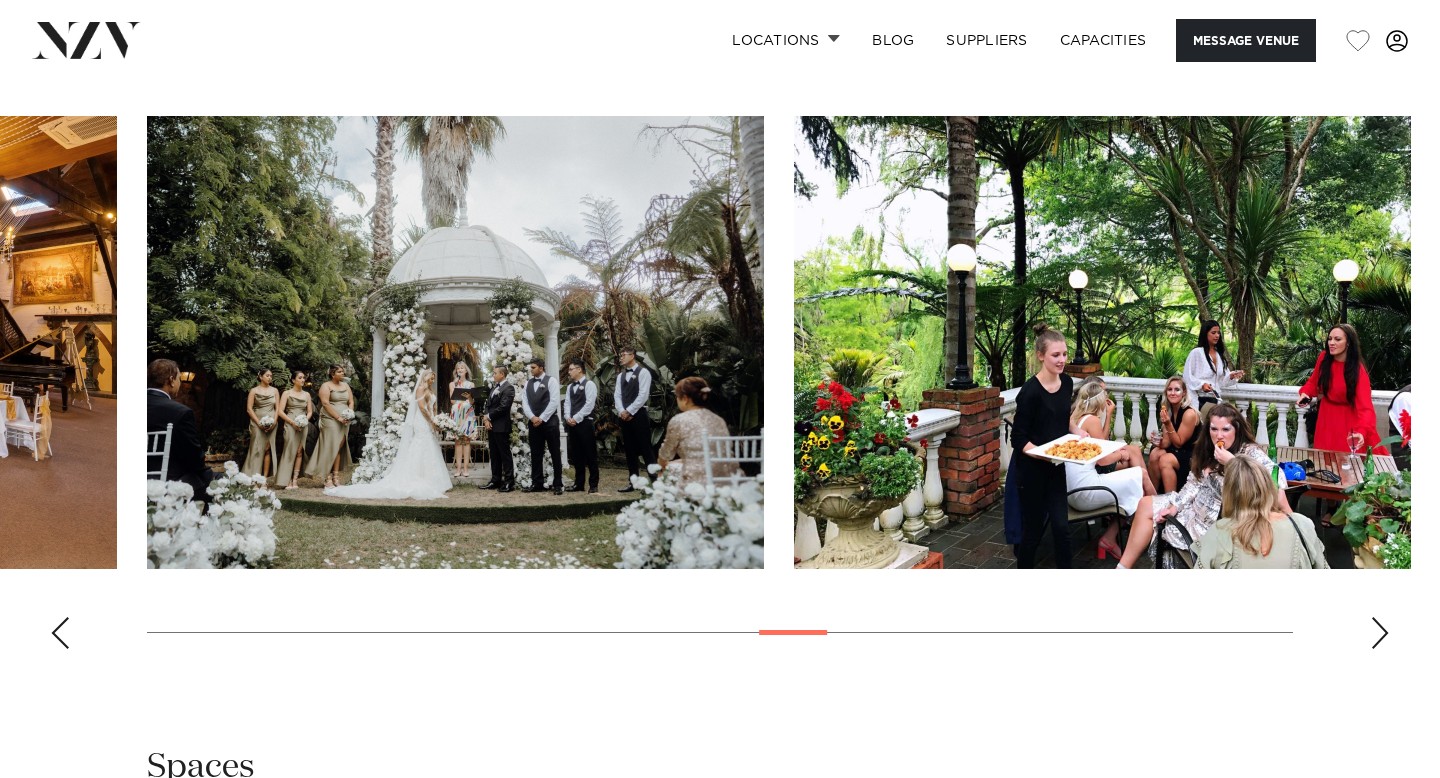 click at bounding box center [60, 633] 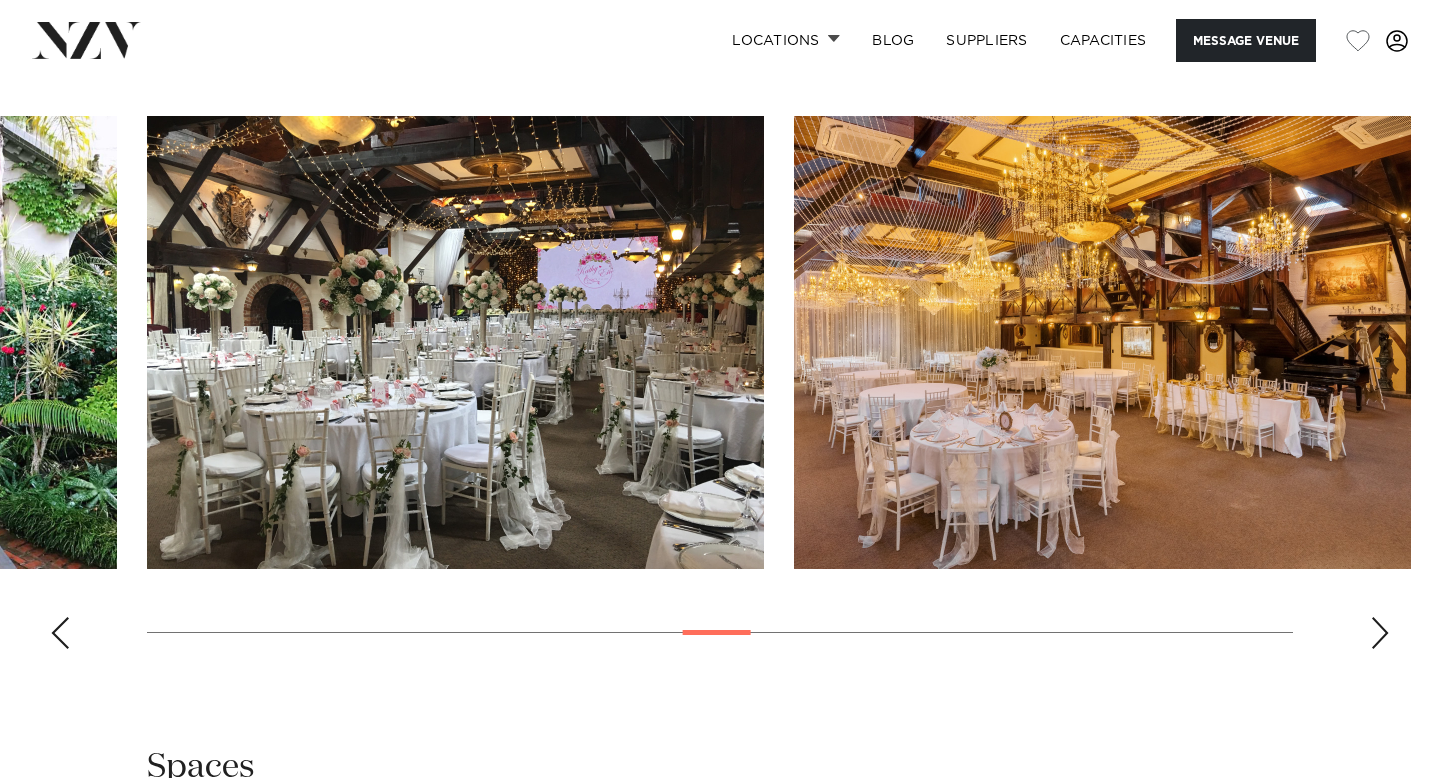 click at bounding box center (60, 633) 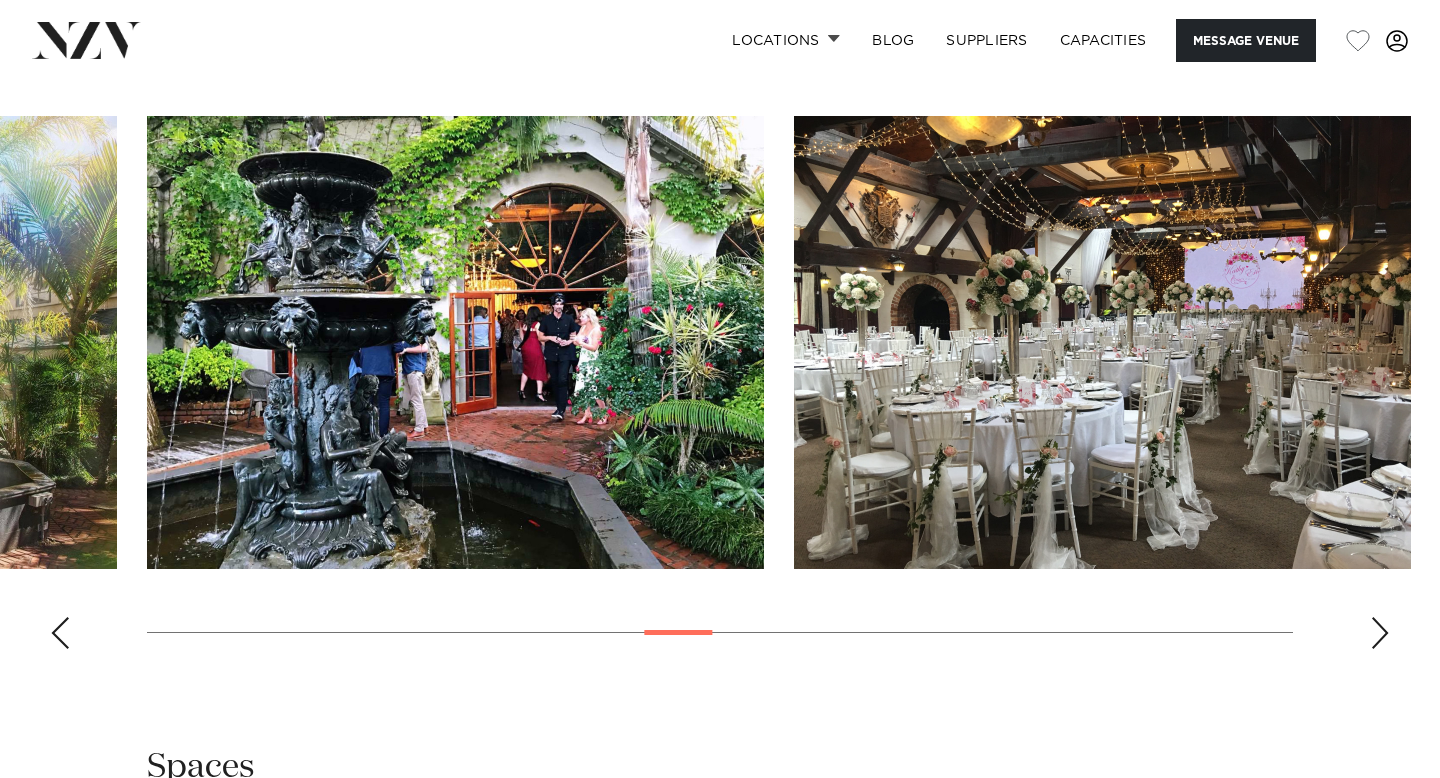 click at bounding box center (60, 633) 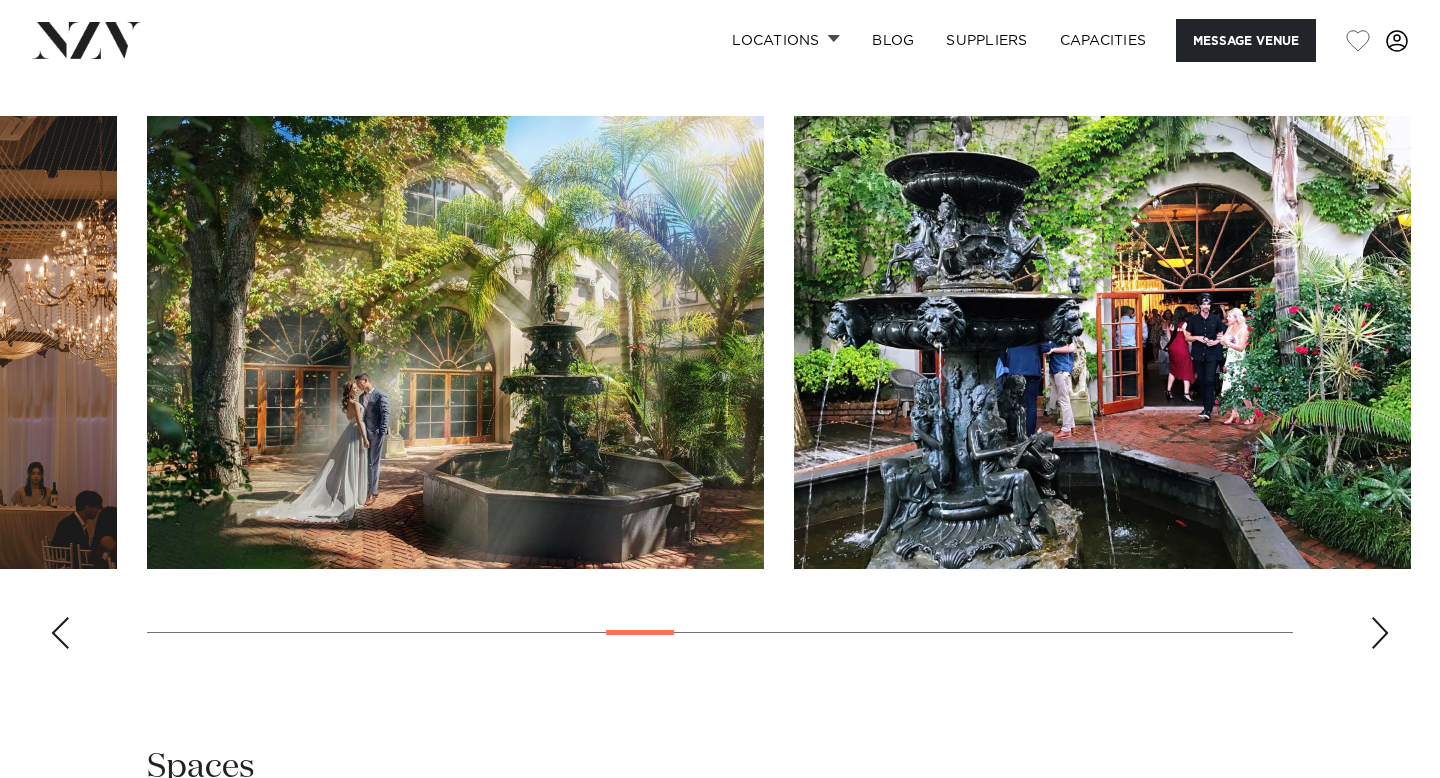 click at bounding box center [60, 633] 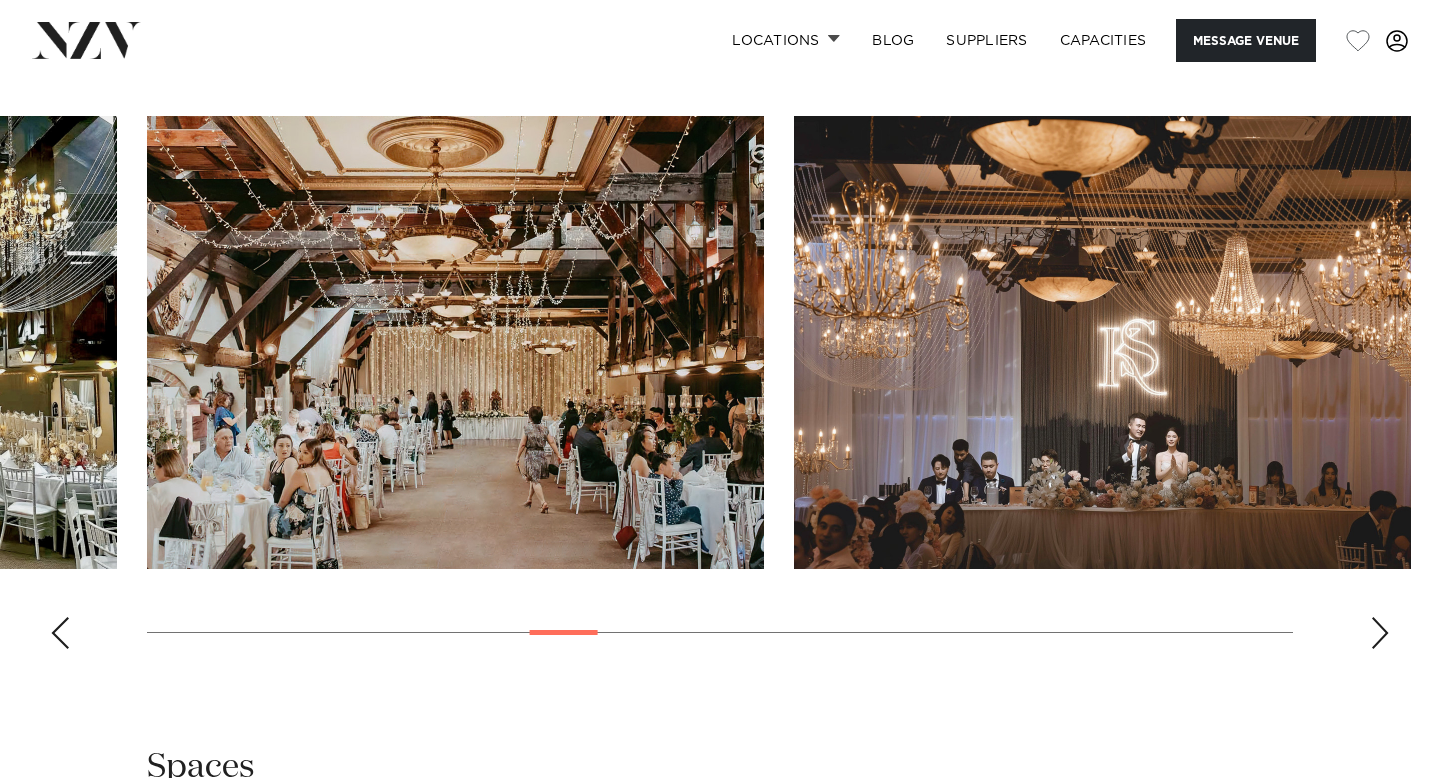 click at bounding box center [60, 633] 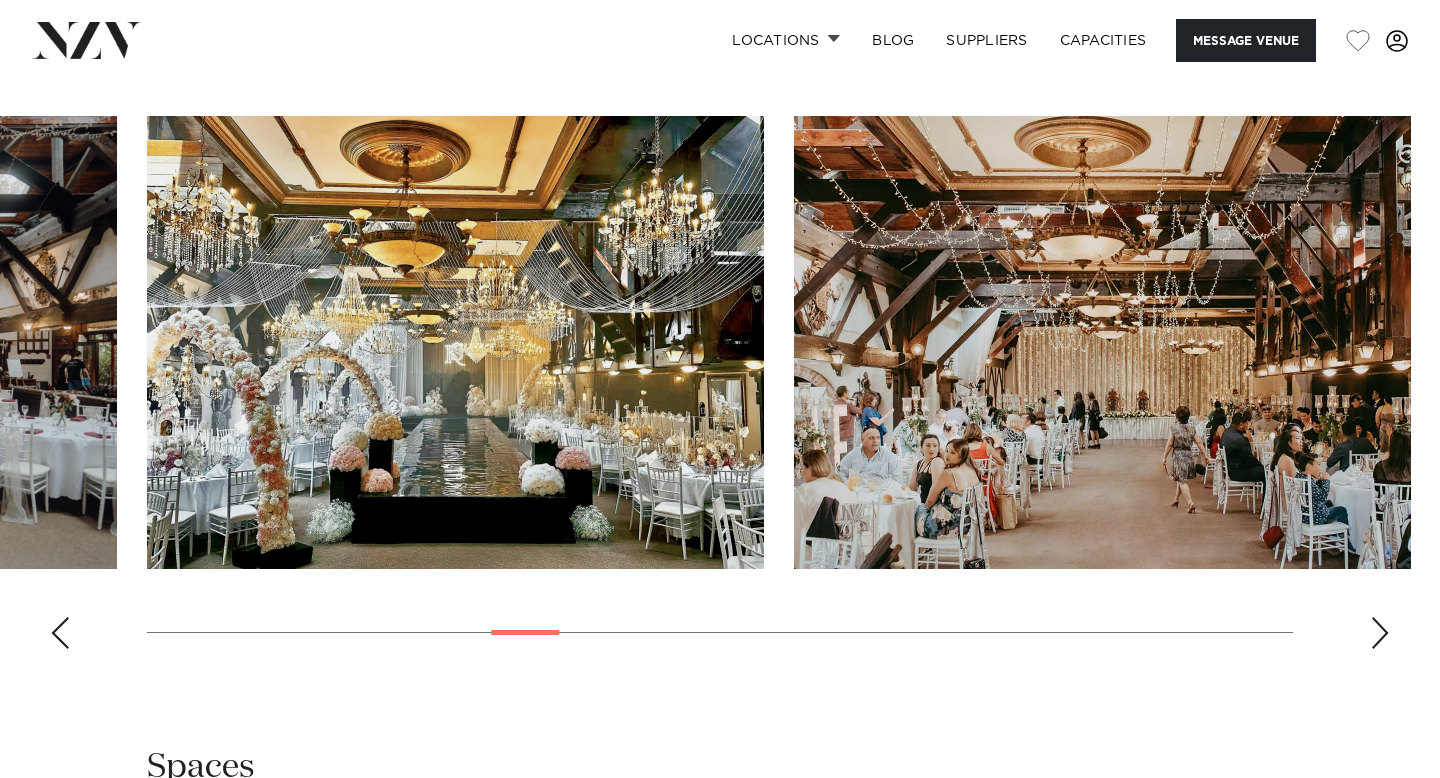 click at bounding box center [60, 633] 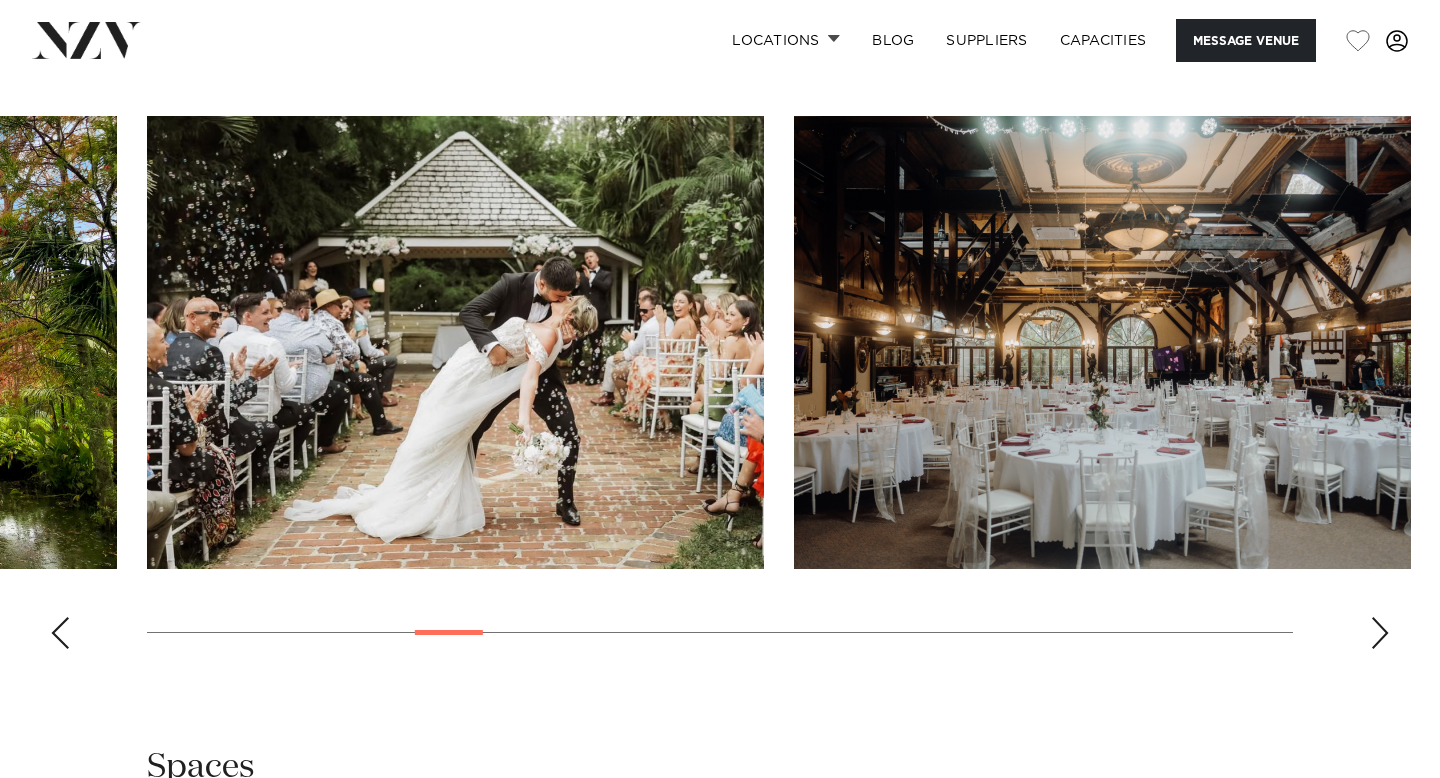 click at bounding box center (60, 633) 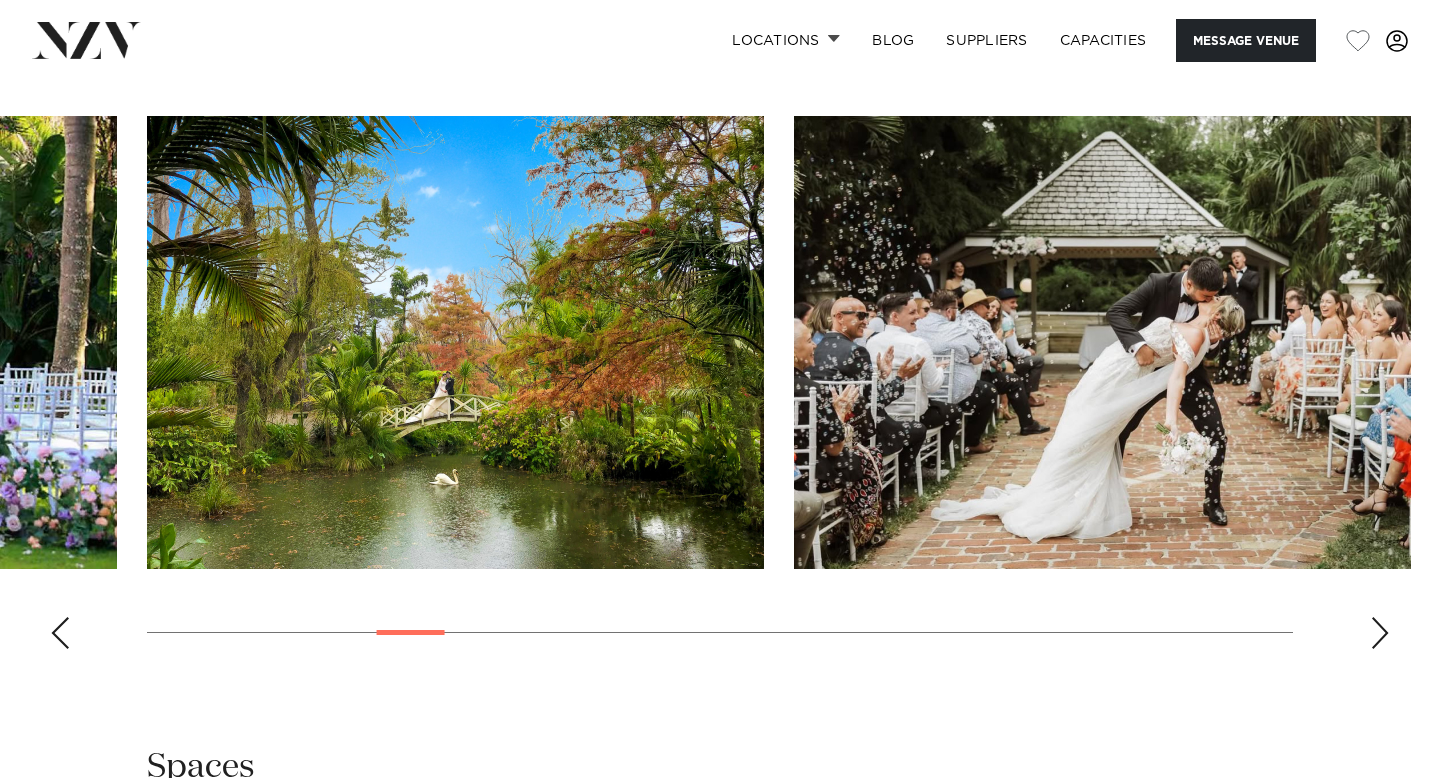 click at bounding box center (60, 633) 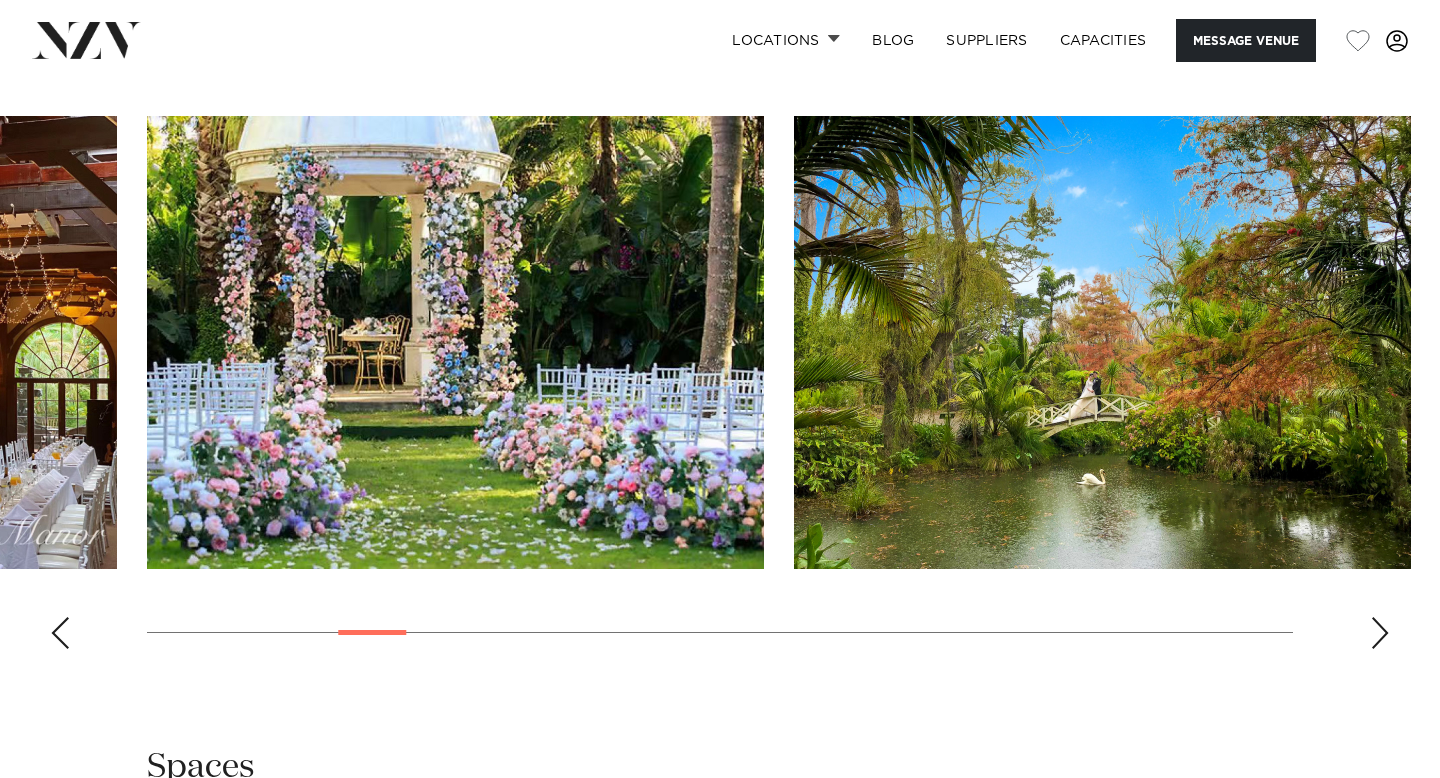 click at bounding box center [60, 633] 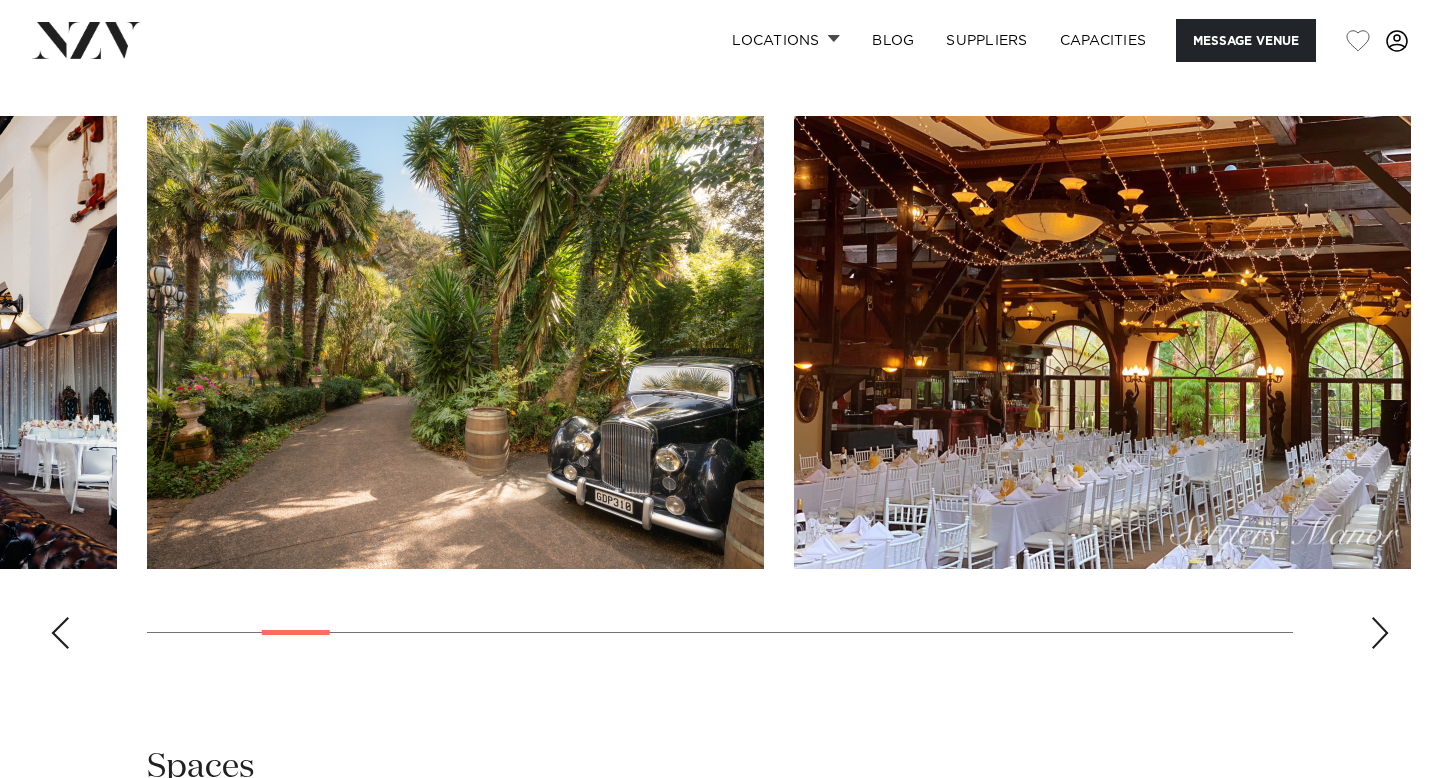 click at bounding box center [60, 633] 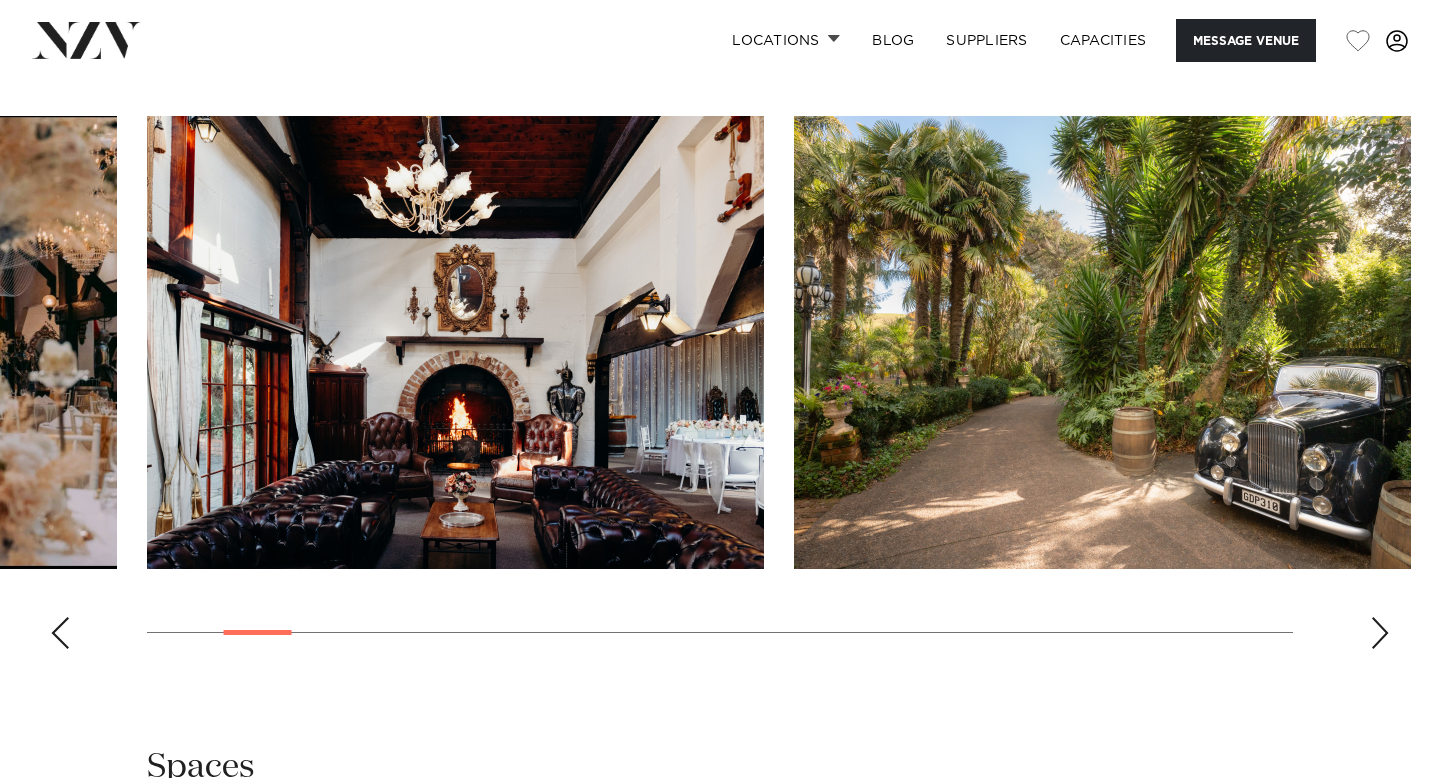 click at bounding box center [60, 633] 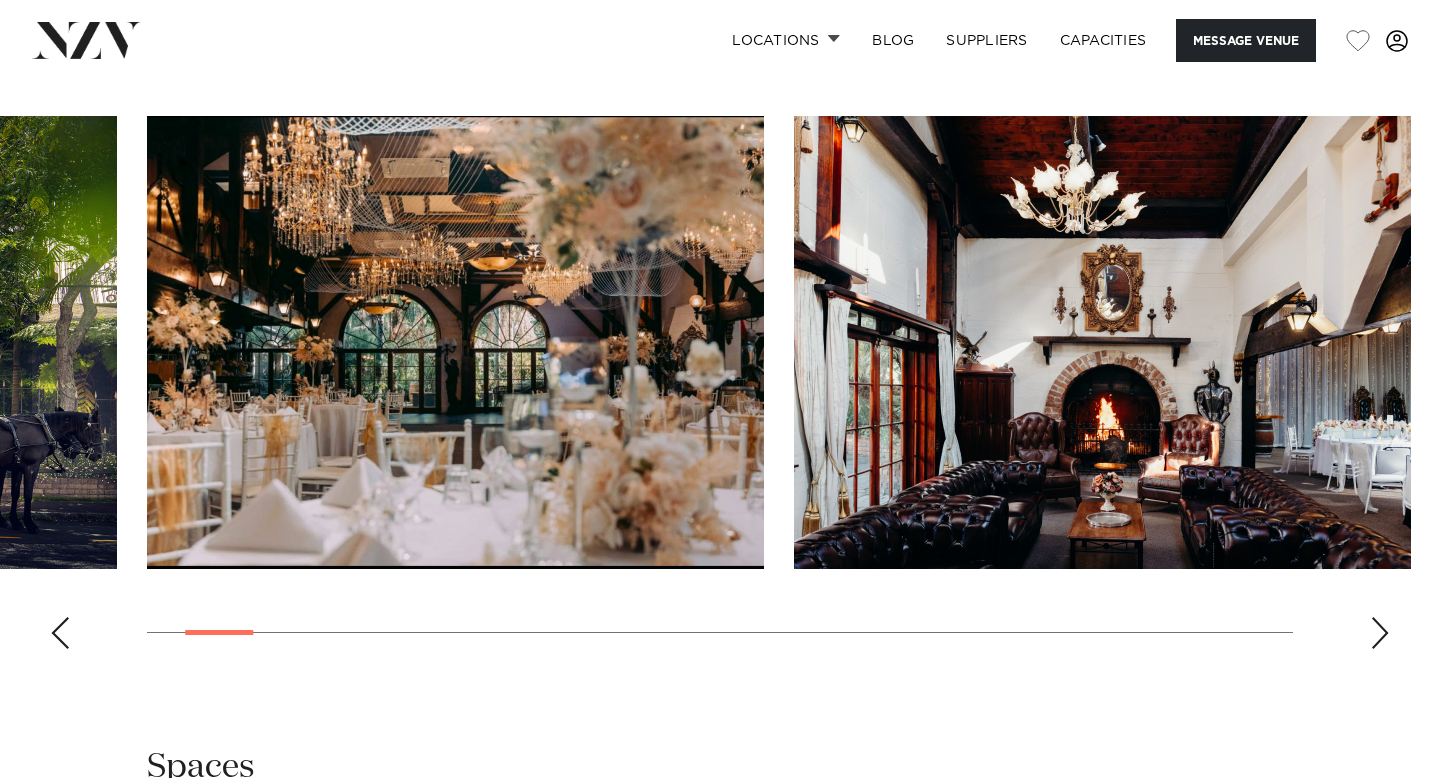 click at bounding box center (60, 633) 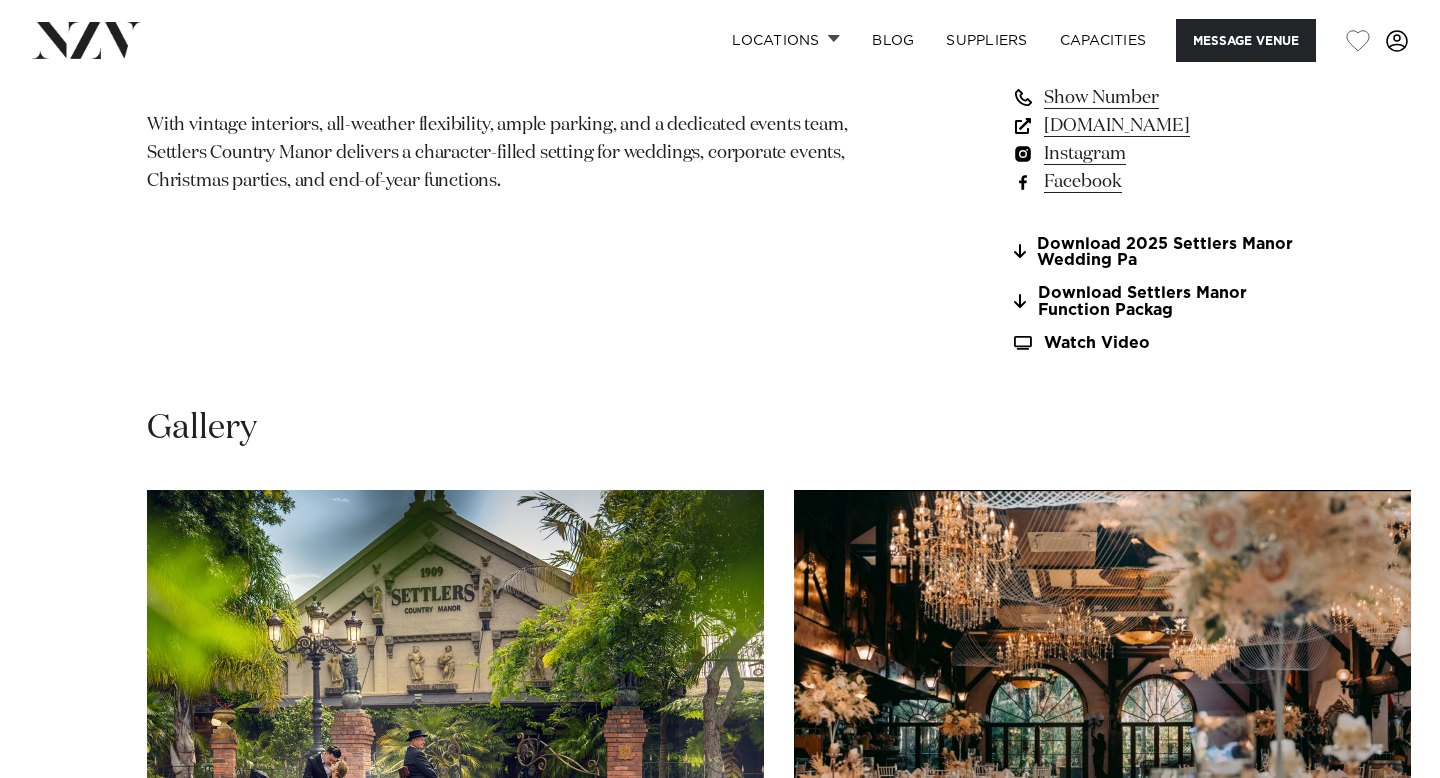 scroll, scrollTop: 1528, scrollLeft: 0, axis: vertical 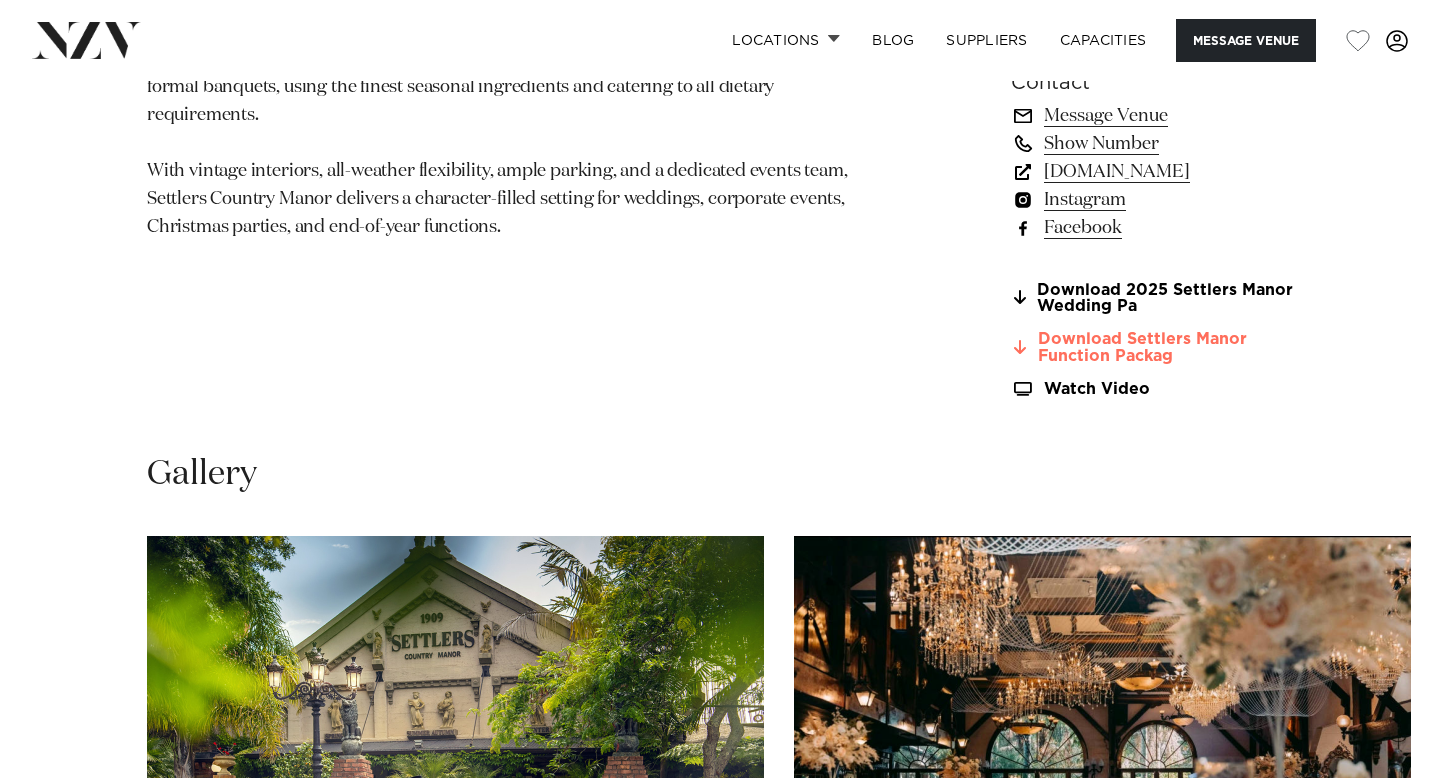 click on "Download Settlers Manor Function Packag" at bounding box center [1152, 348] 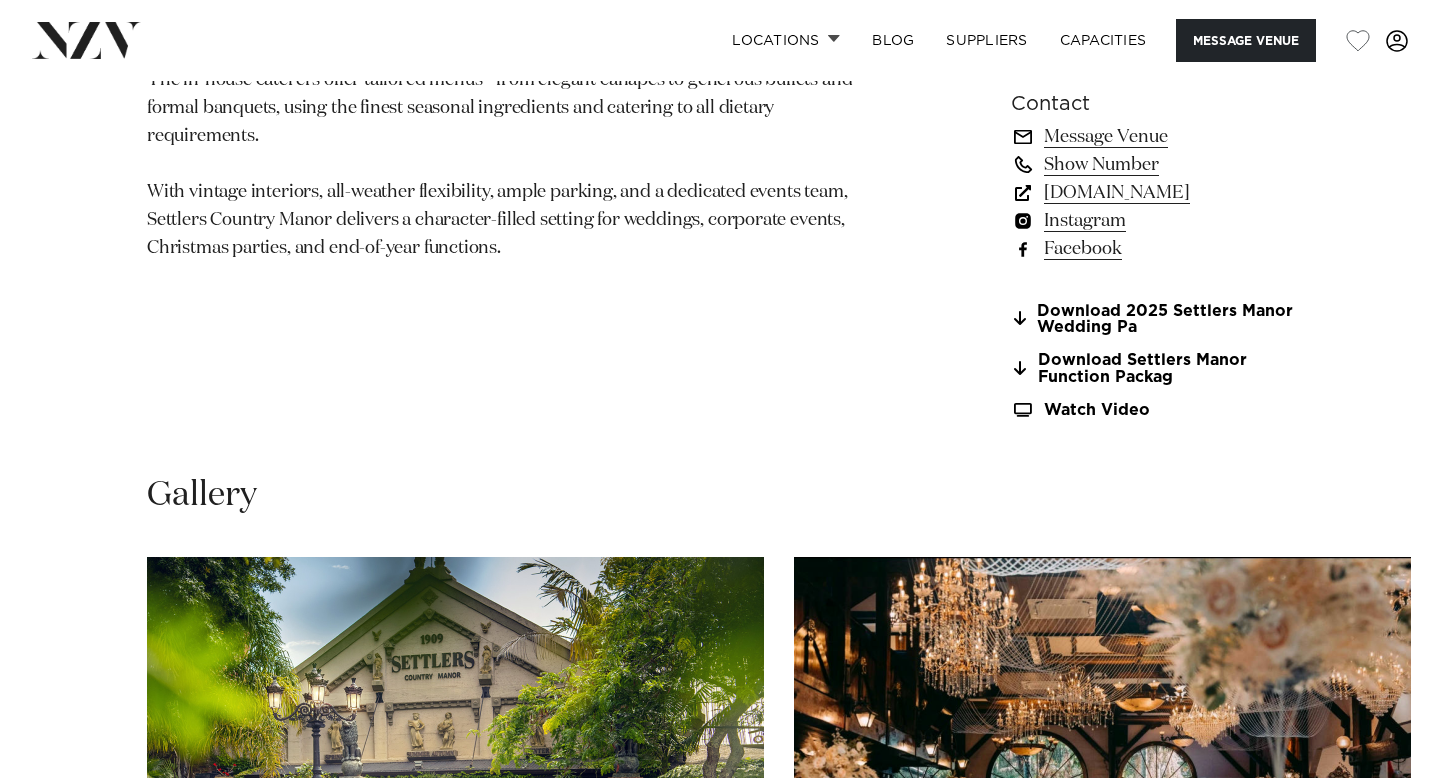scroll, scrollTop: 1506, scrollLeft: 0, axis: vertical 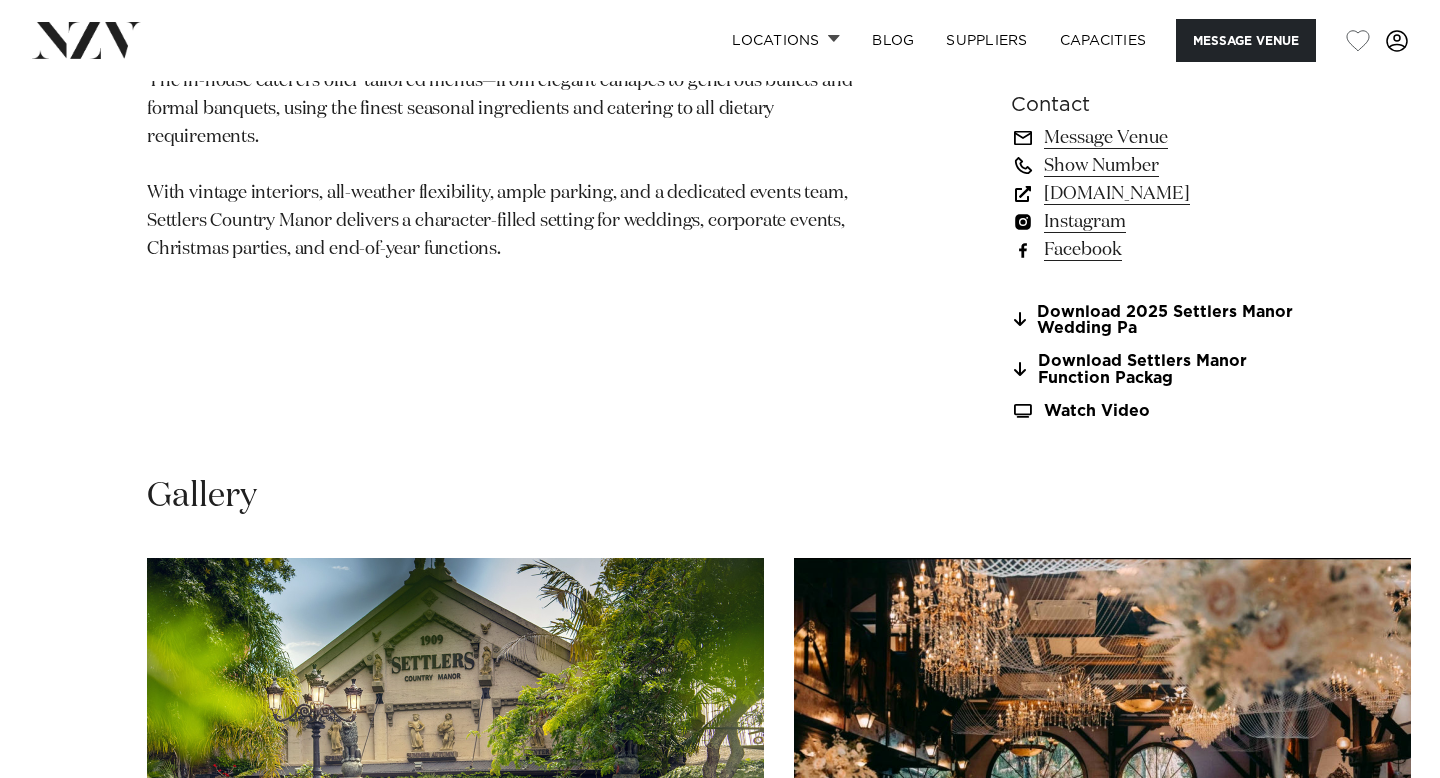 click on "www.settlerscountrymanor.co.nz" at bounding box center (1152, 194) 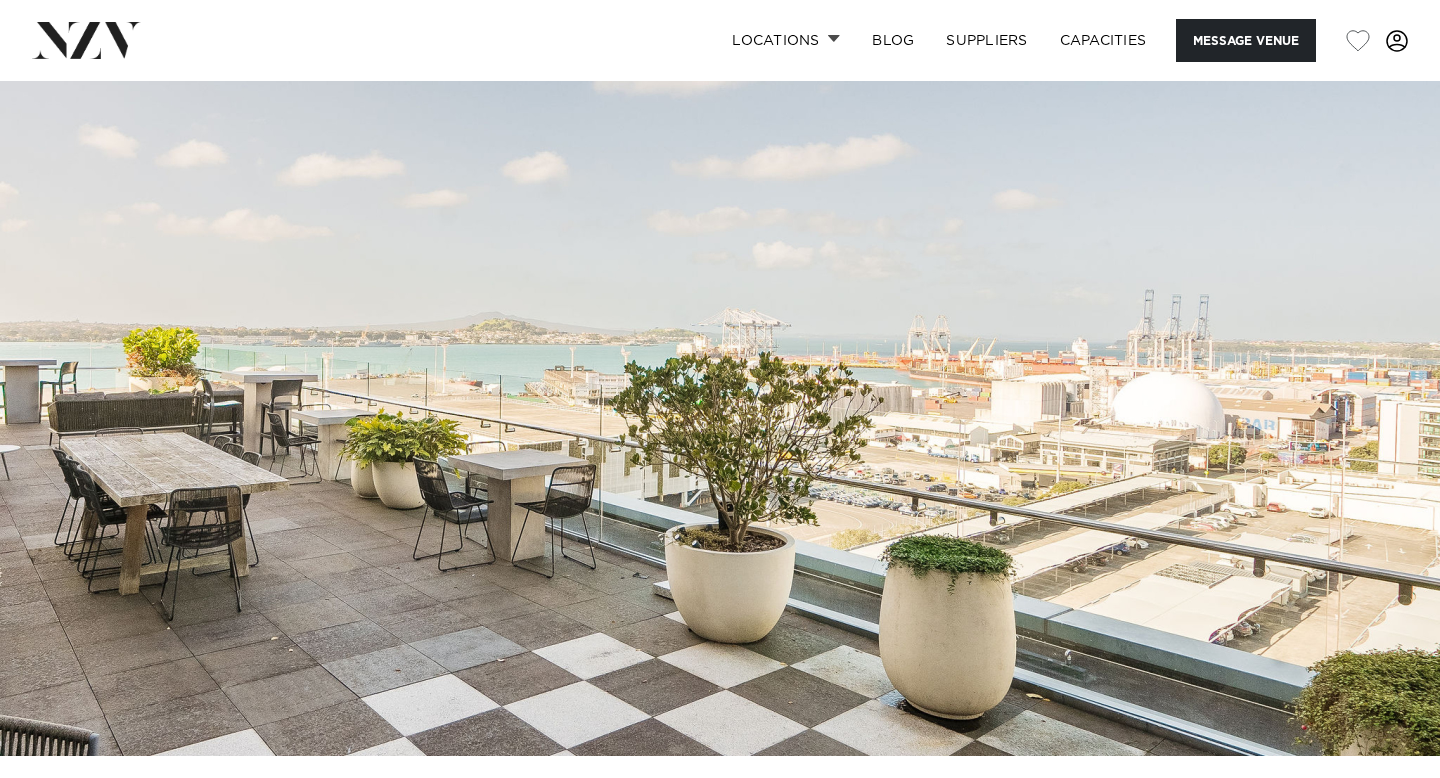 scroll, scrollTop: 0, scrollLeft: 0, axis: both 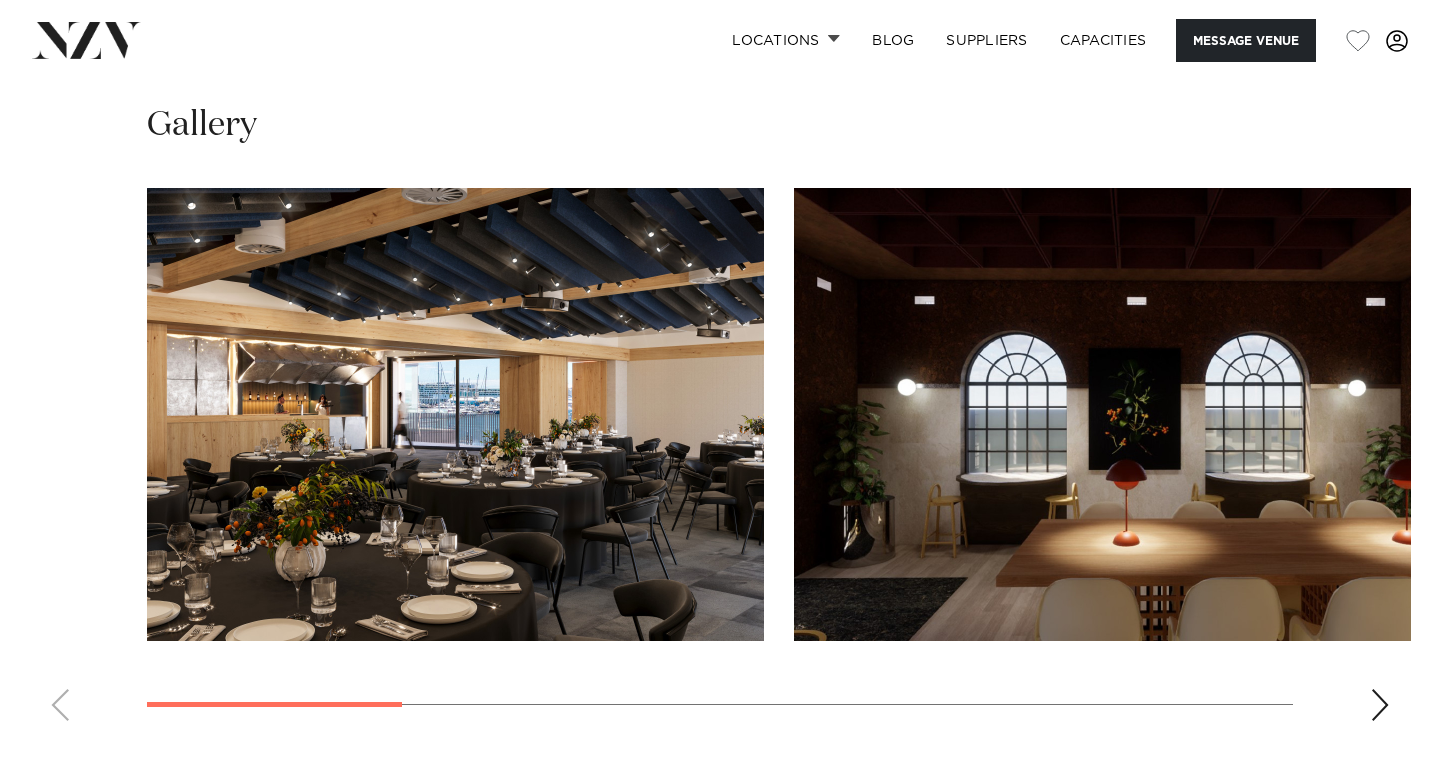 click at bounding box center (1380, 705) 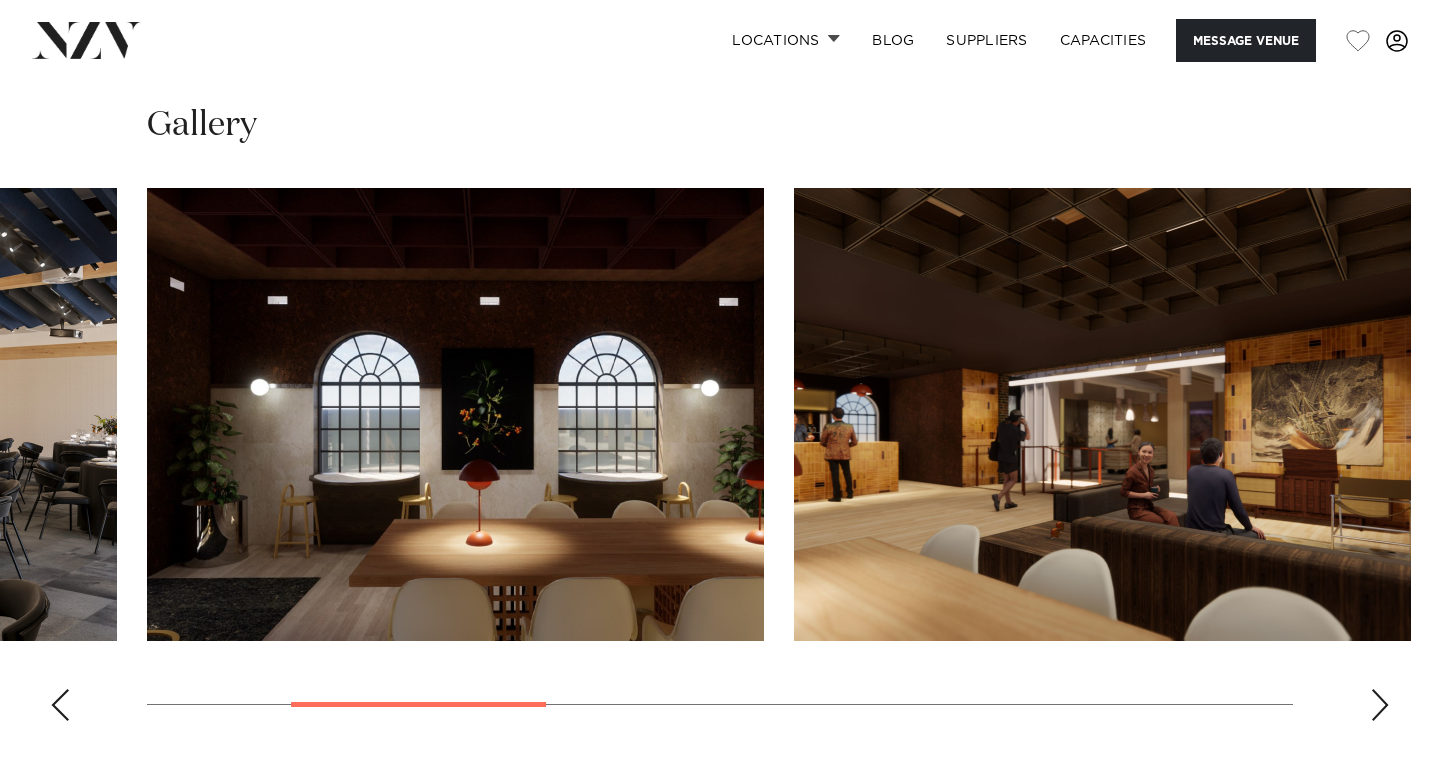 click at bounding box center [1380, 705] 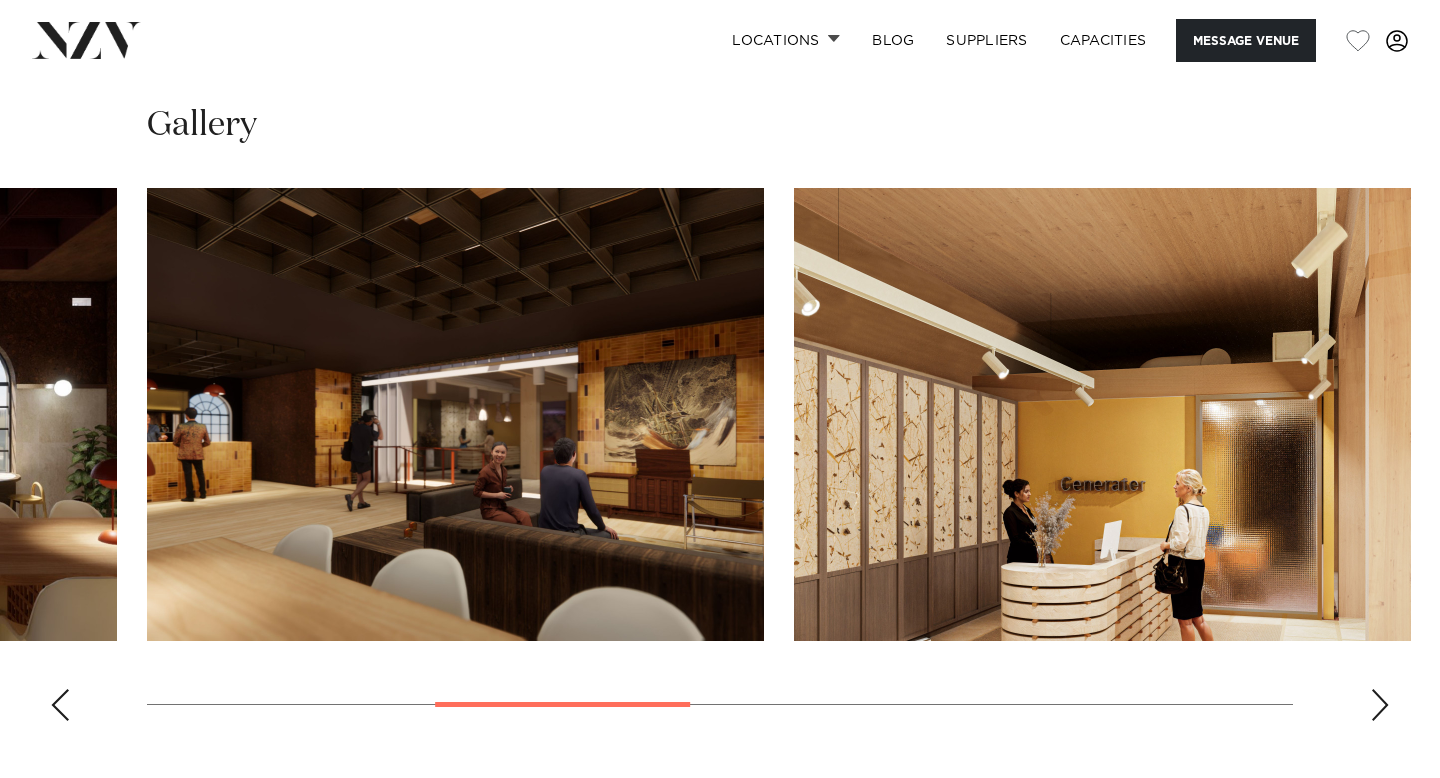 click at bounding box center [1380, 705] 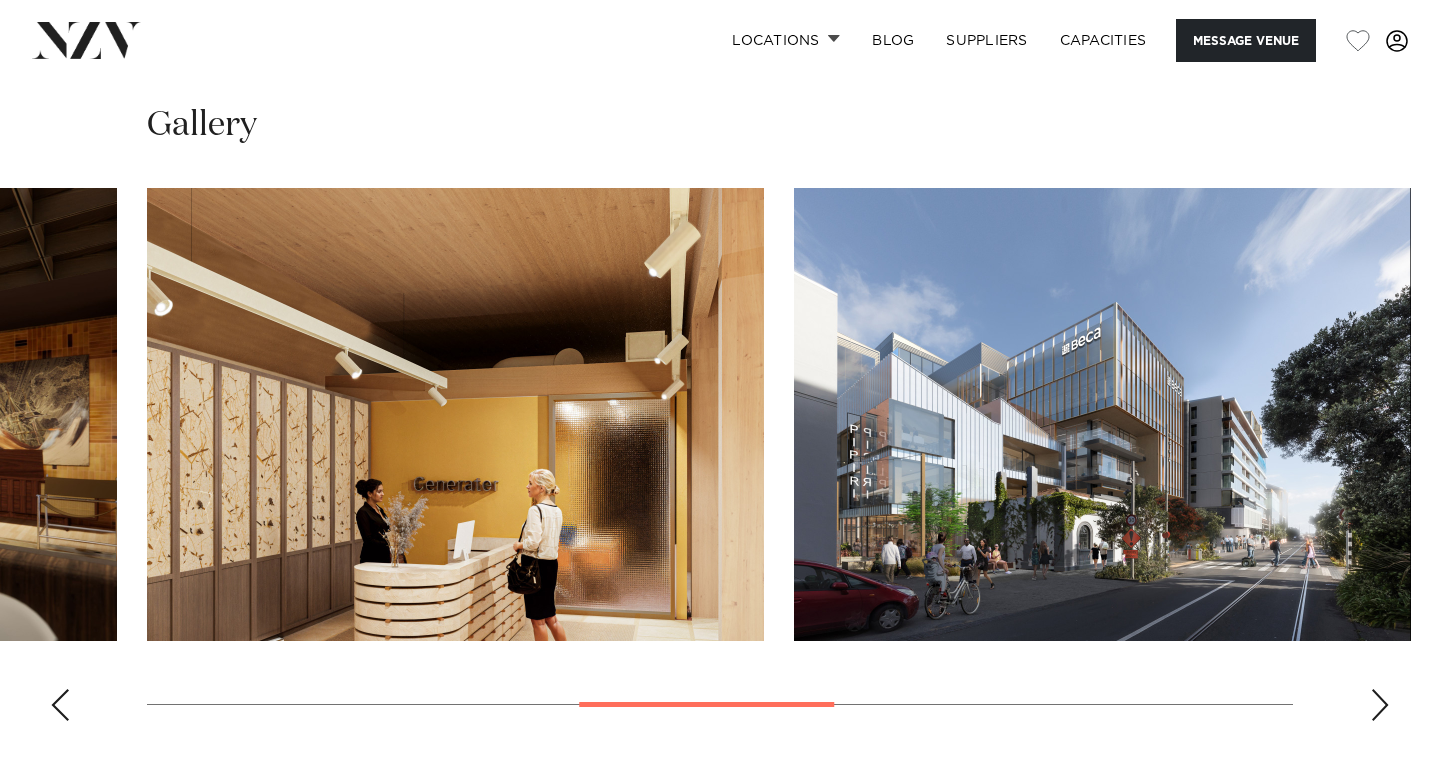 click at bounding box center (1380, 705) 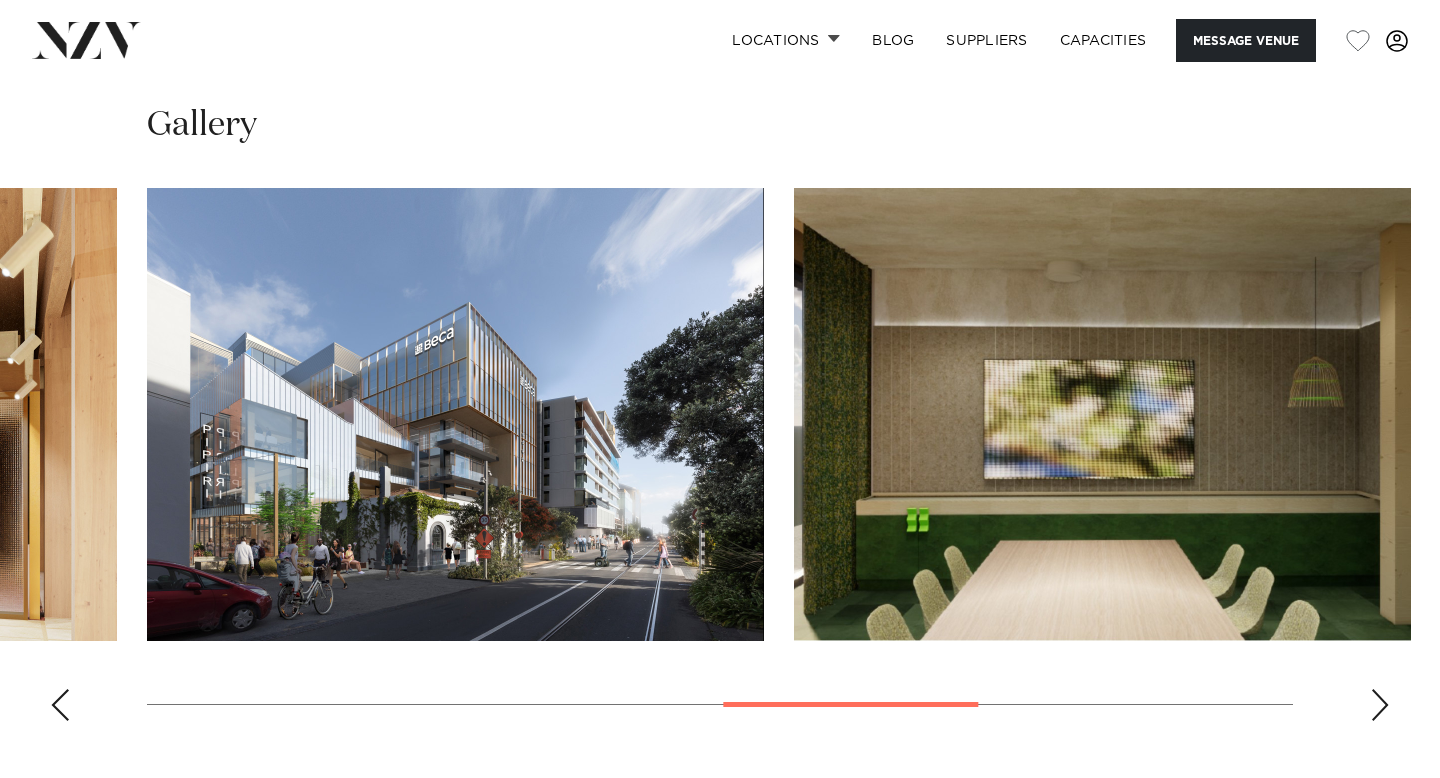 click at bounding box center (1380, 705) 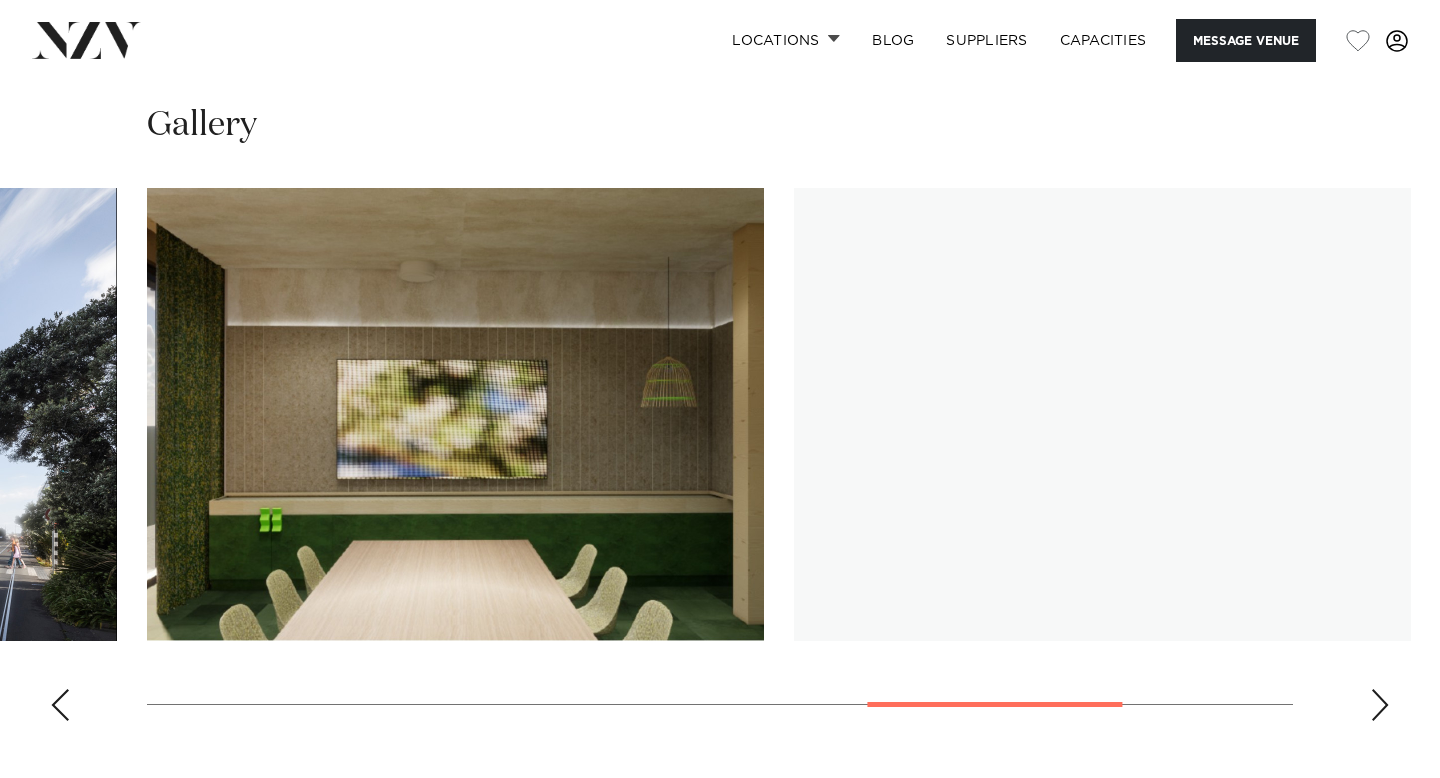 click at bounding box center (1380, 705) 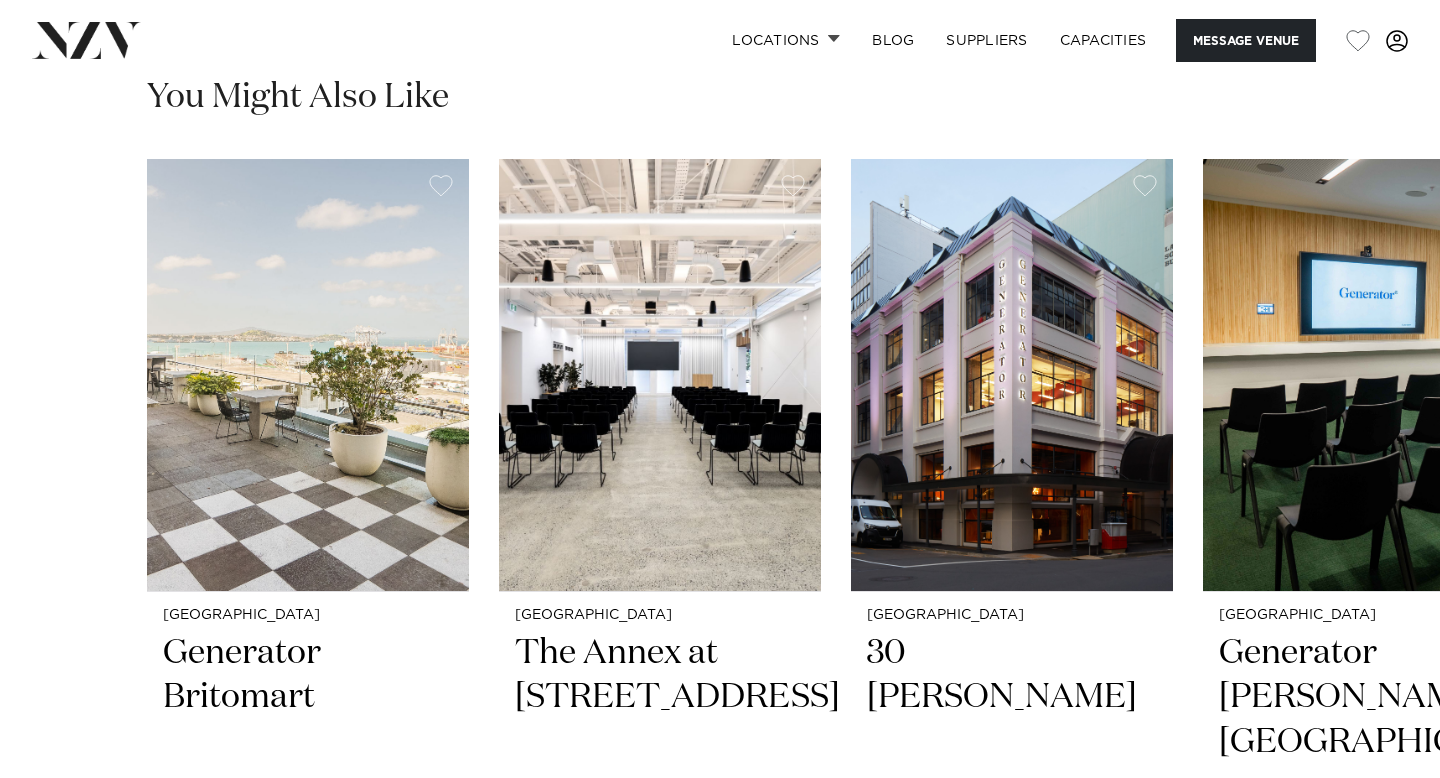 scroll, scrollTop: 2978, scrollLeft: 0, axis: vertical 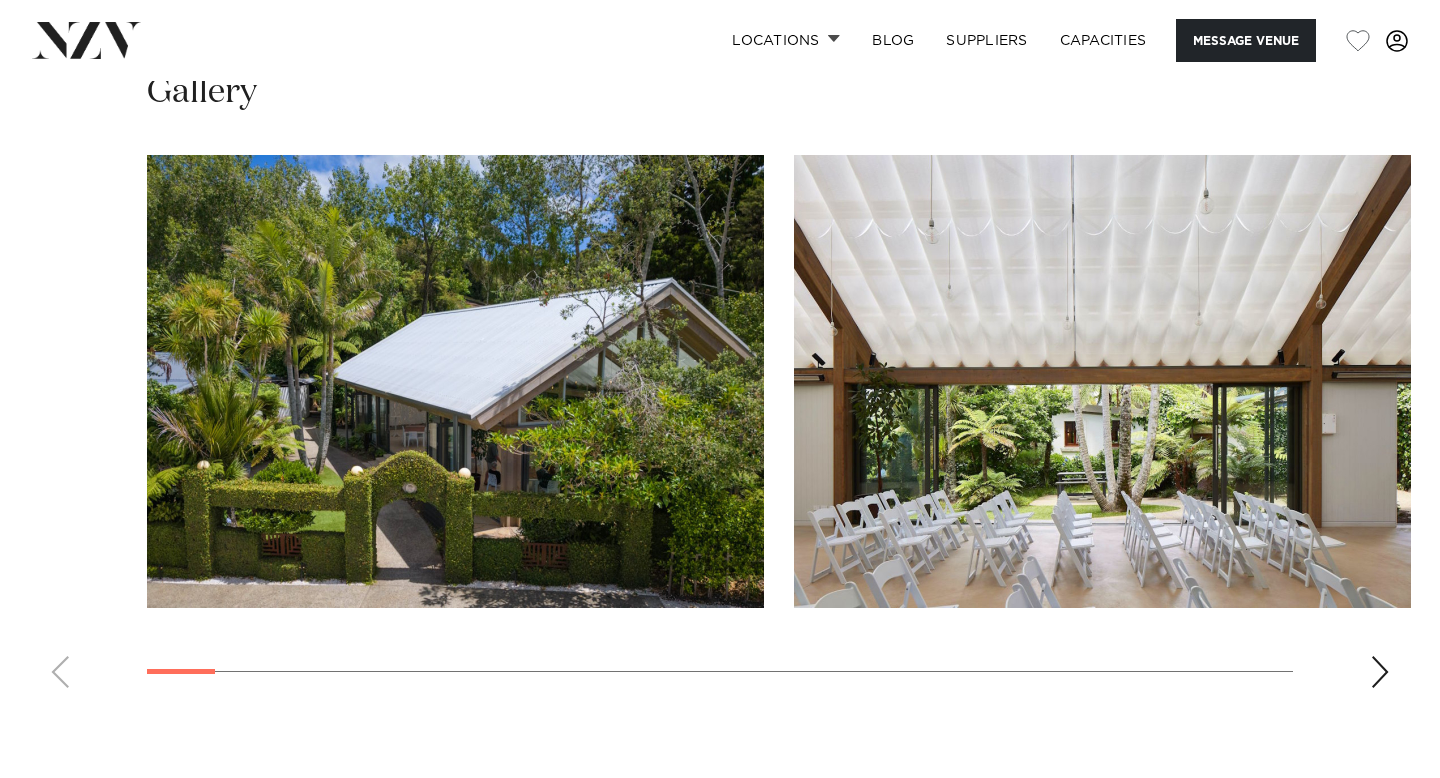 click at bounding box center [1380, 672] 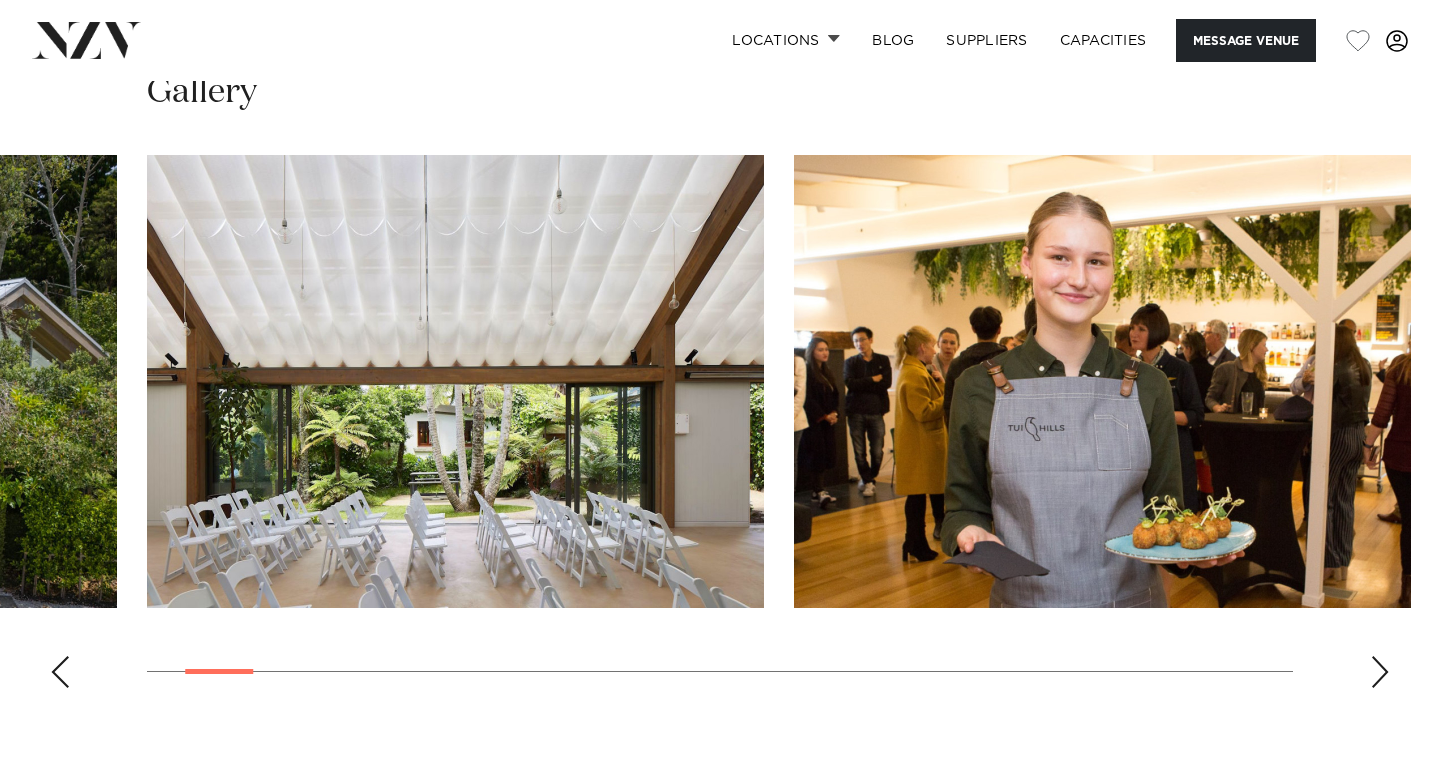 click at bounding box center (1380, 672) 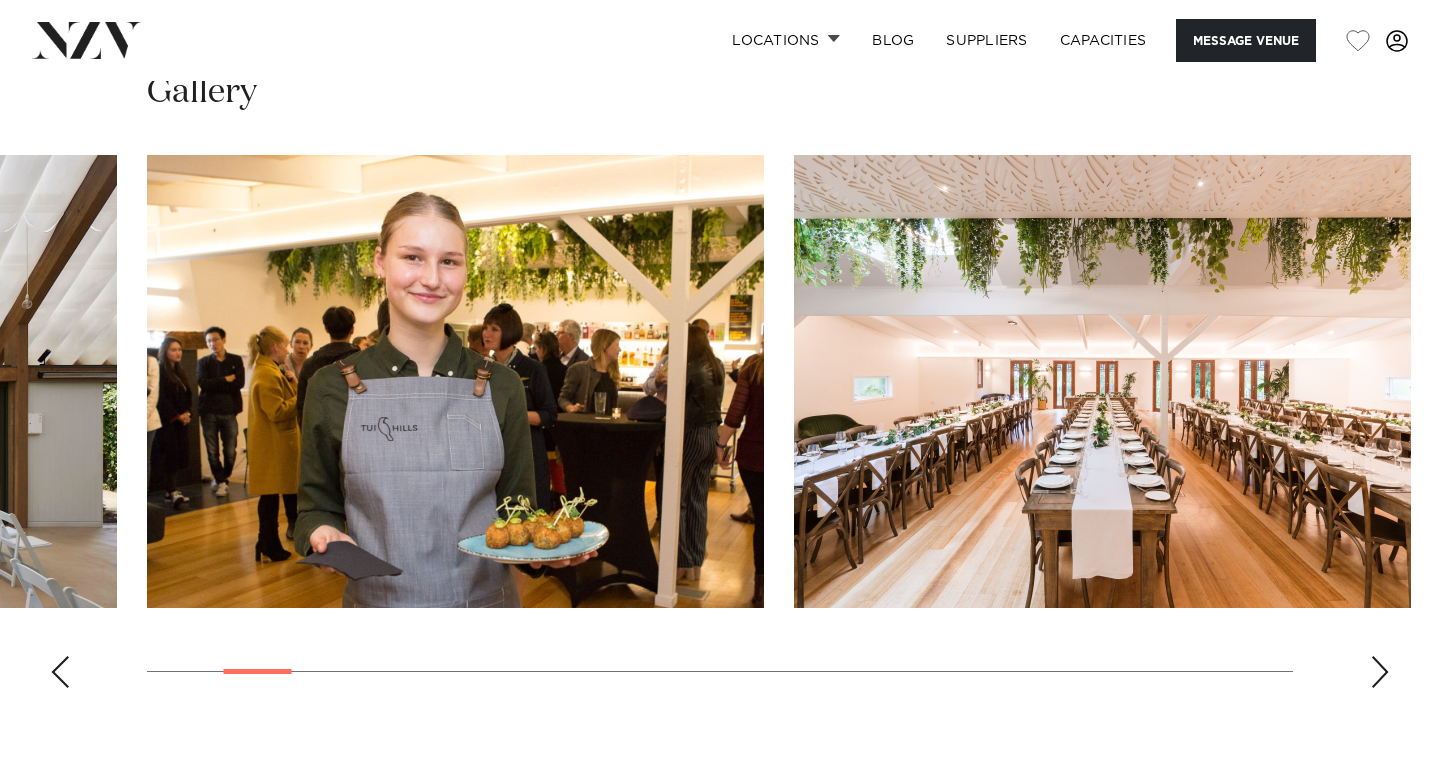 click at bounding box center (1380, 672) 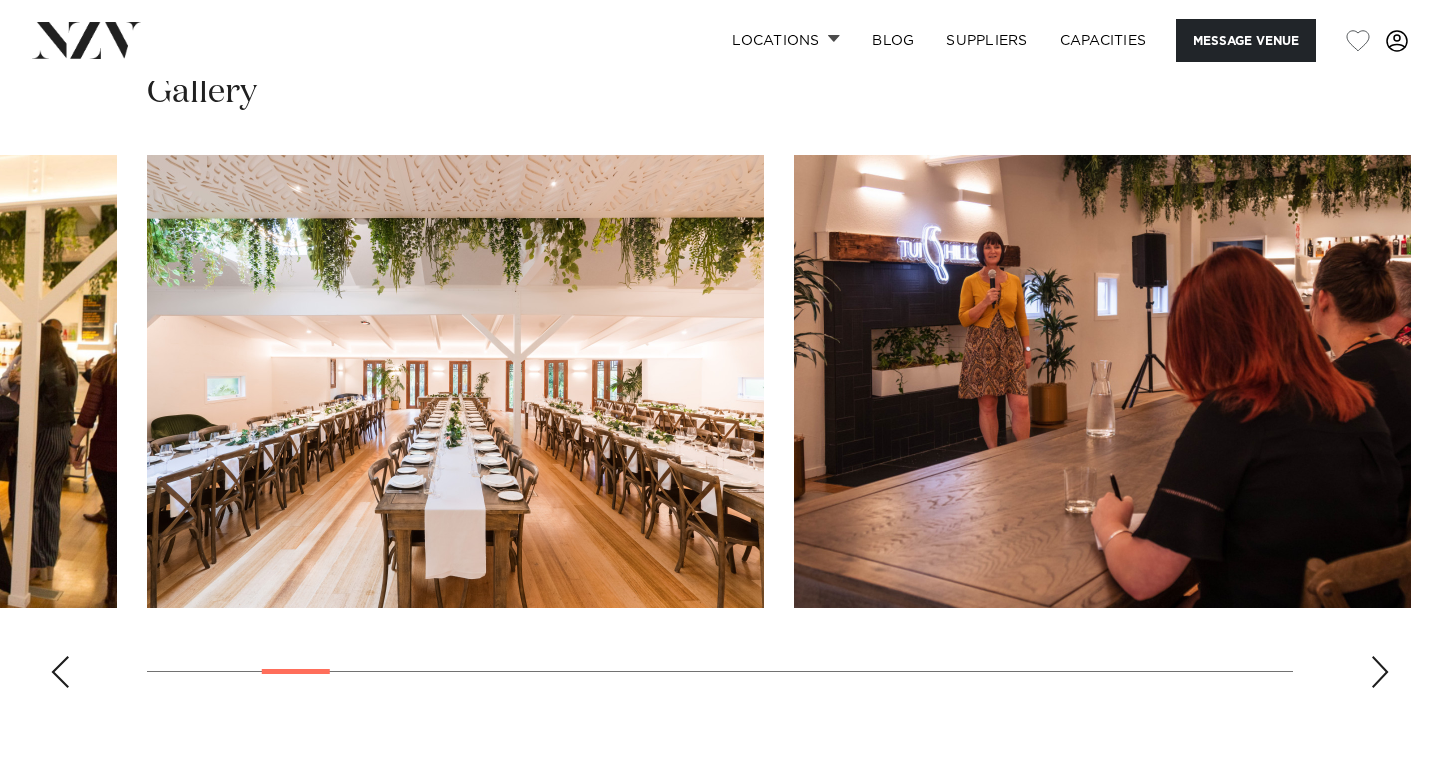 click at bounding box center (1380, 672) 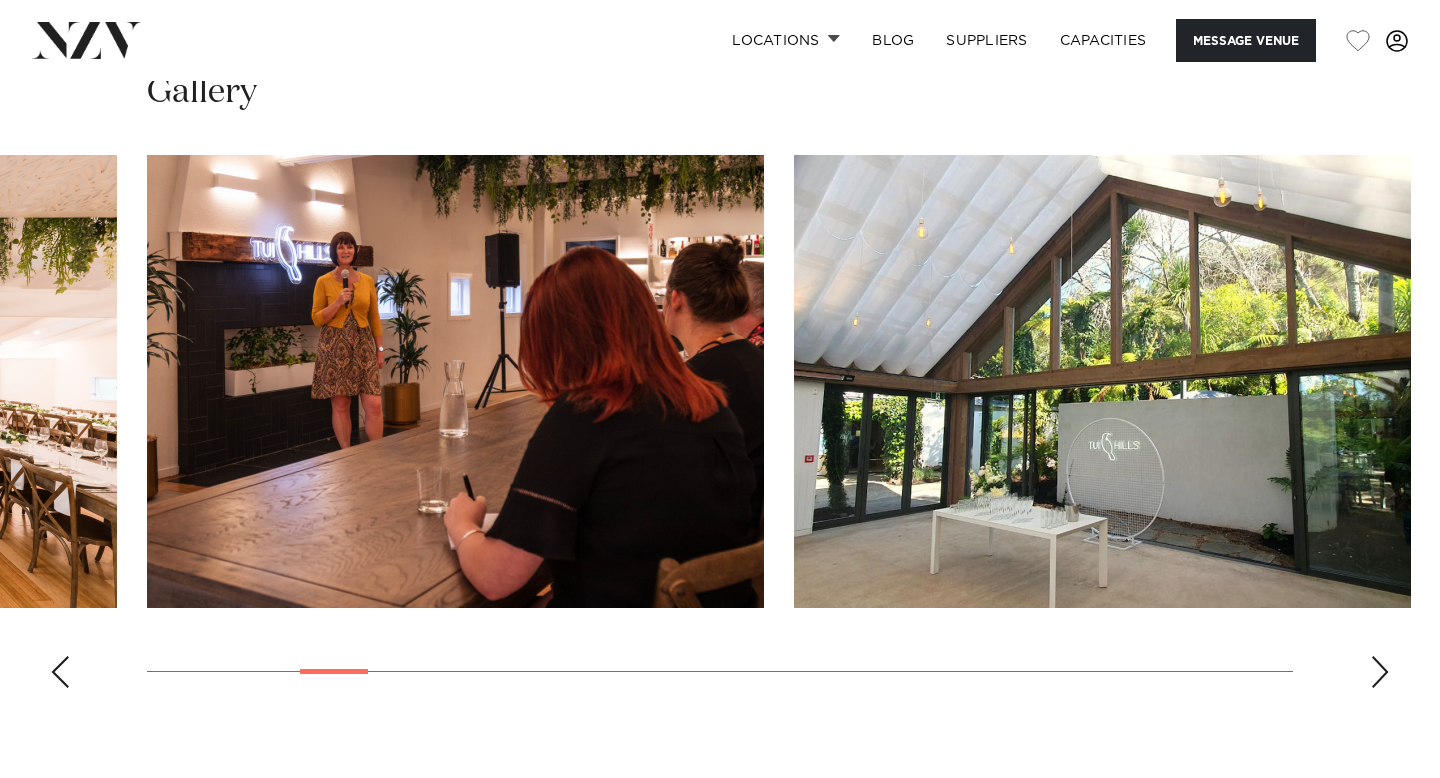 click at bounding box center (1380, 672) 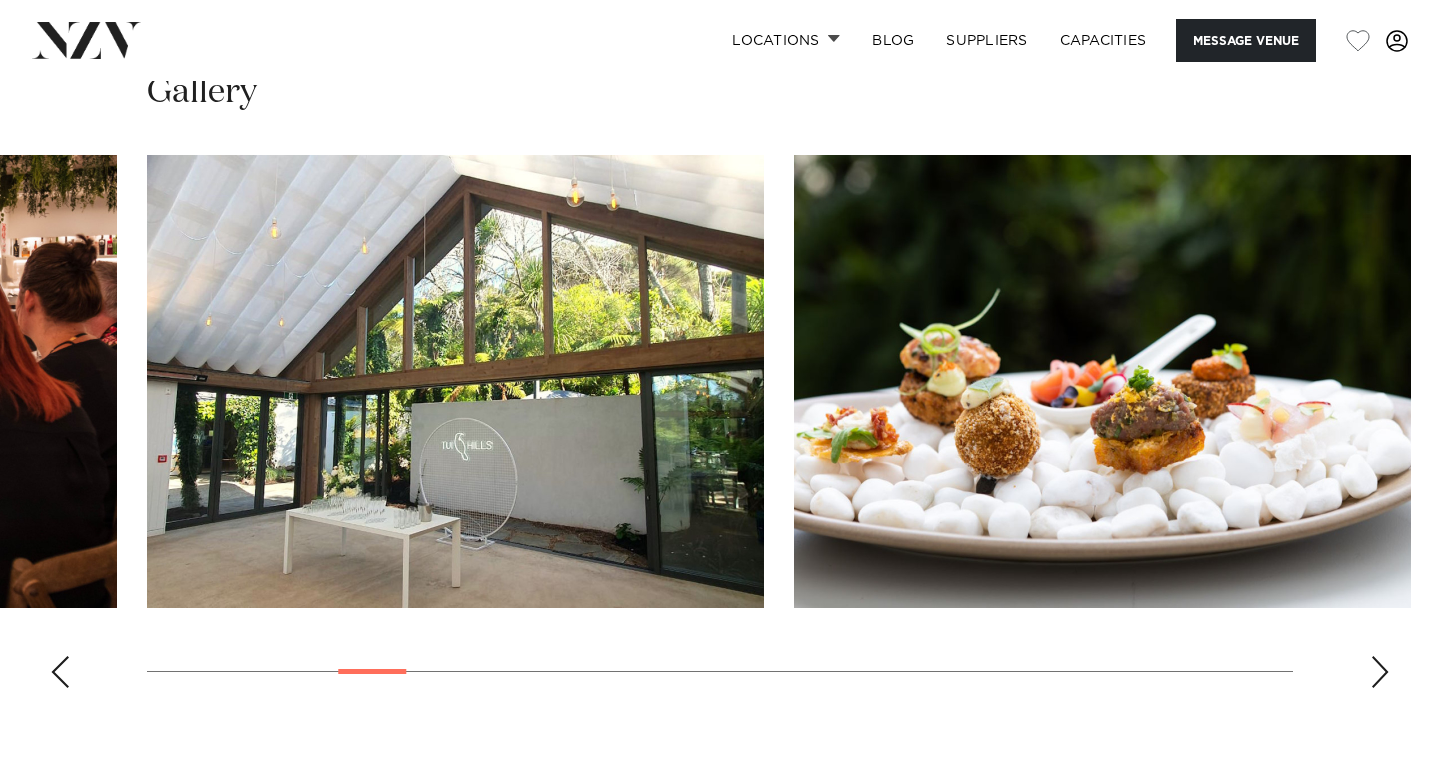 click at bounding box center (1380, 672) 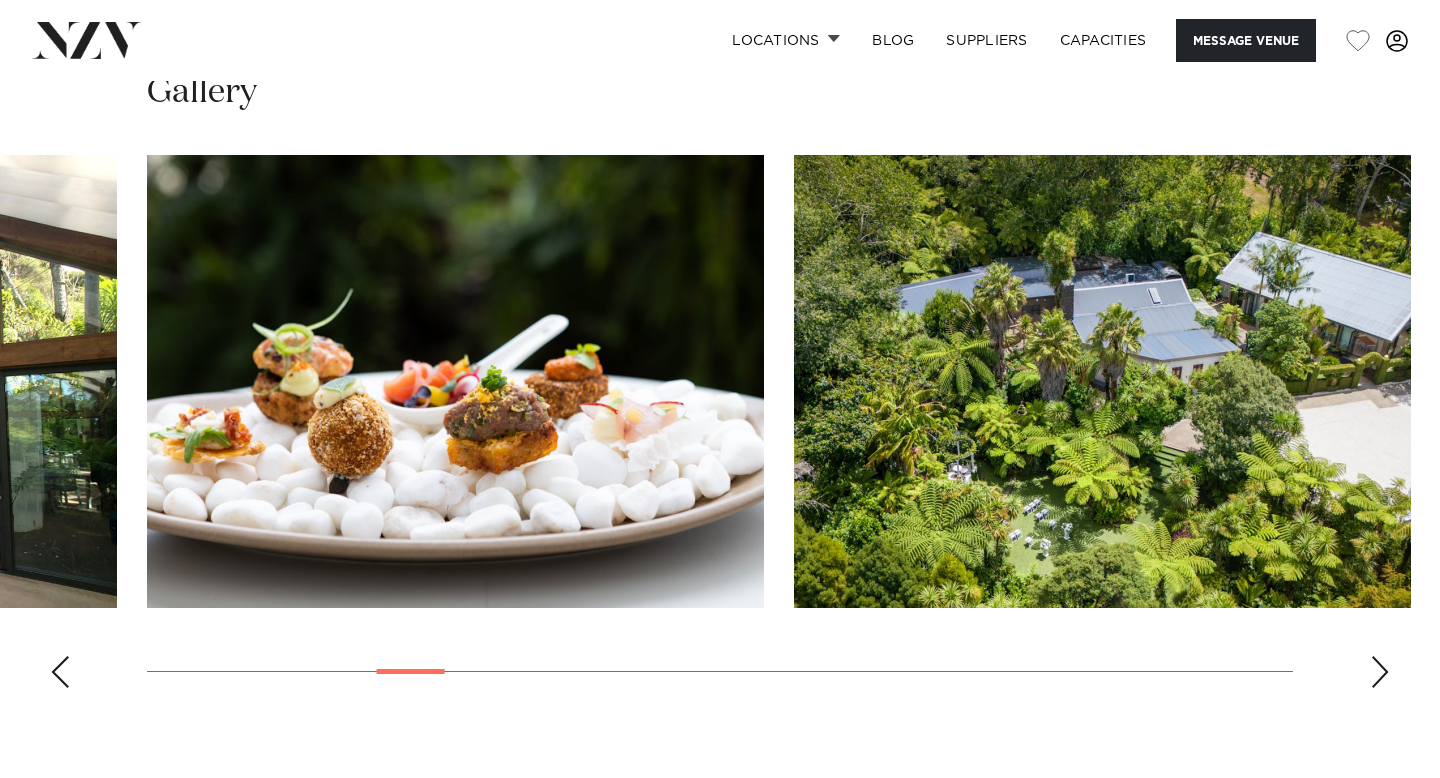 click at bounding box center [1380, 672] 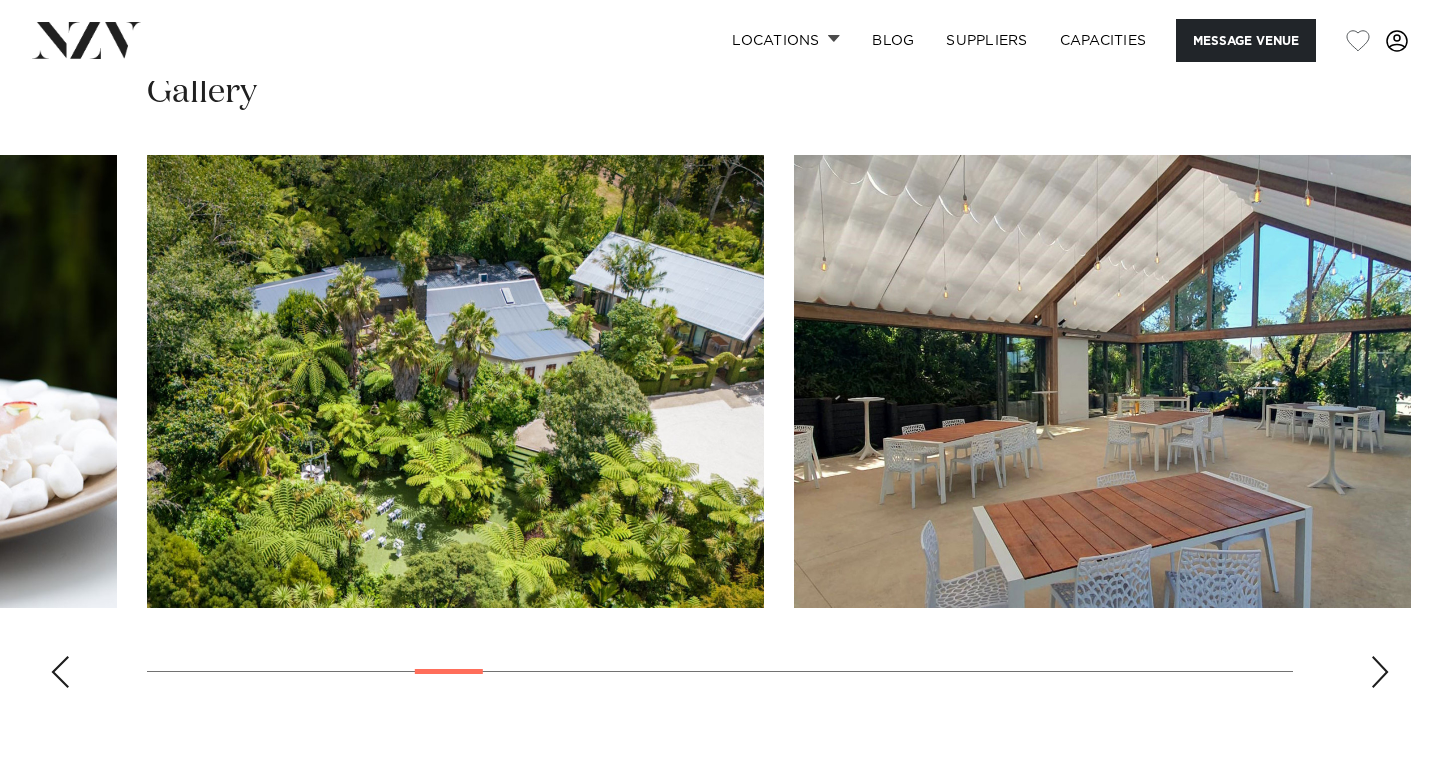 click at bounding box center (1380, 672) 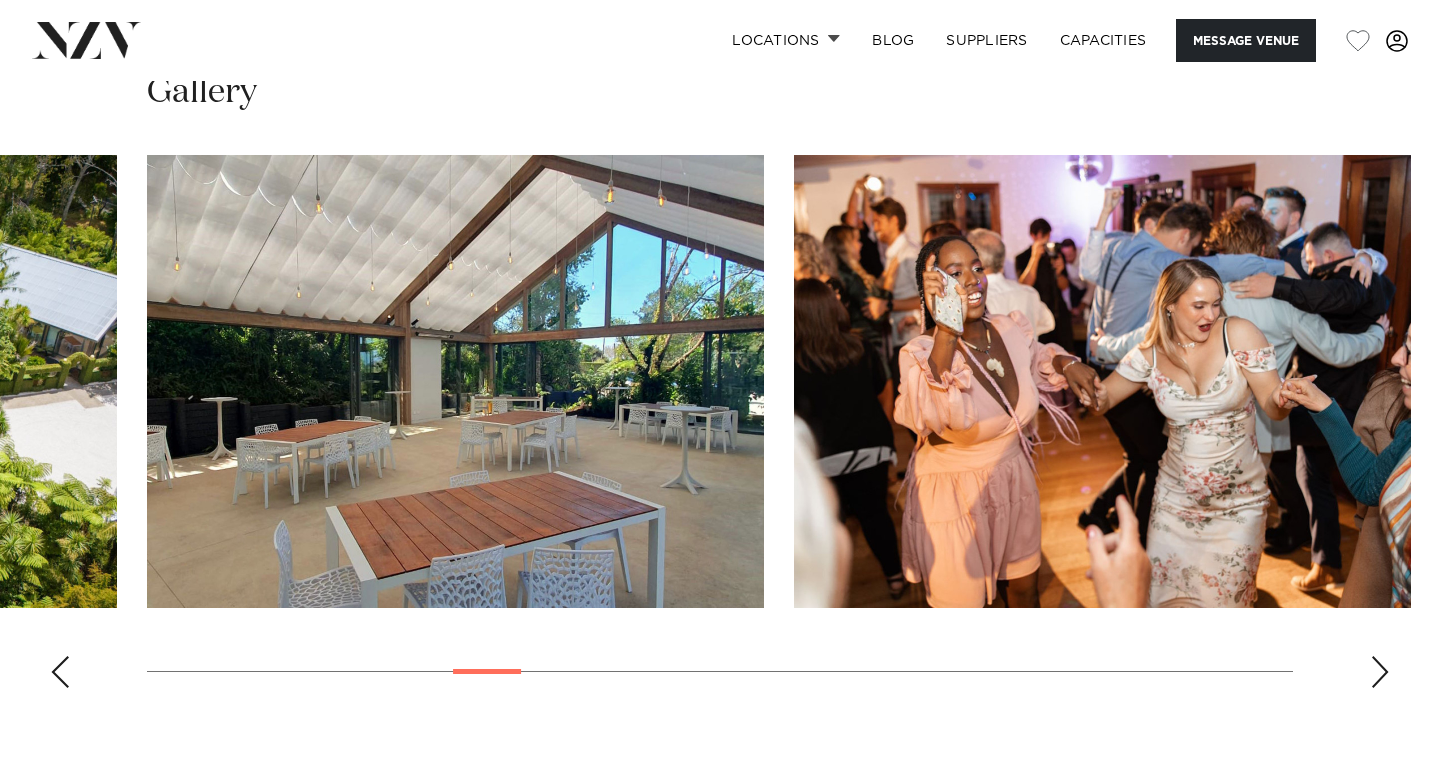 click at bounding box center (1380, 672) 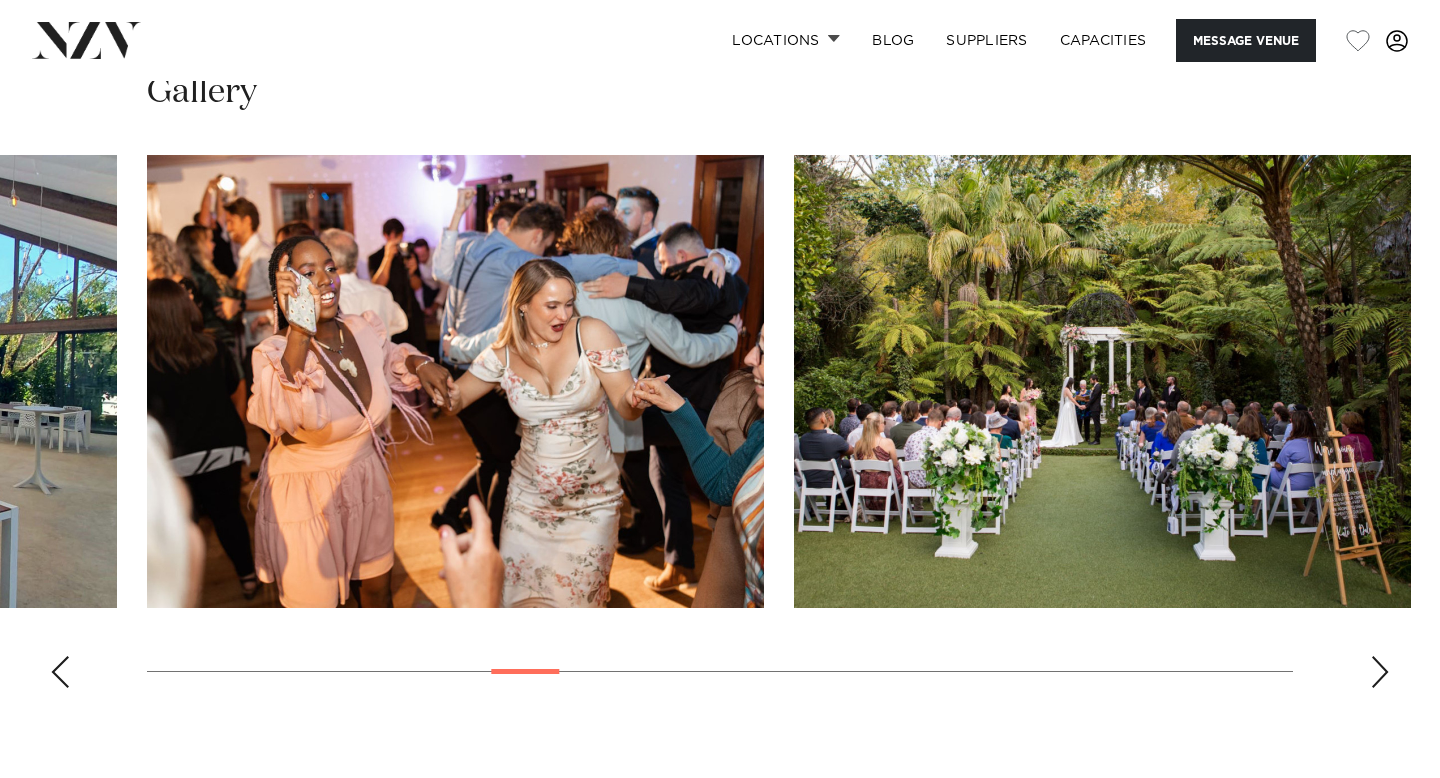 click at bounding box center [1380, 672] 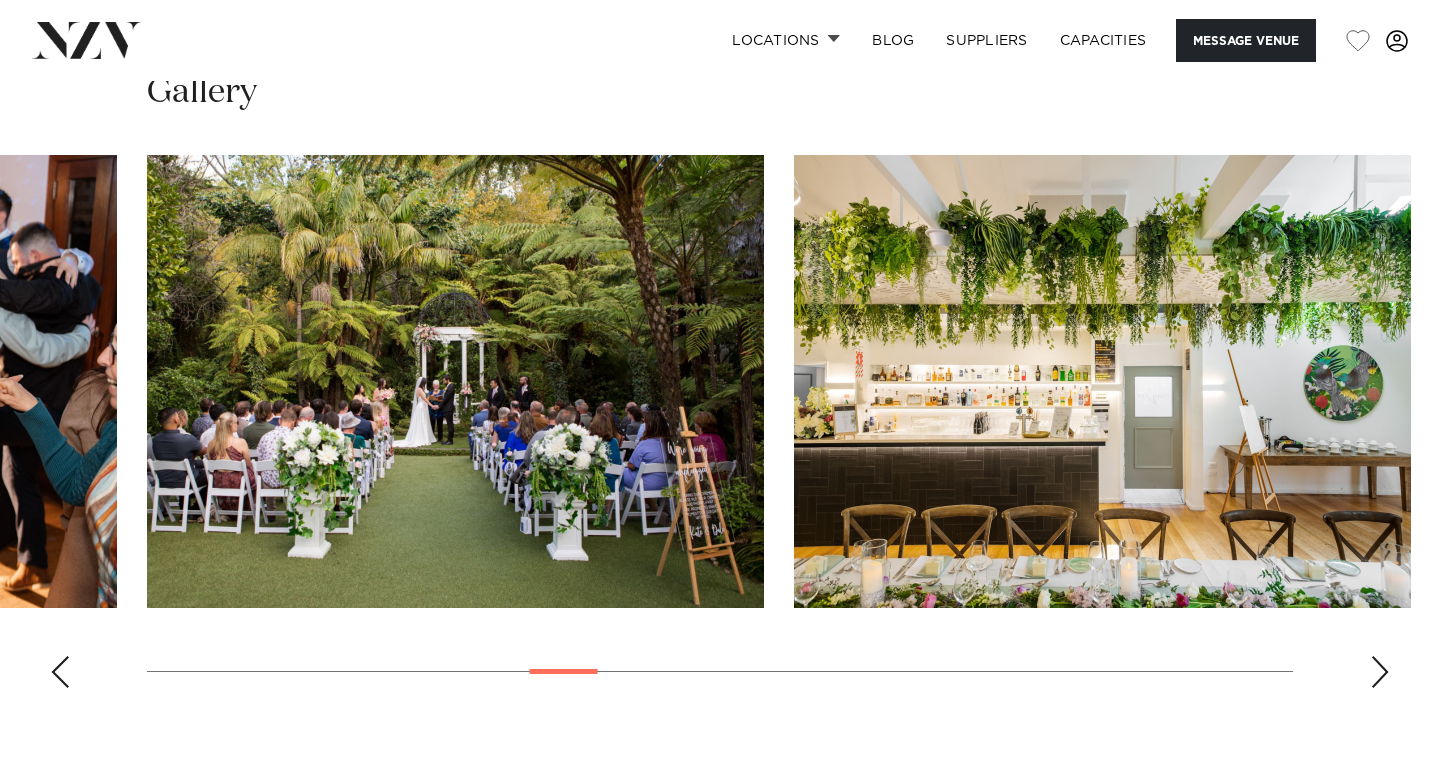 click at bounding box center (1380, 672) 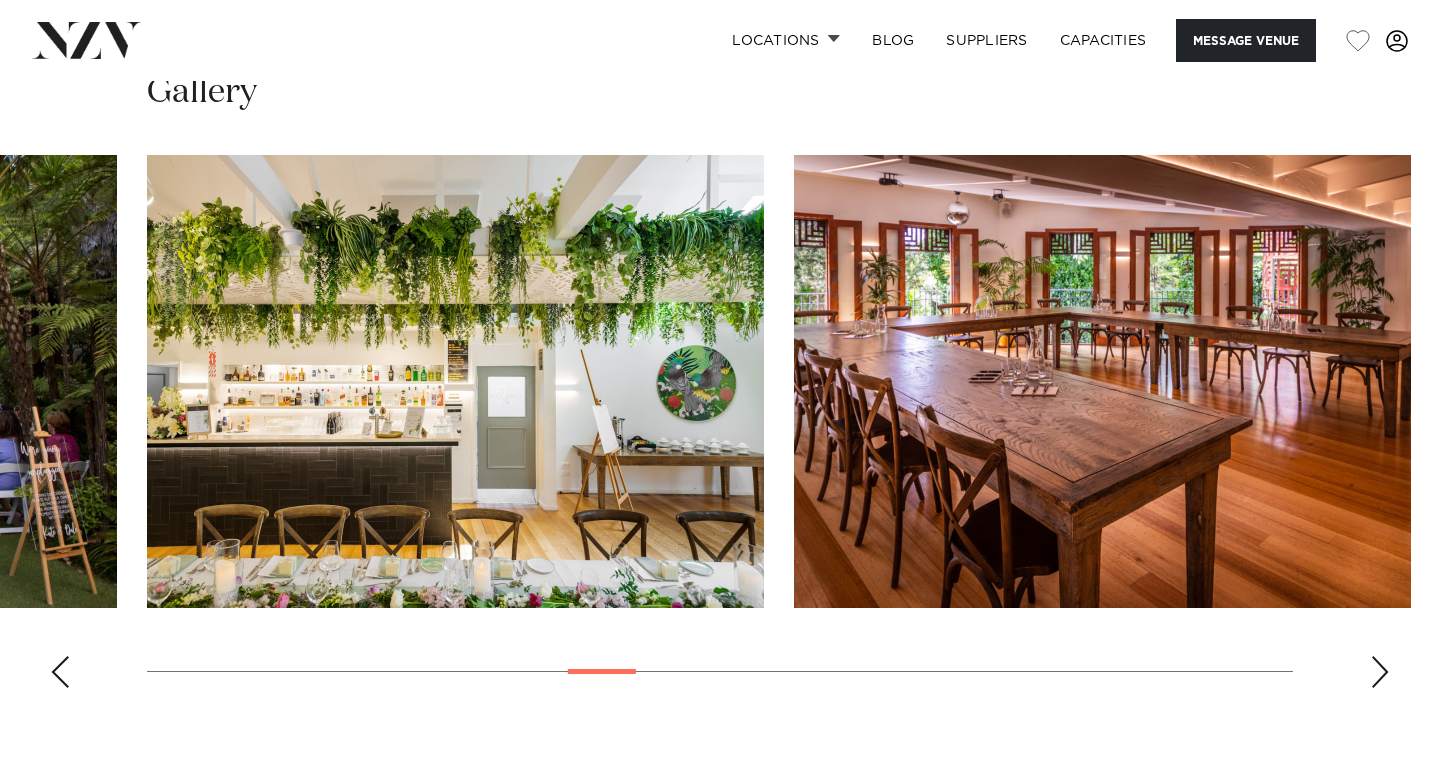 click at bounding box center (1380, 672) 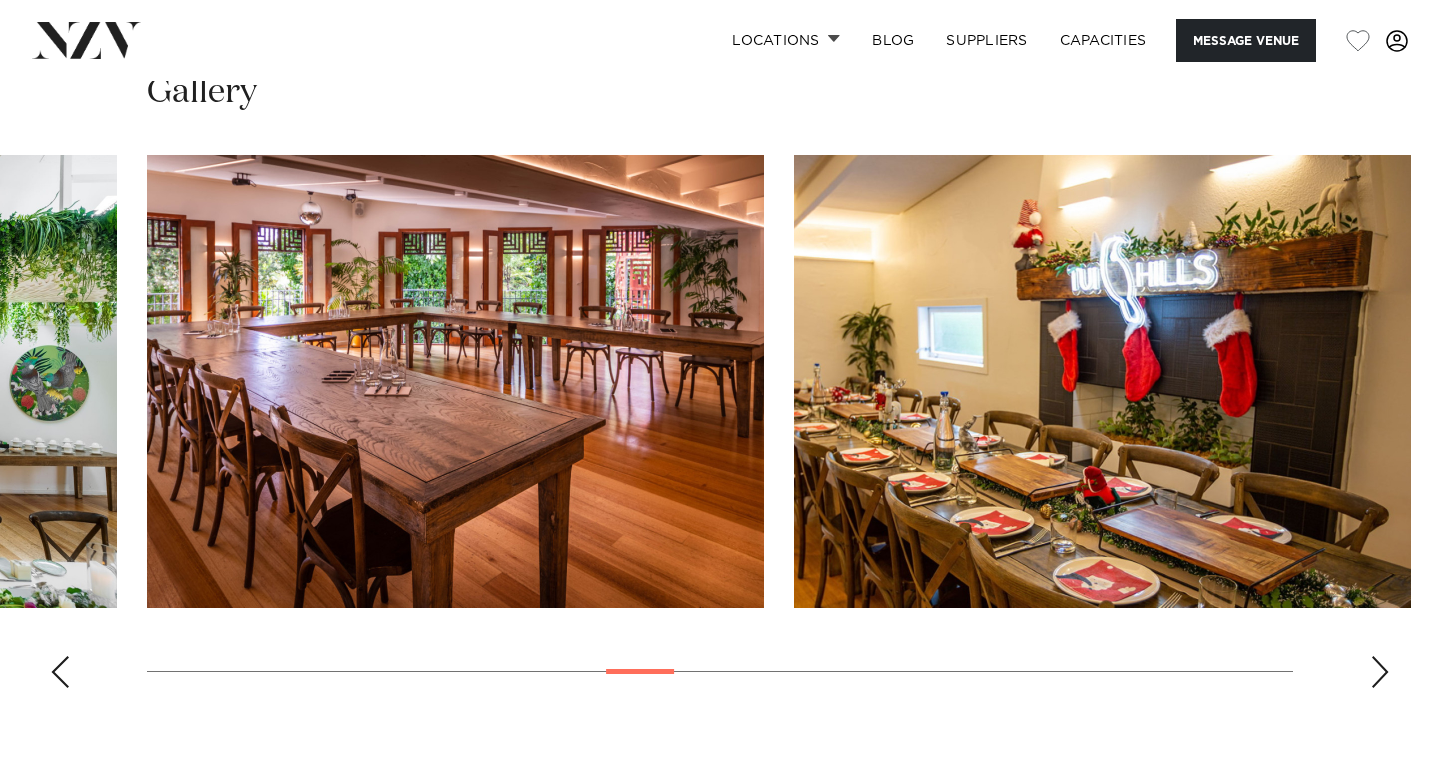 click at bounding box center (1380, 672) 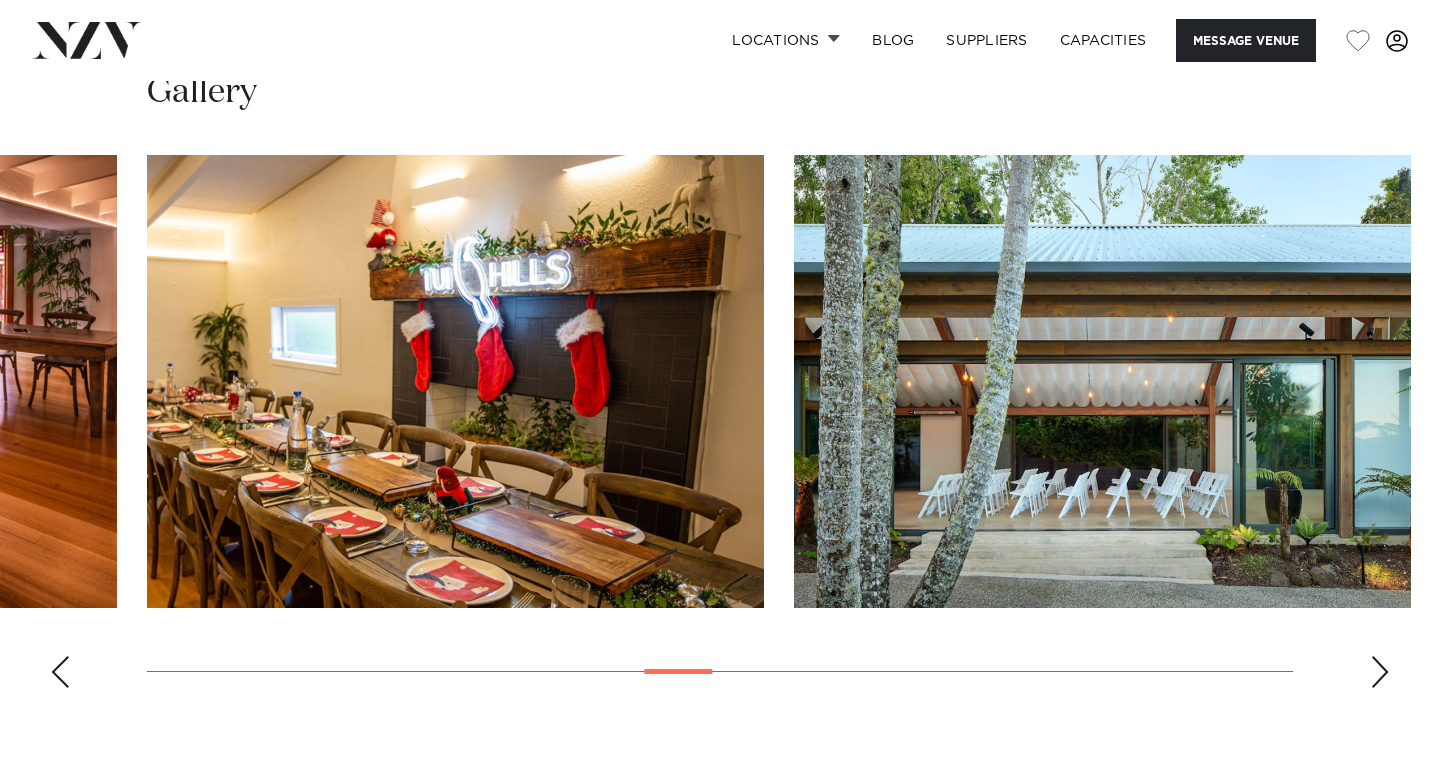 click at bounding box center (1380, 672) 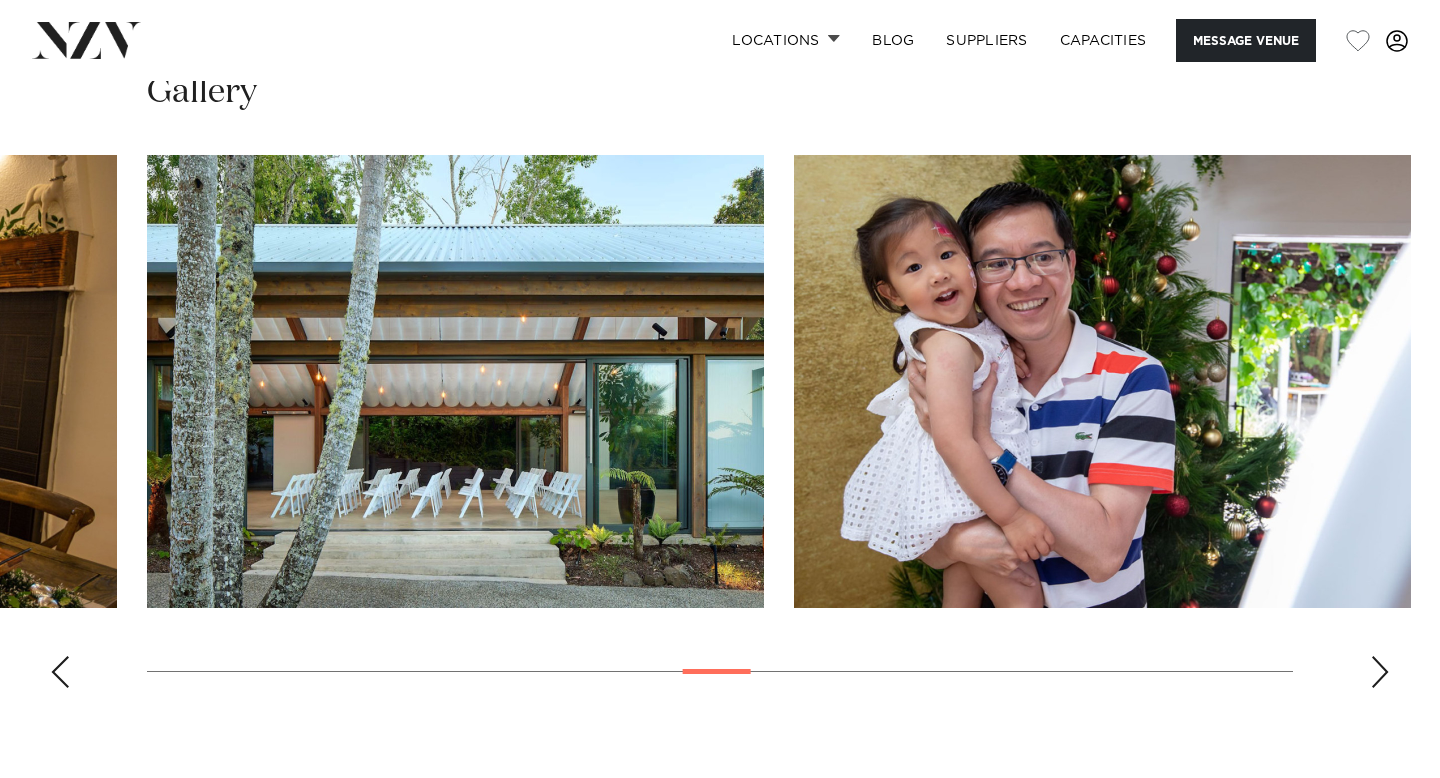 click at bounding box center [1380, 672] 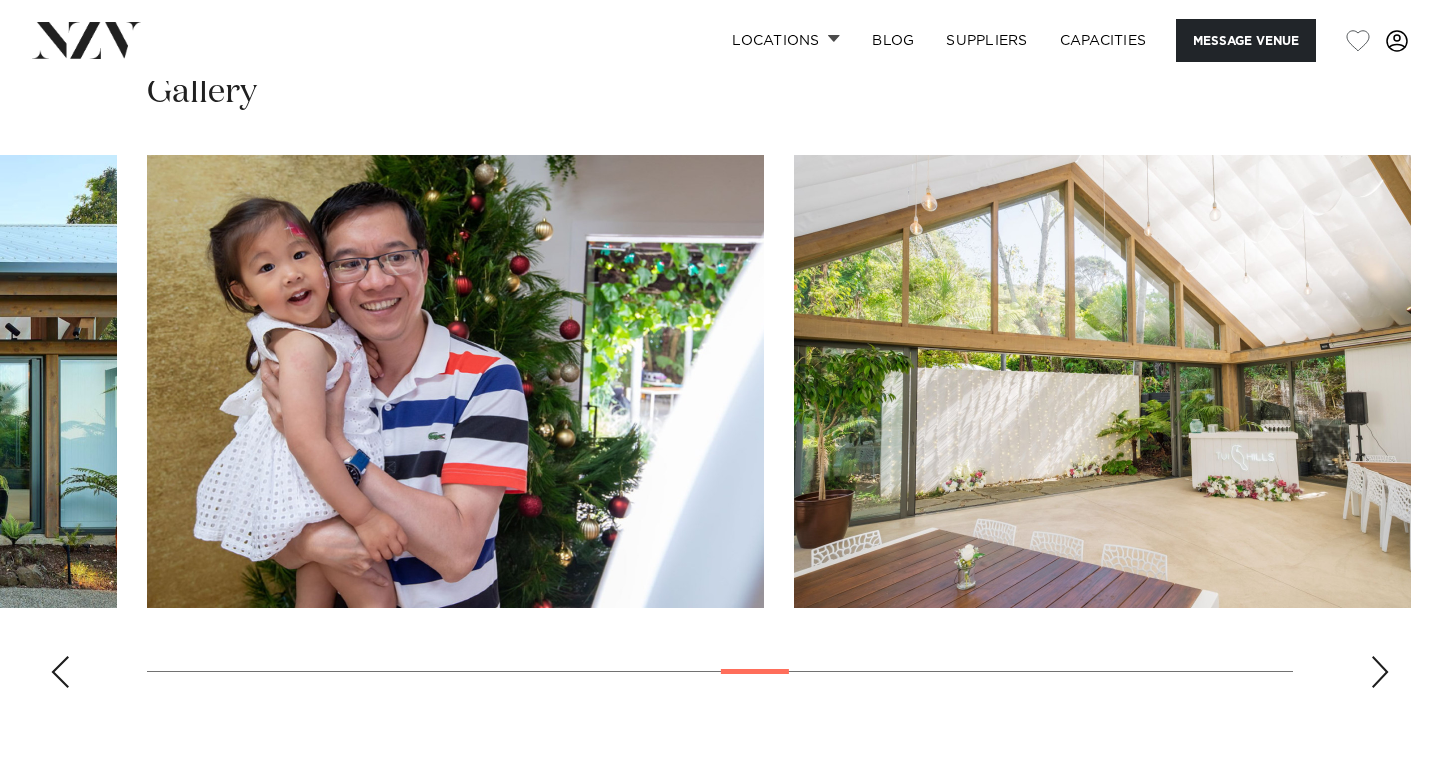 click at bounding box center (1380, 672) 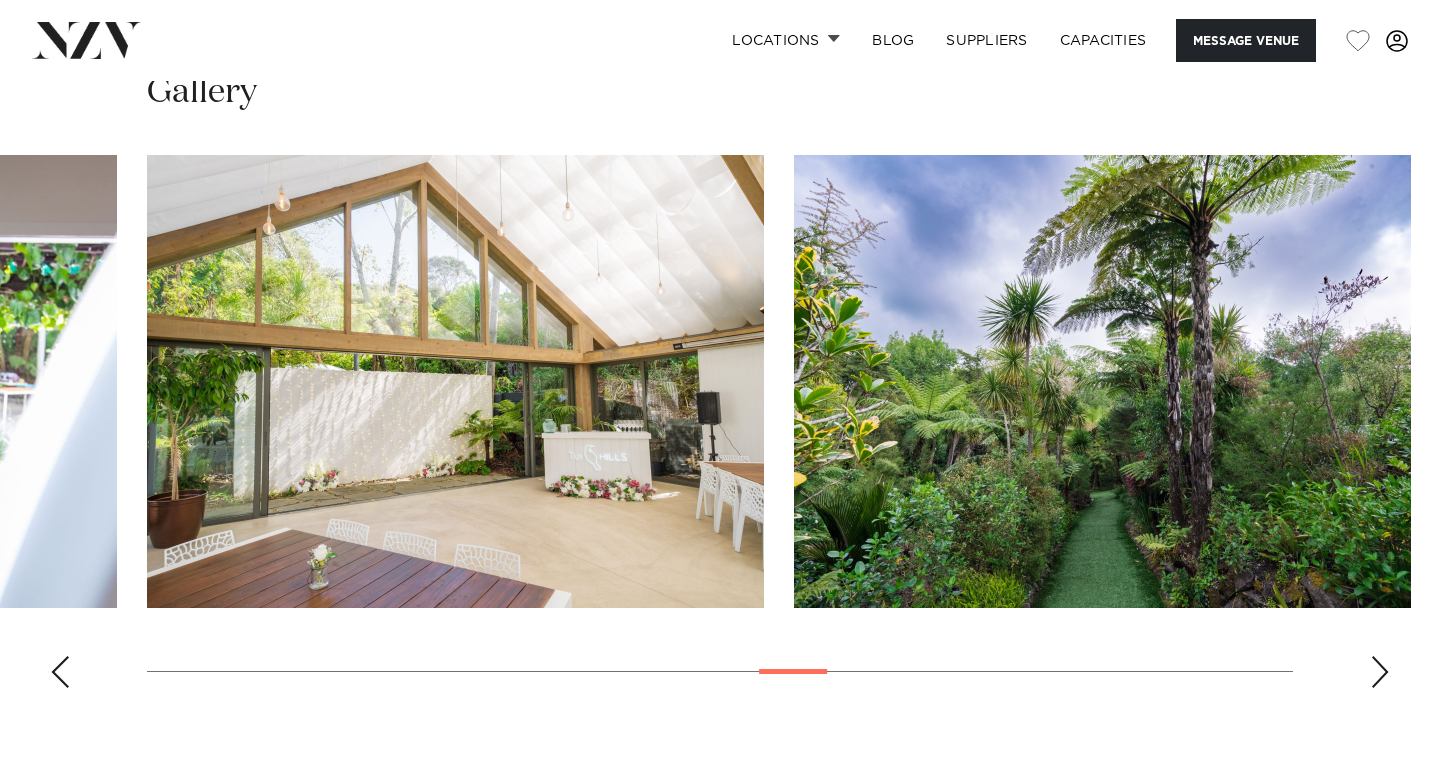 click at bounding box center (1380, 672) 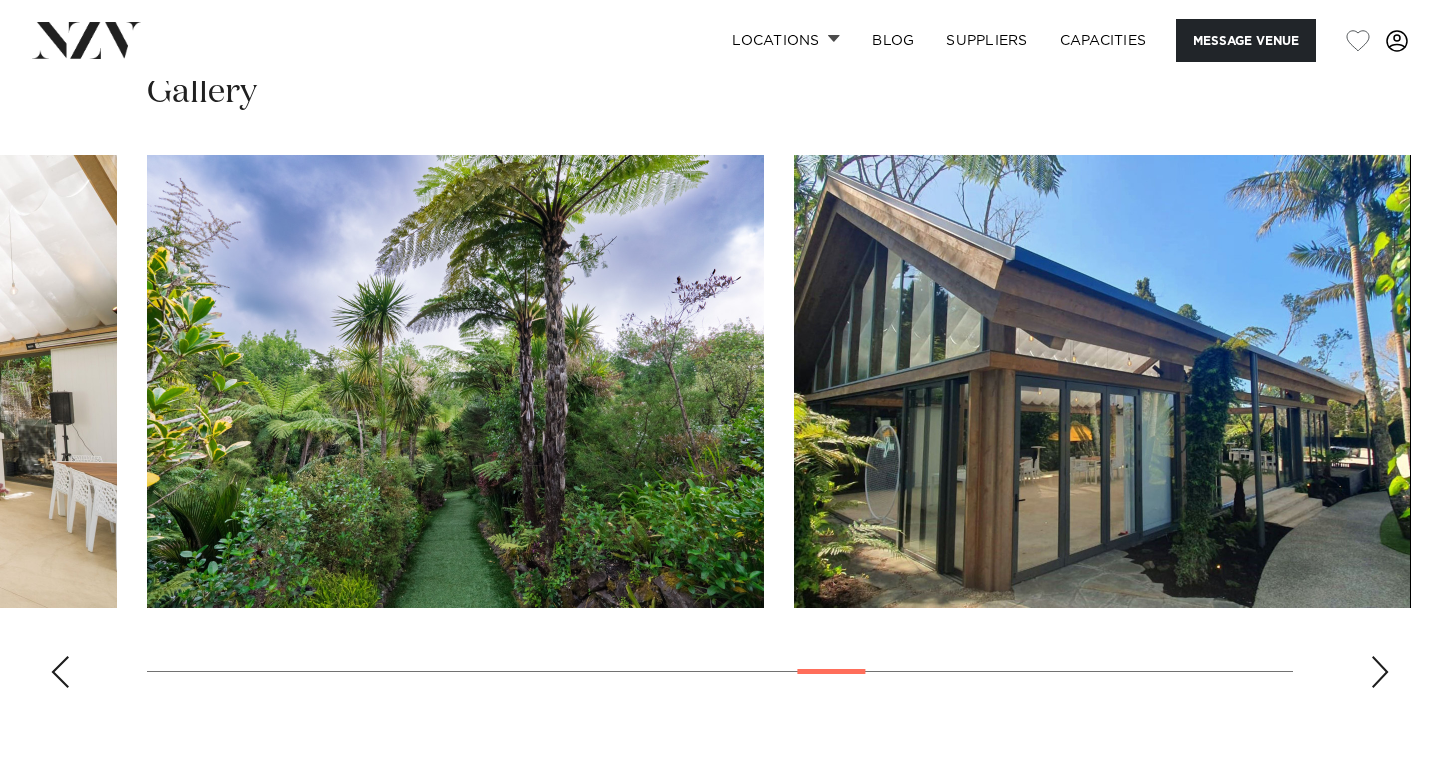 click at bounding box center [1380, 672] 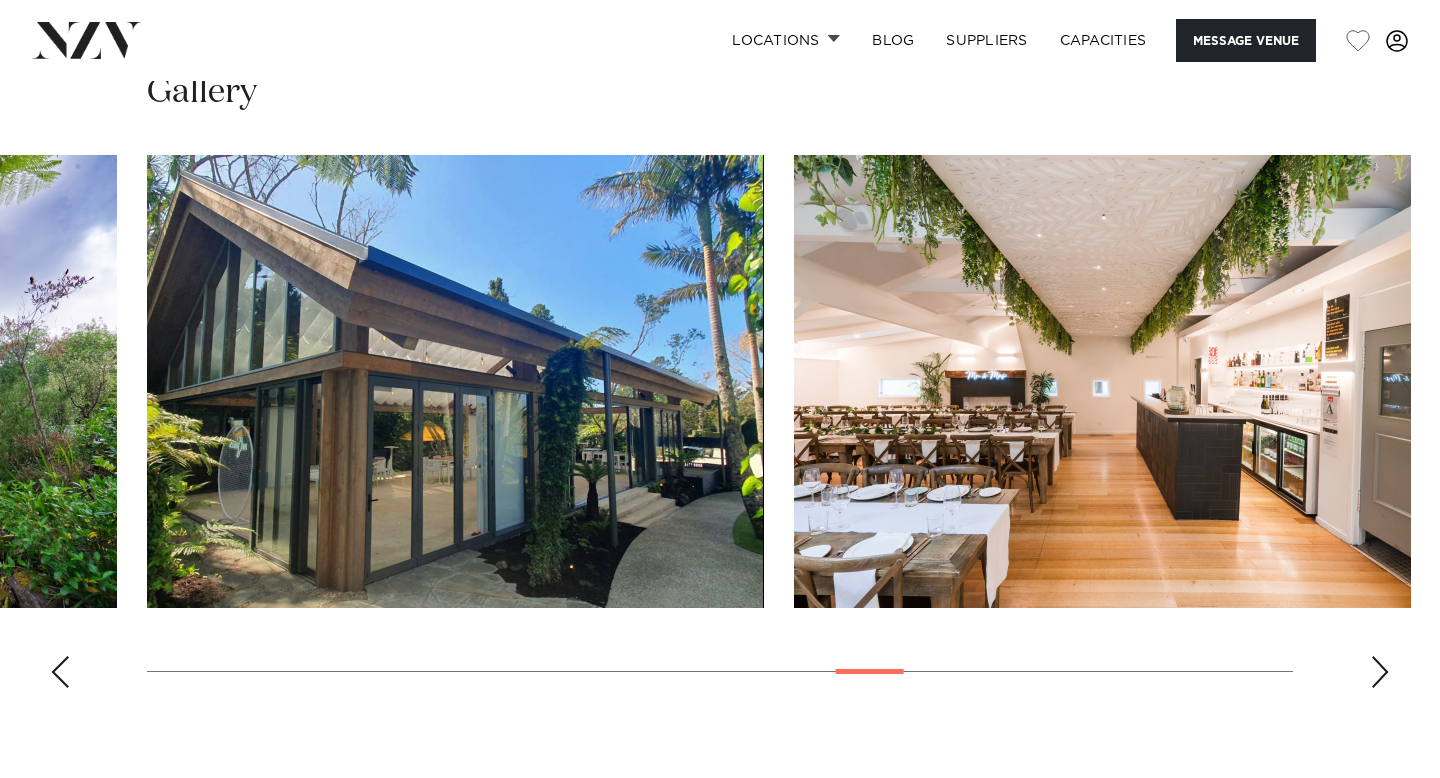 click at bounding box center [1380, 672] 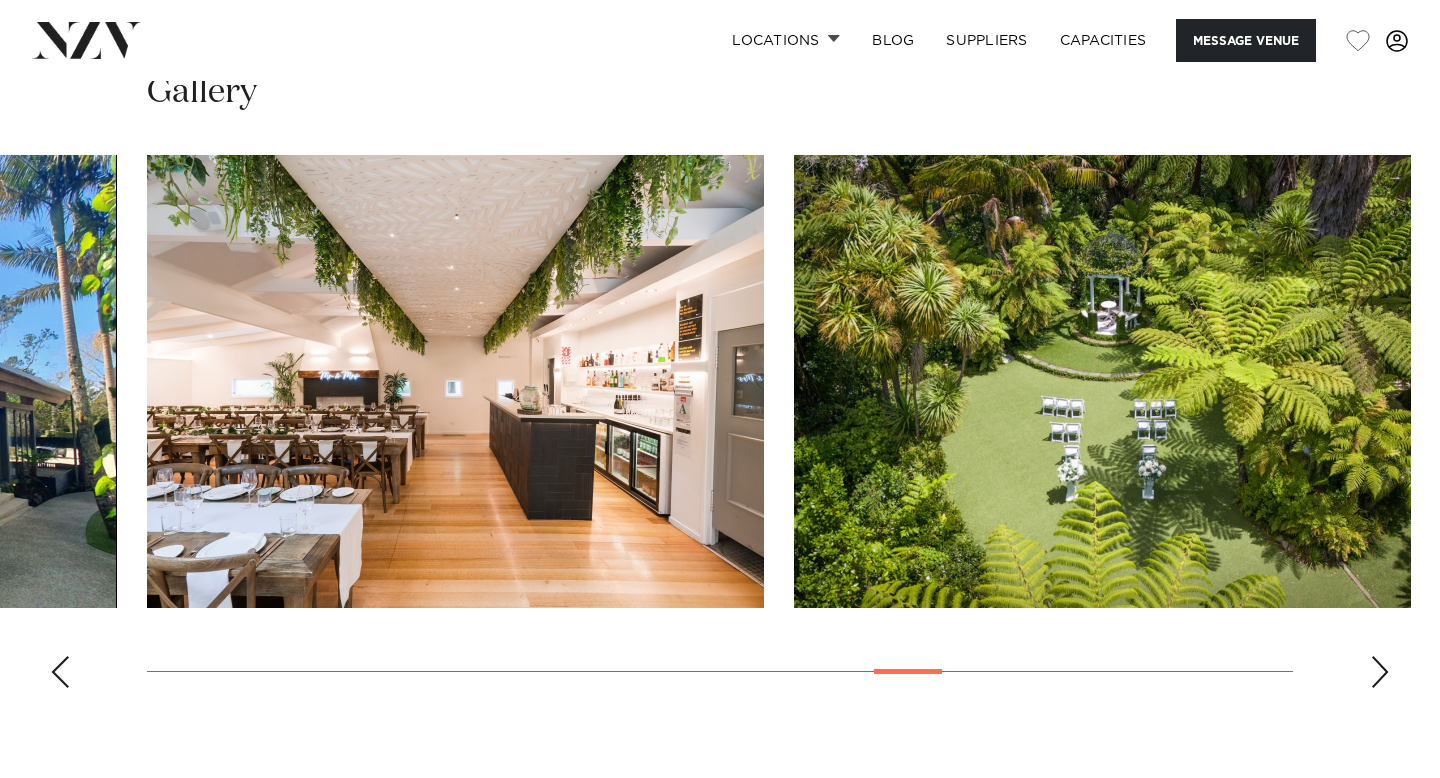 click at bounding box center [1380, 672] 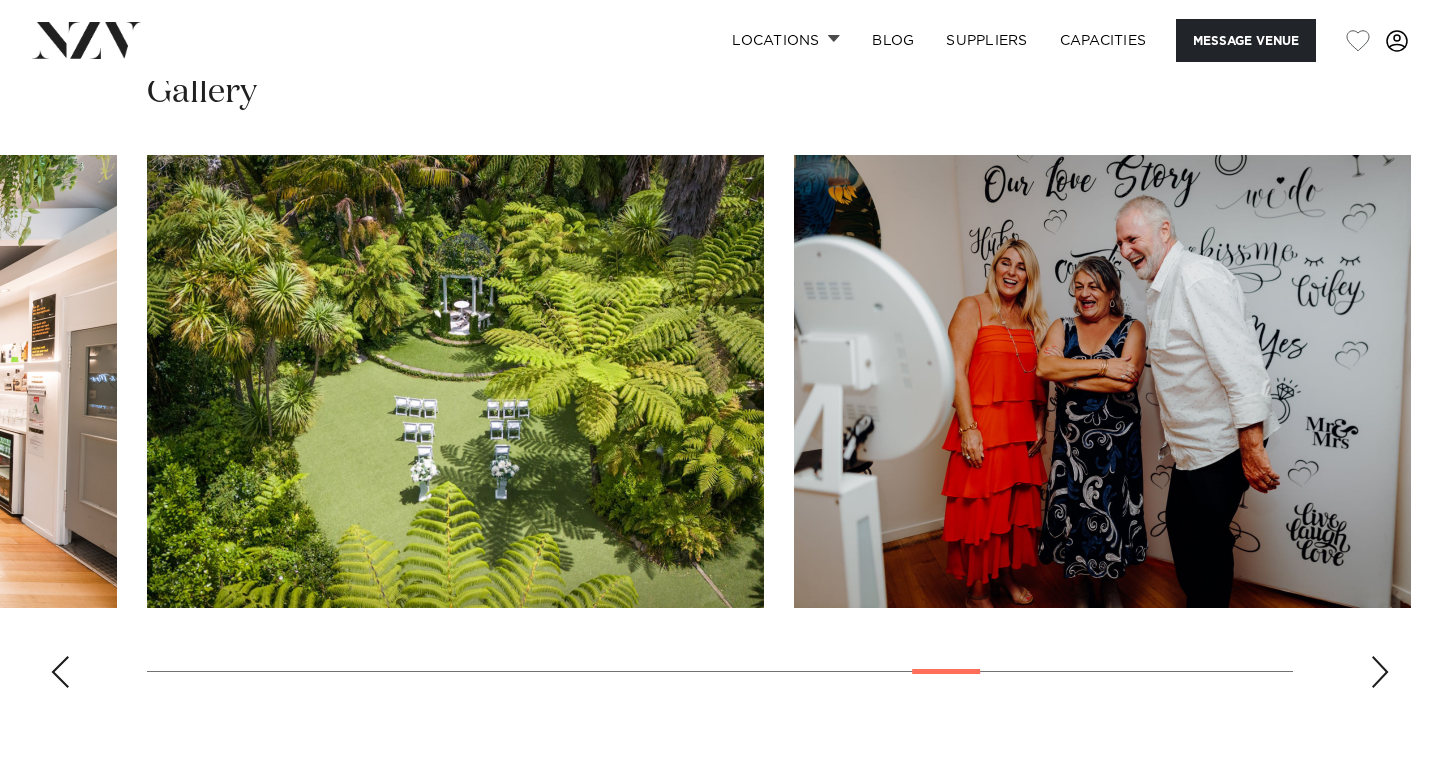 click at bounding box center [1380, 672] 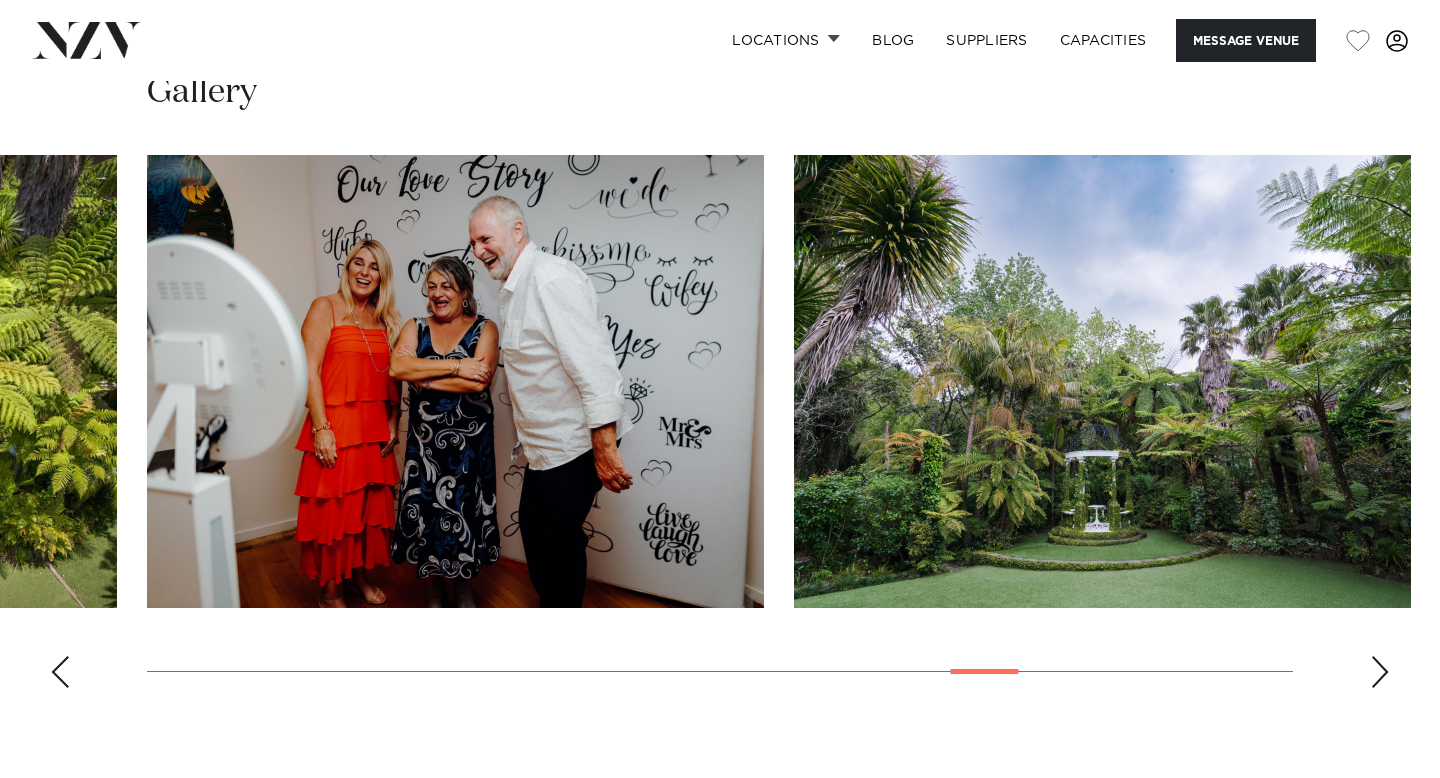 click at bounding box center (1380, 672) 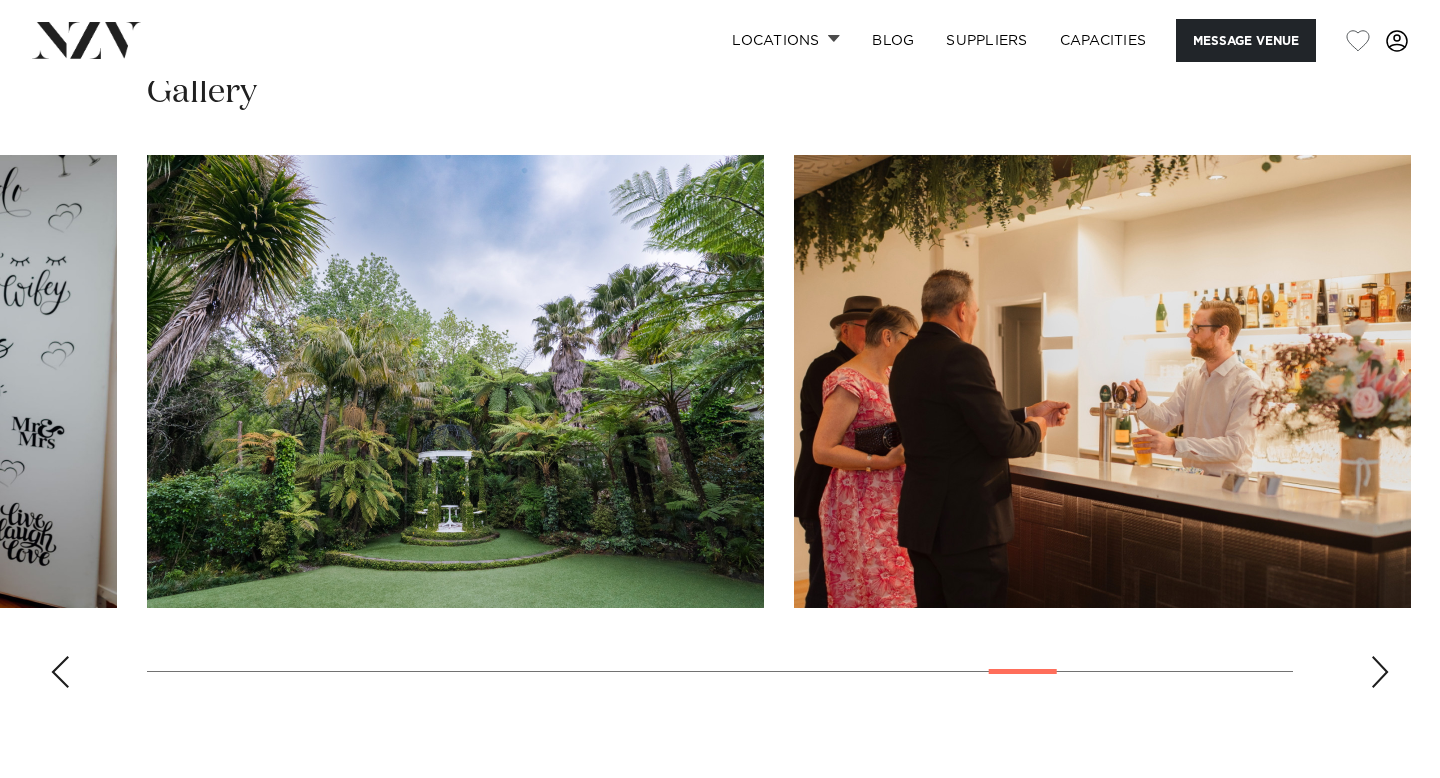 click at bounding box center [1380, 672] 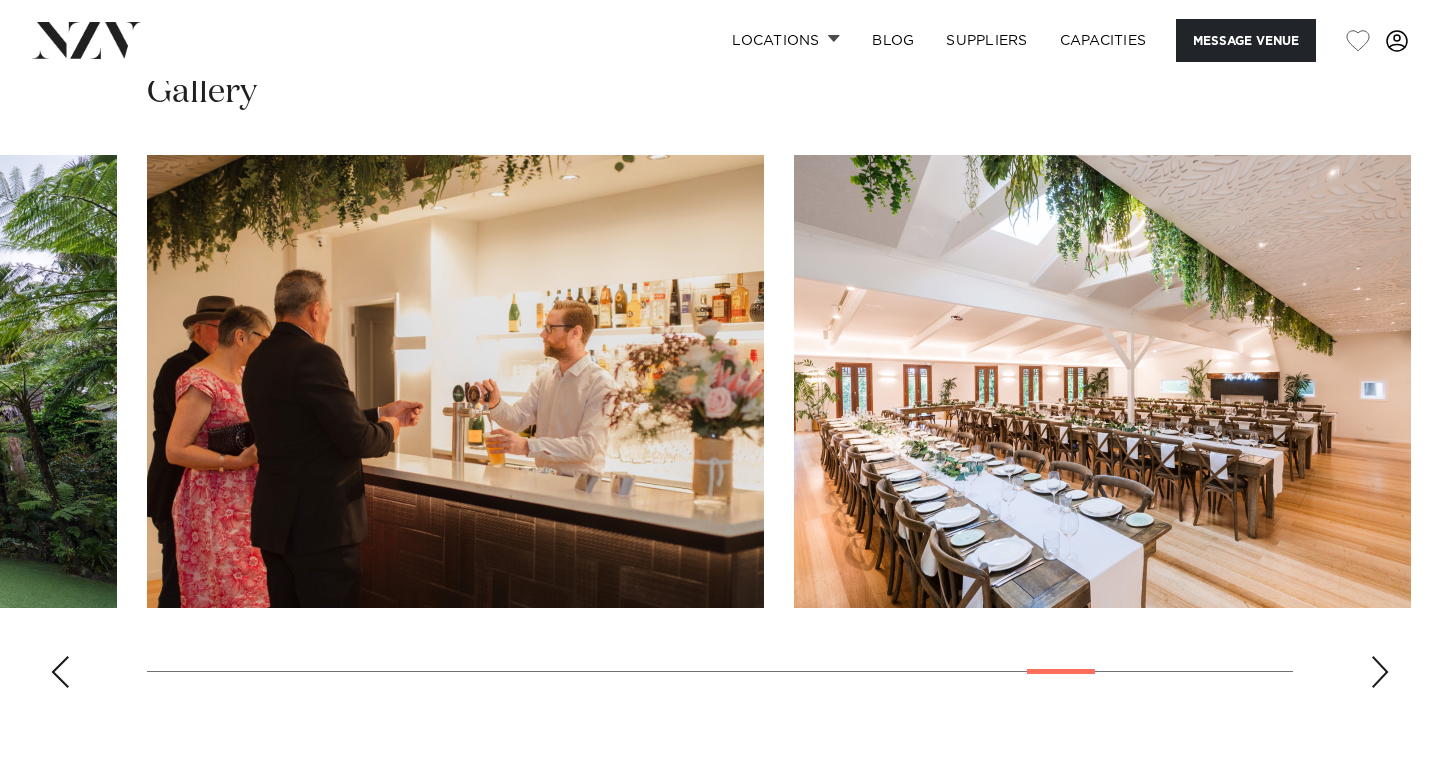 click at bounding box center [1380, 672] 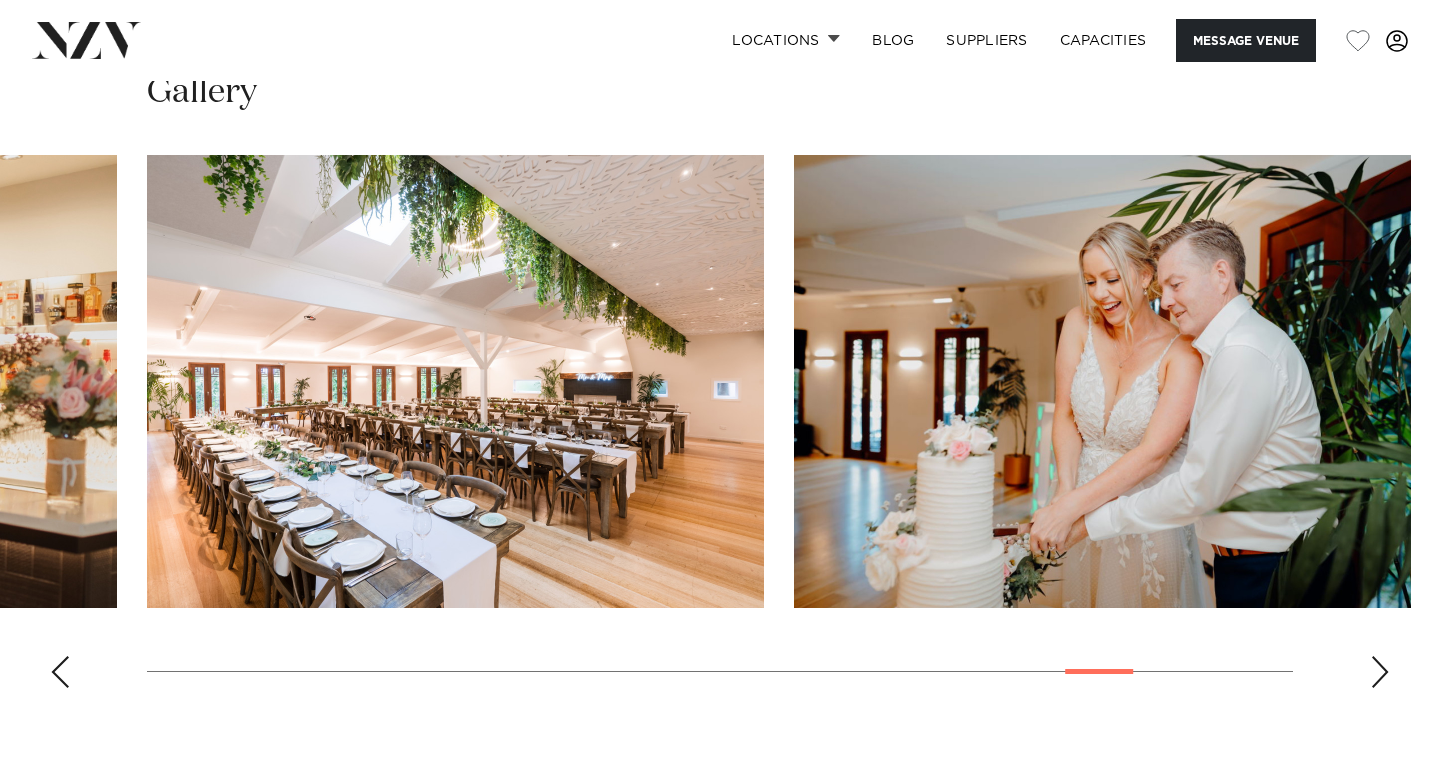 click at bounding box center [720, 429] 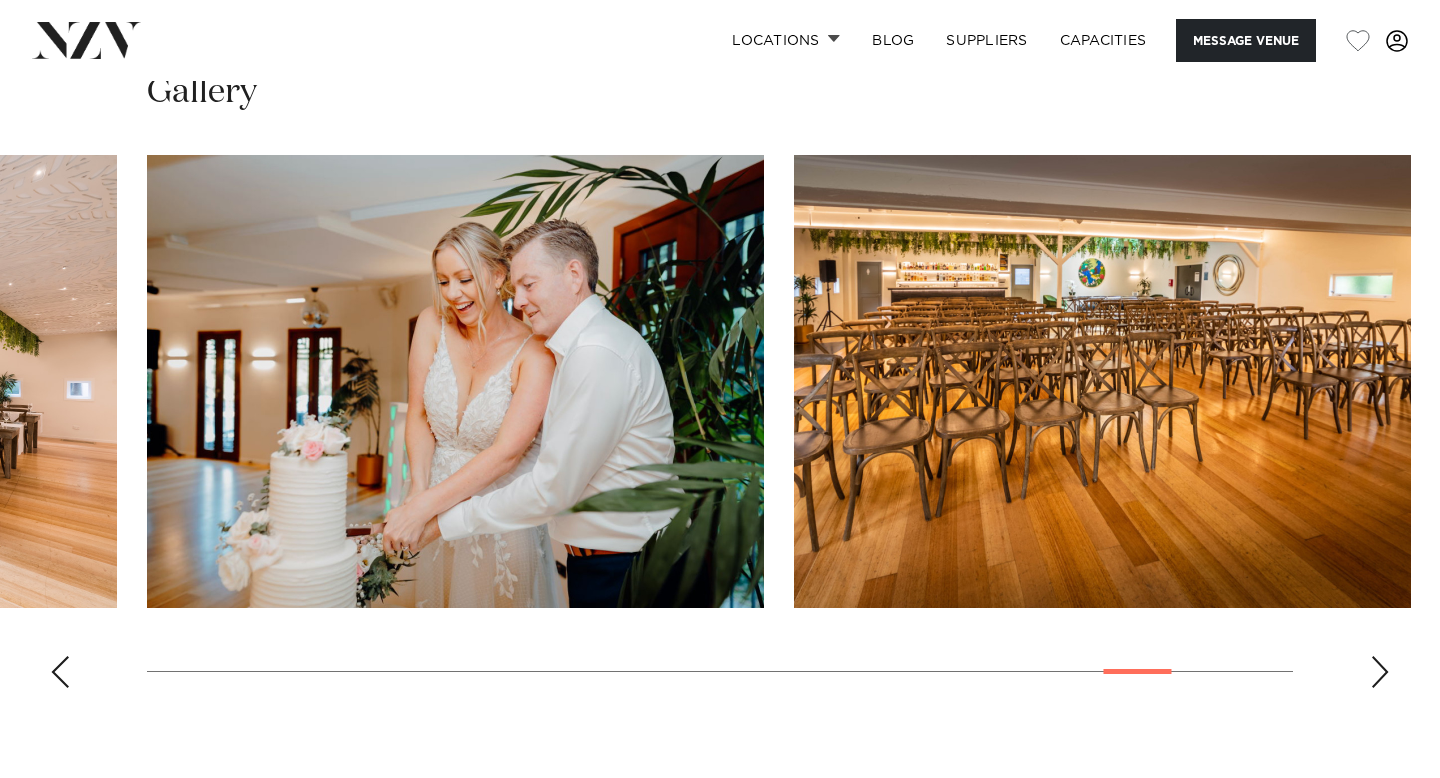 click at bounding box center [1380, 672] 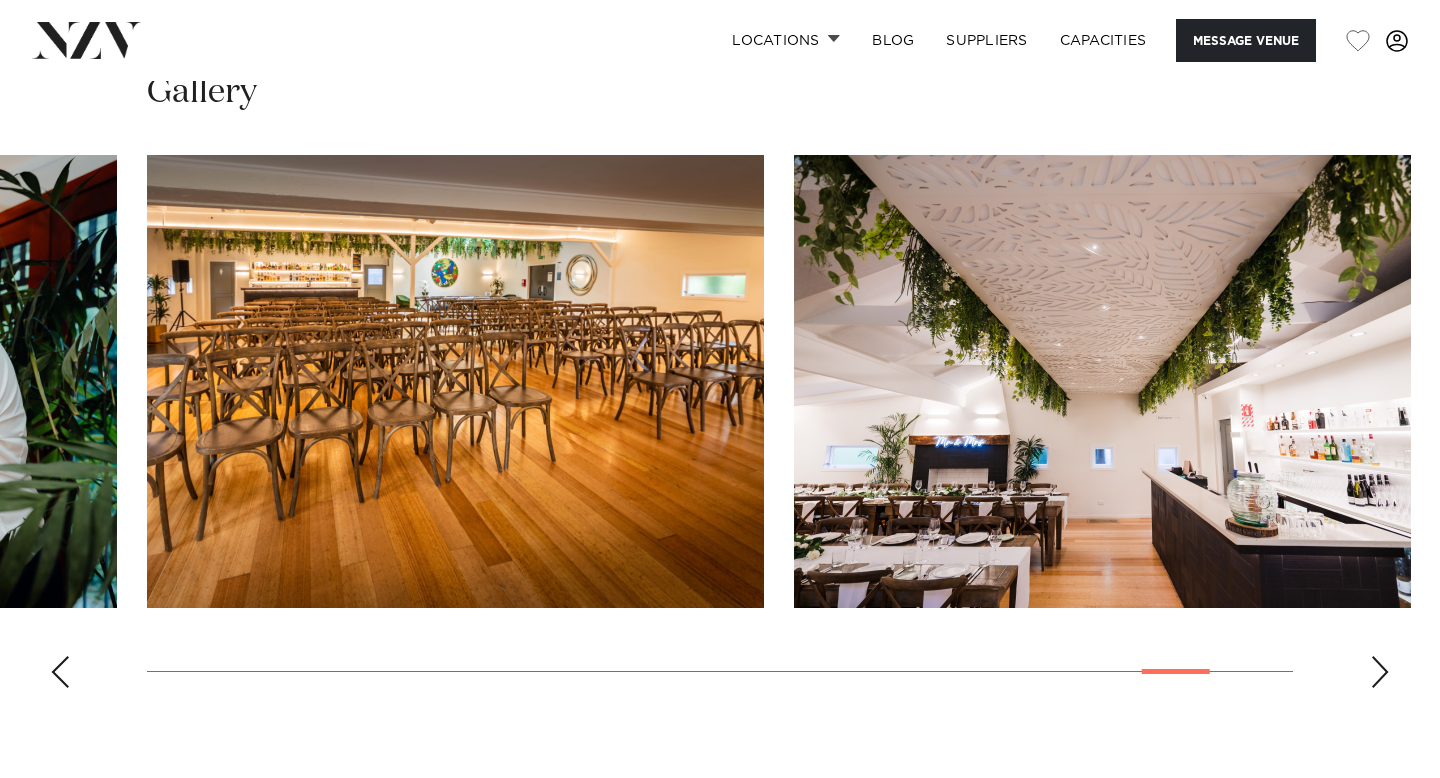click at bounding box center [1380, 672] 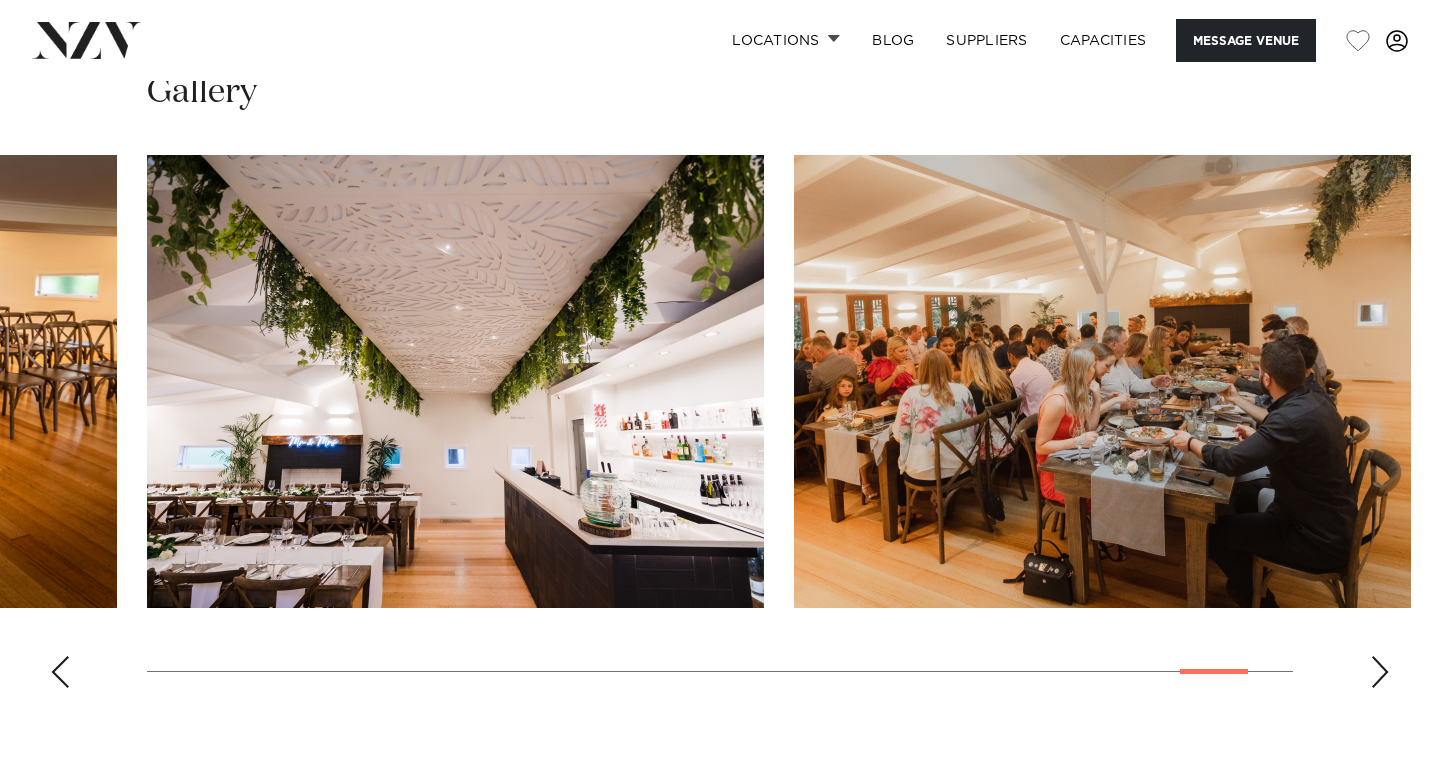 click at bounding box center [1380, 672] 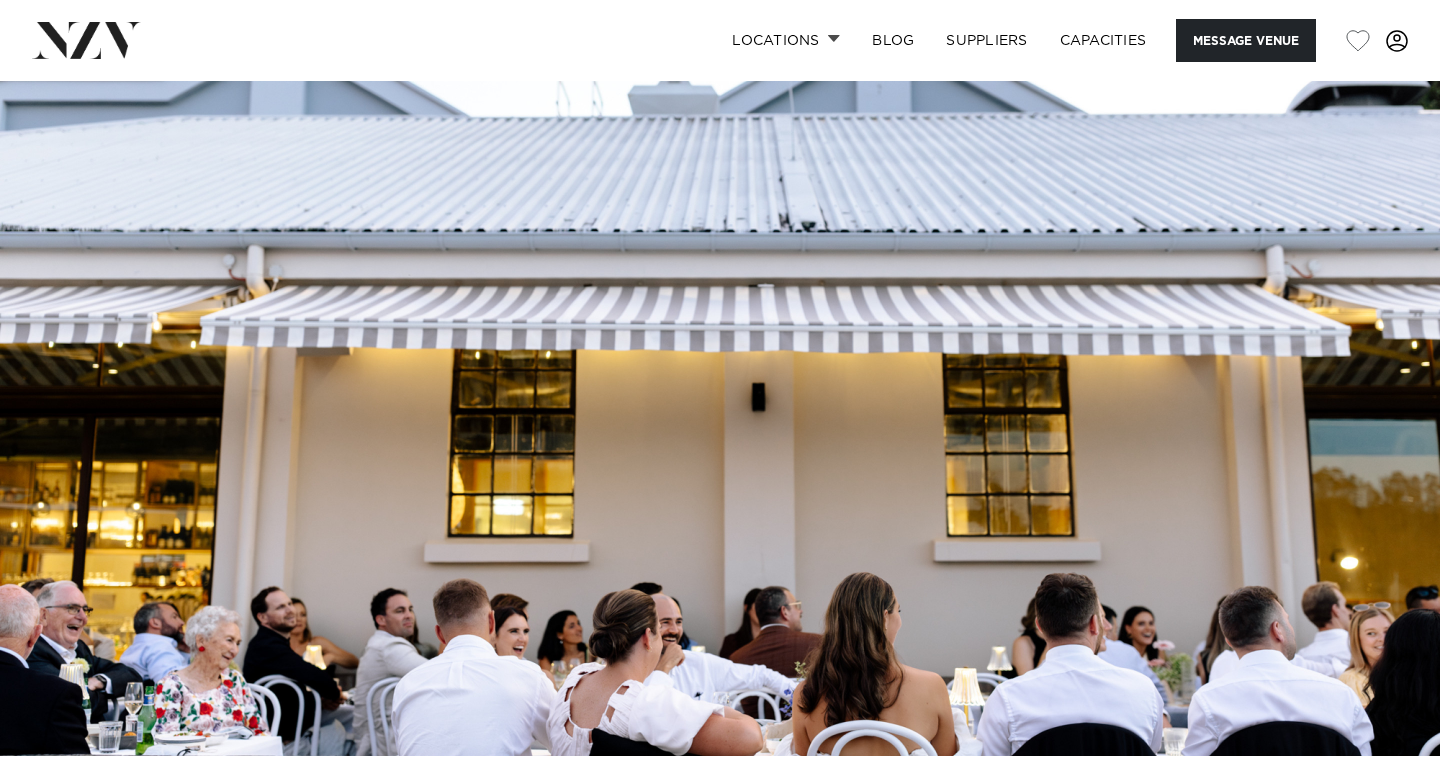 scroll, scrollTop: 0, scrollLeft: 0, axis: both 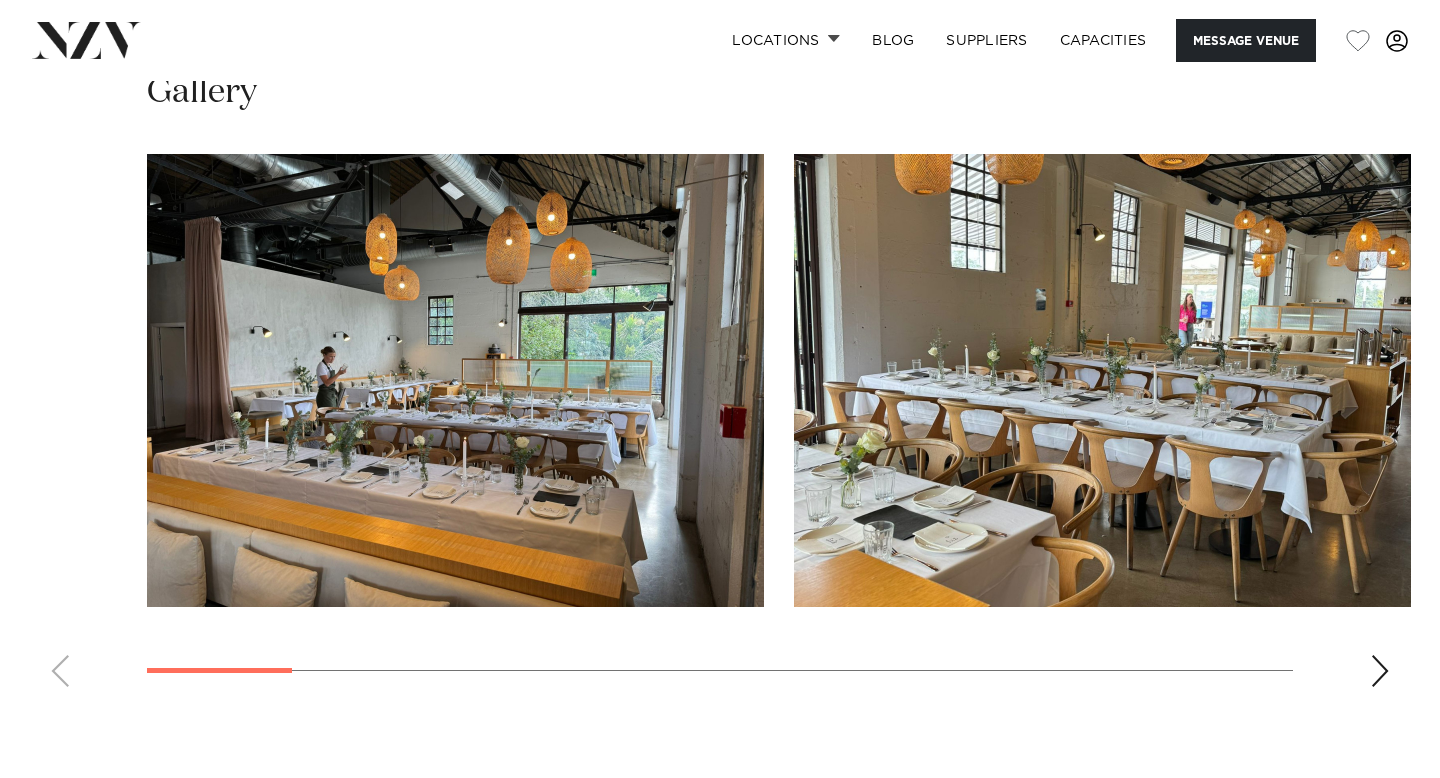 click at bounding box center (720, 428) 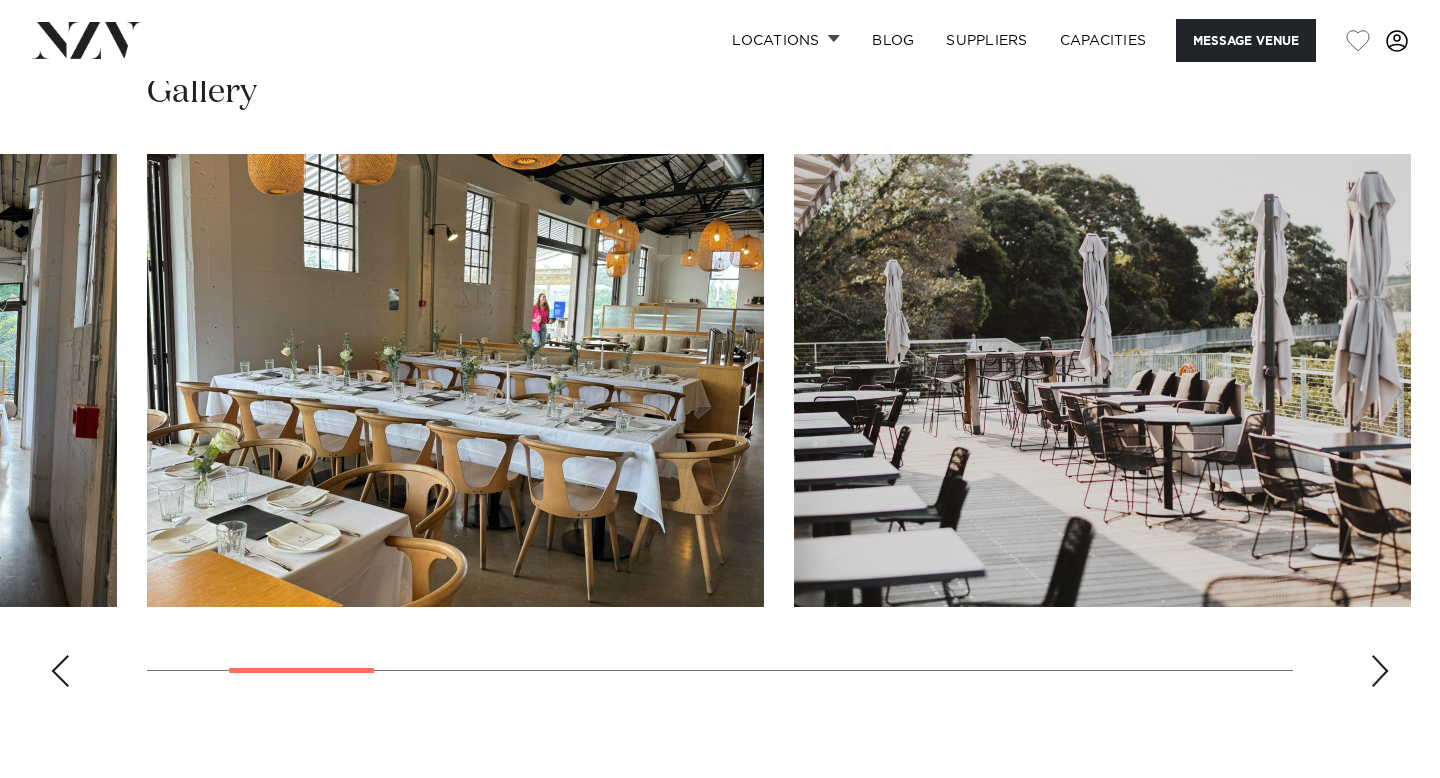 click at bounding box center (1380, 671) 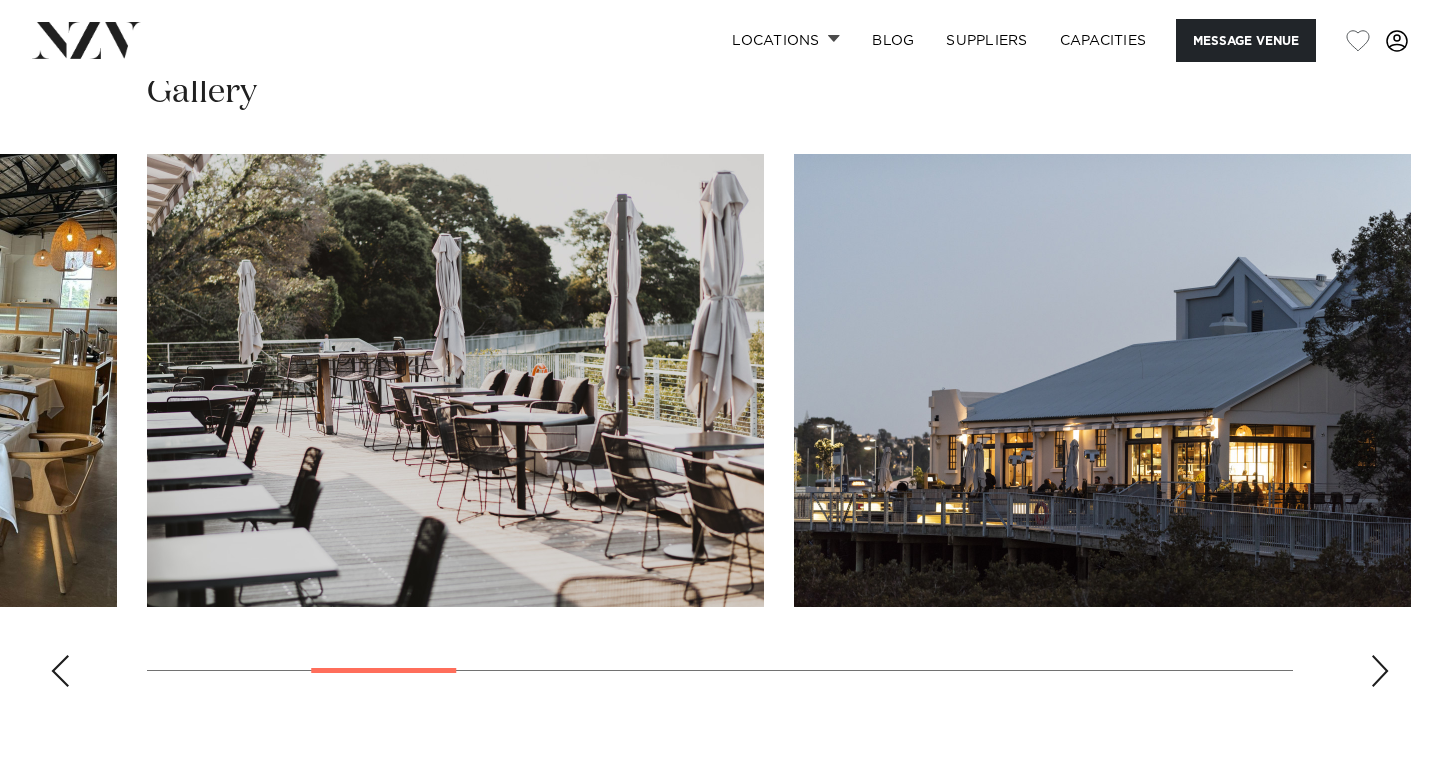 click at bounding box center (1380, 671) 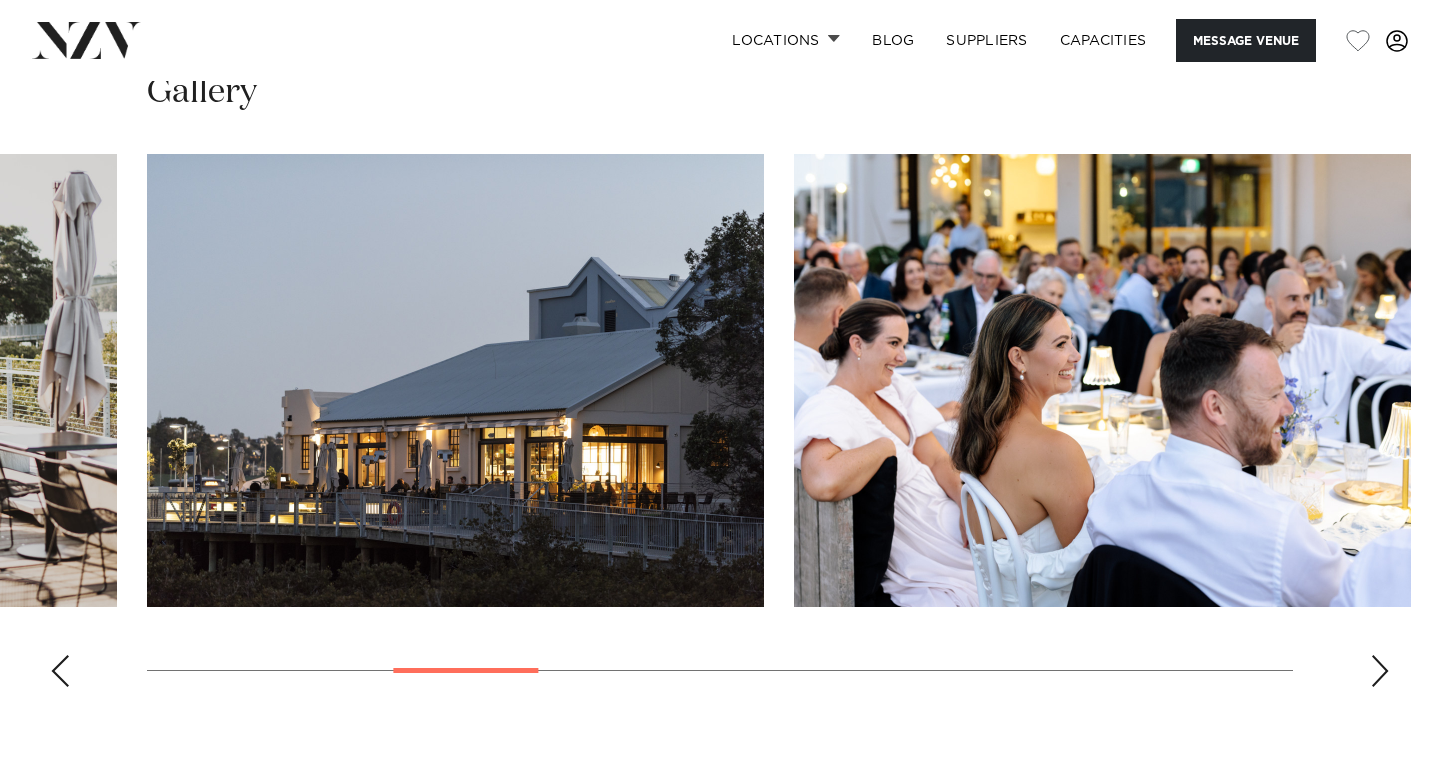 click at bounding box center [1380, 671] 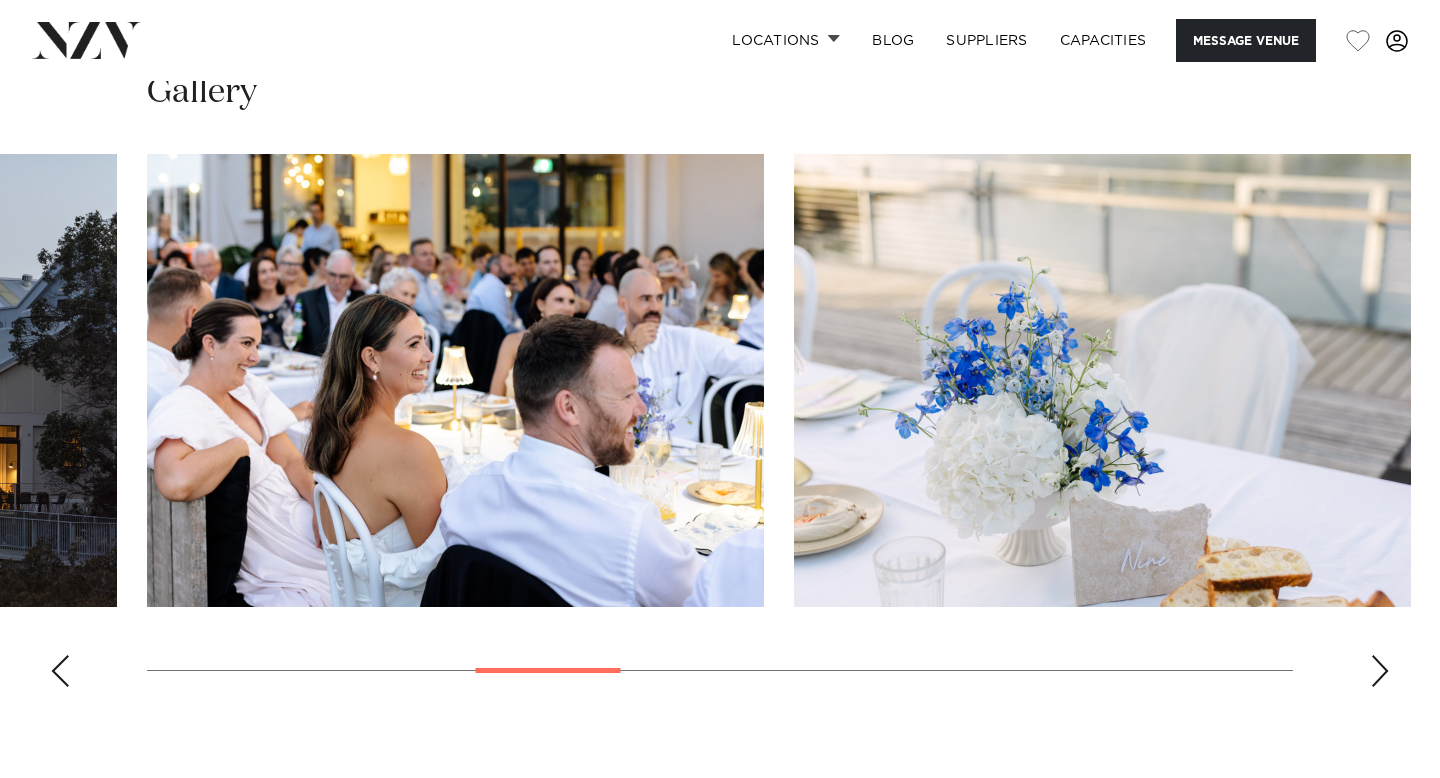 click at bounding box center [1380, 671] 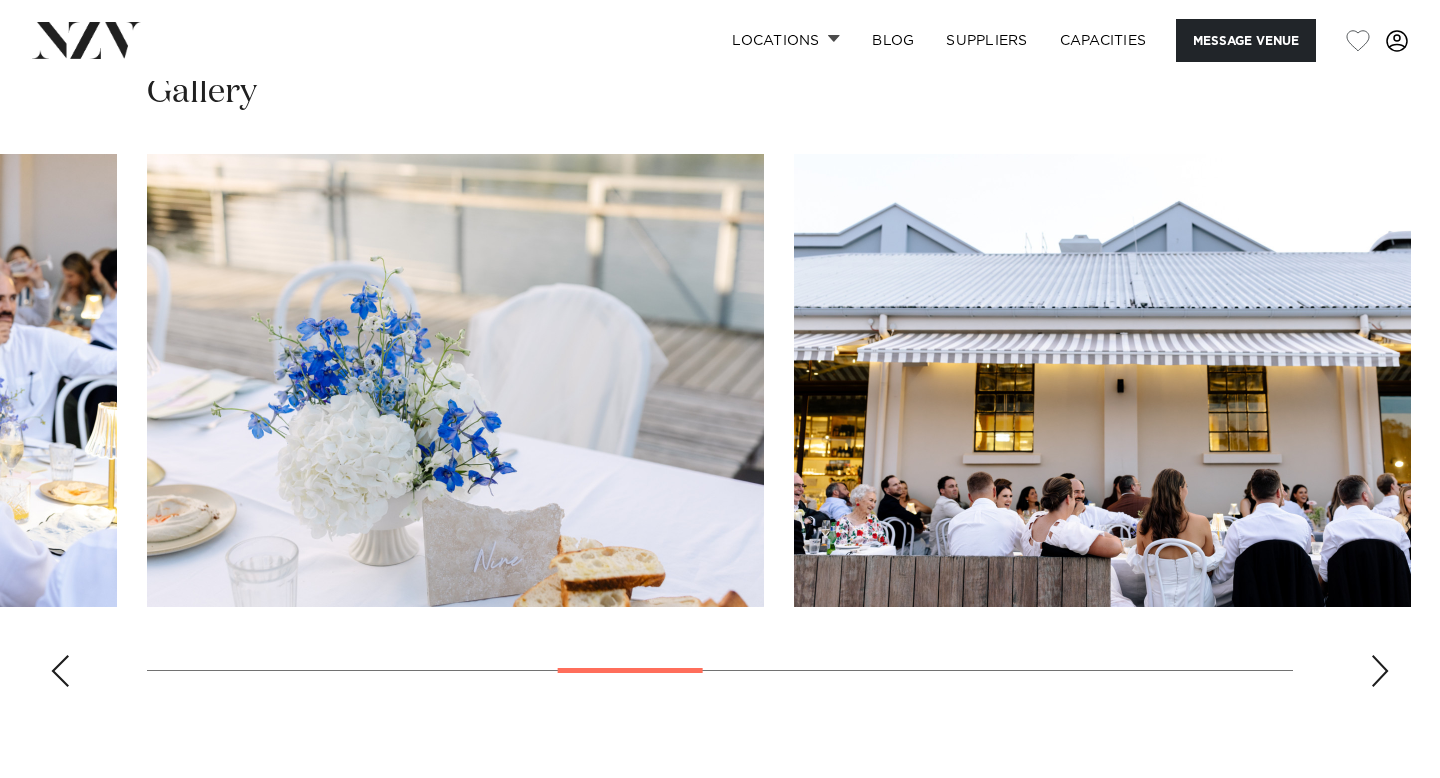 click at bounding box center (1380, 671) 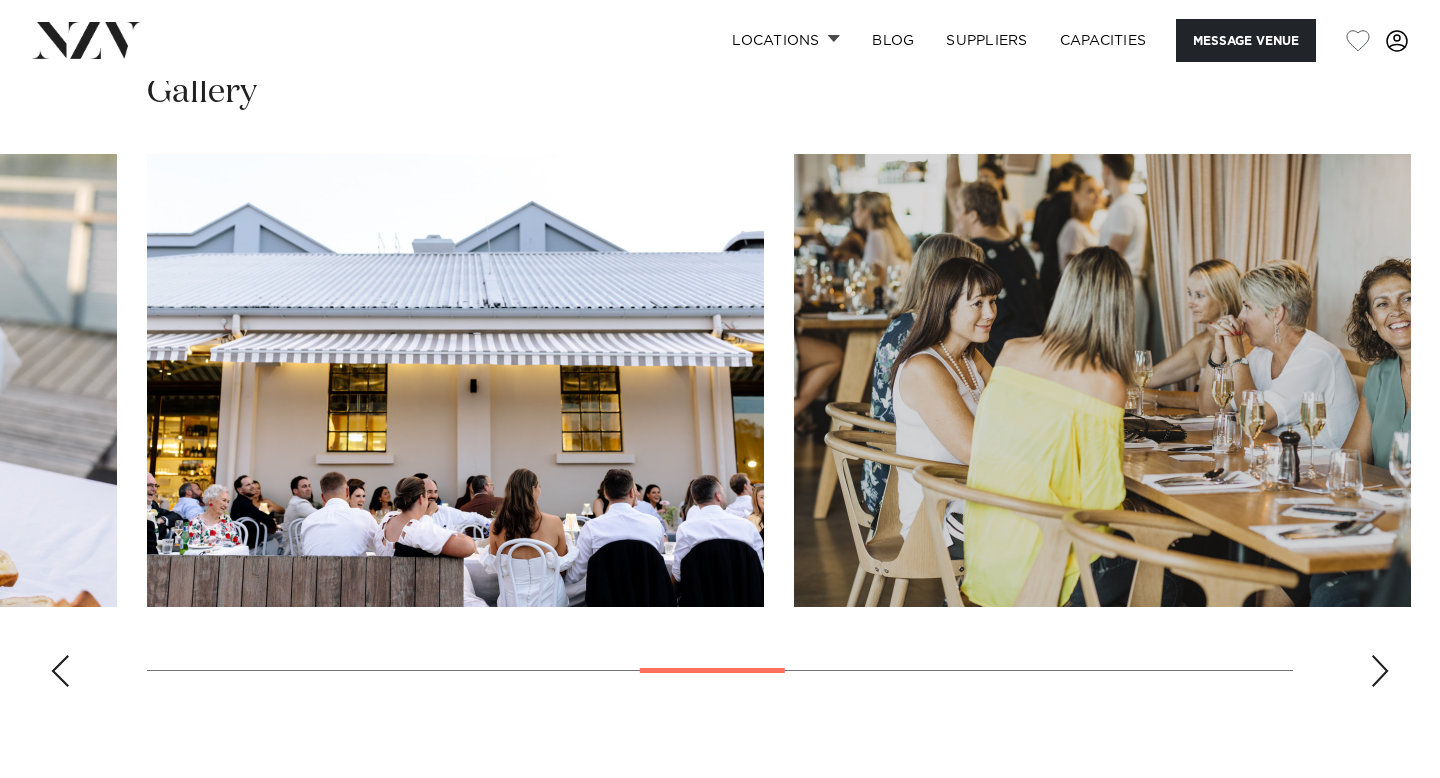 click at bounding box center [1380, 671] 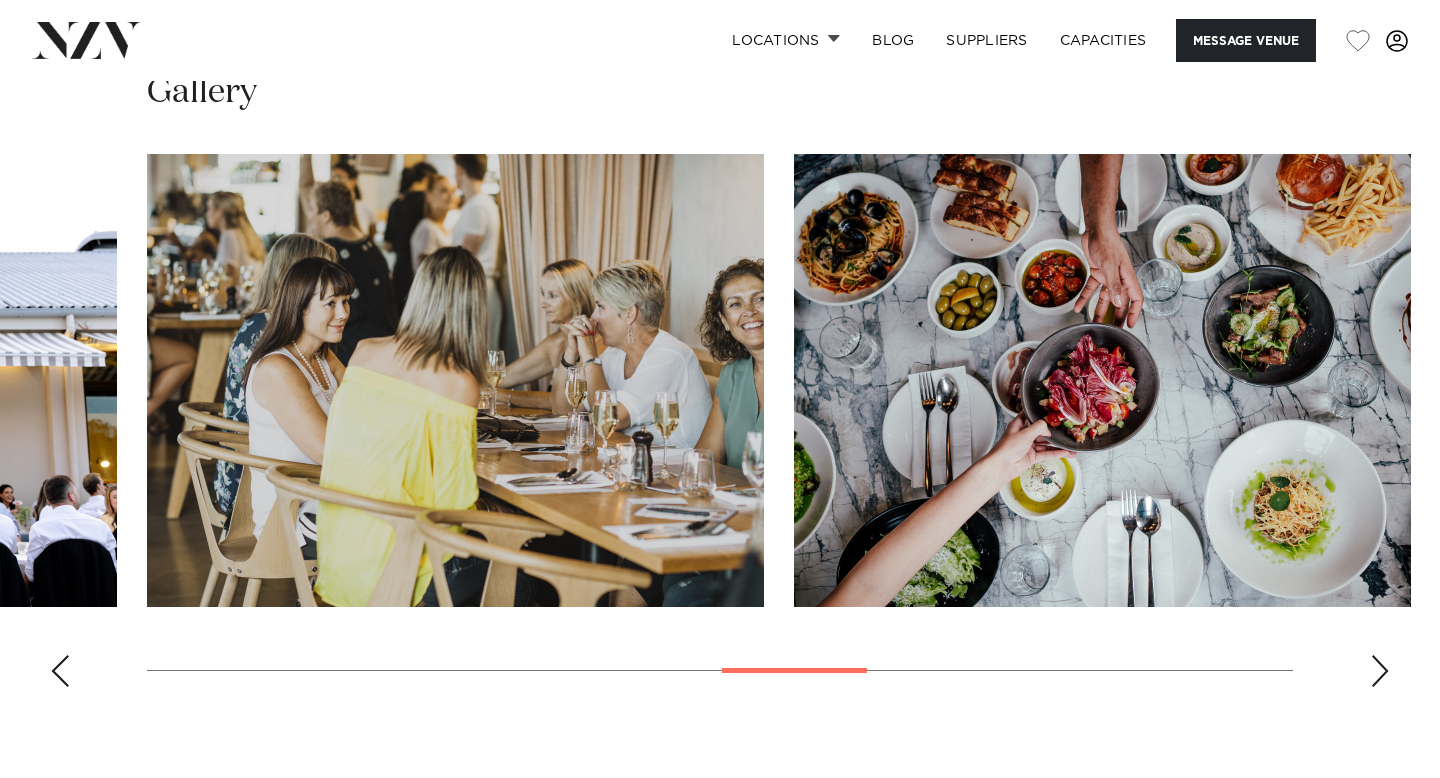 click at bounding box center (1380, 671) 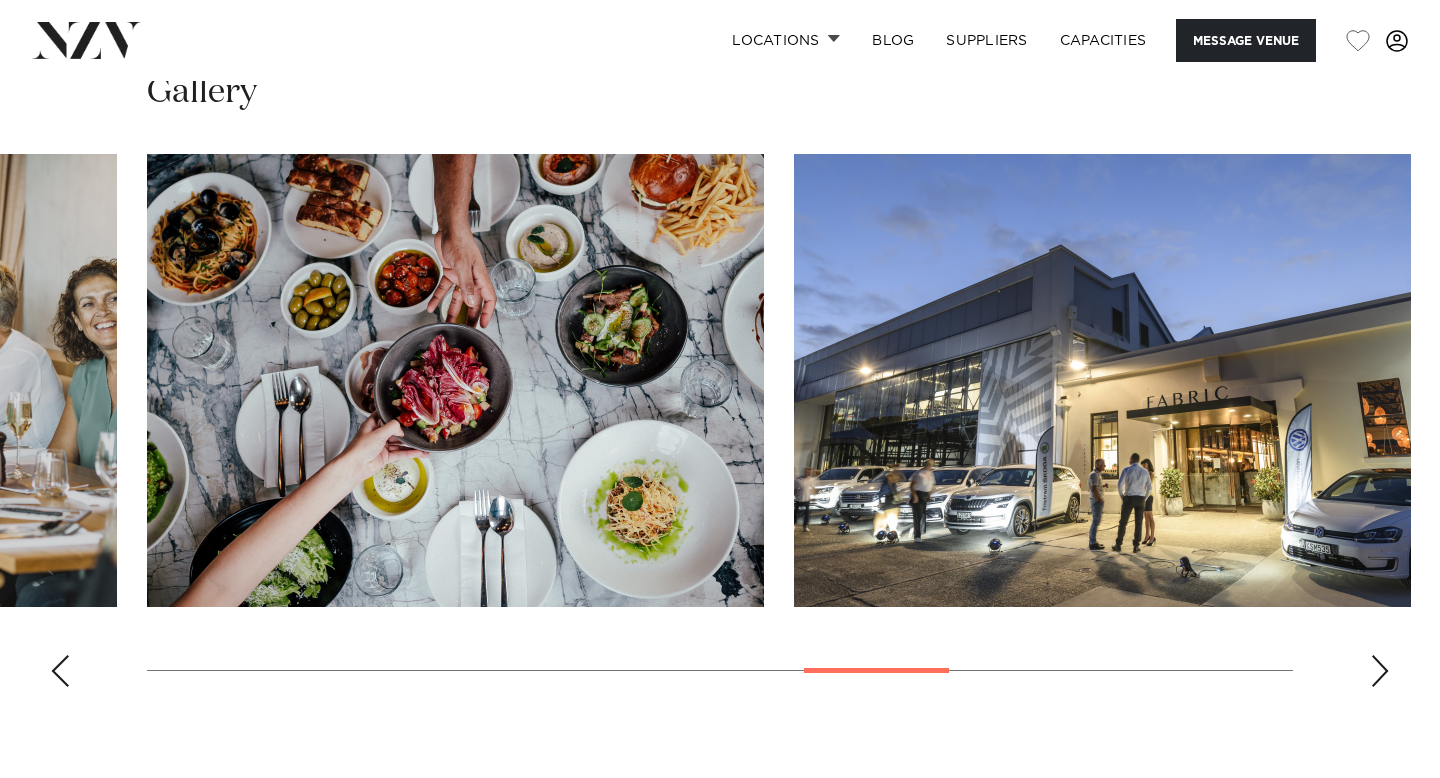 click at bounding box center (1380, 671) 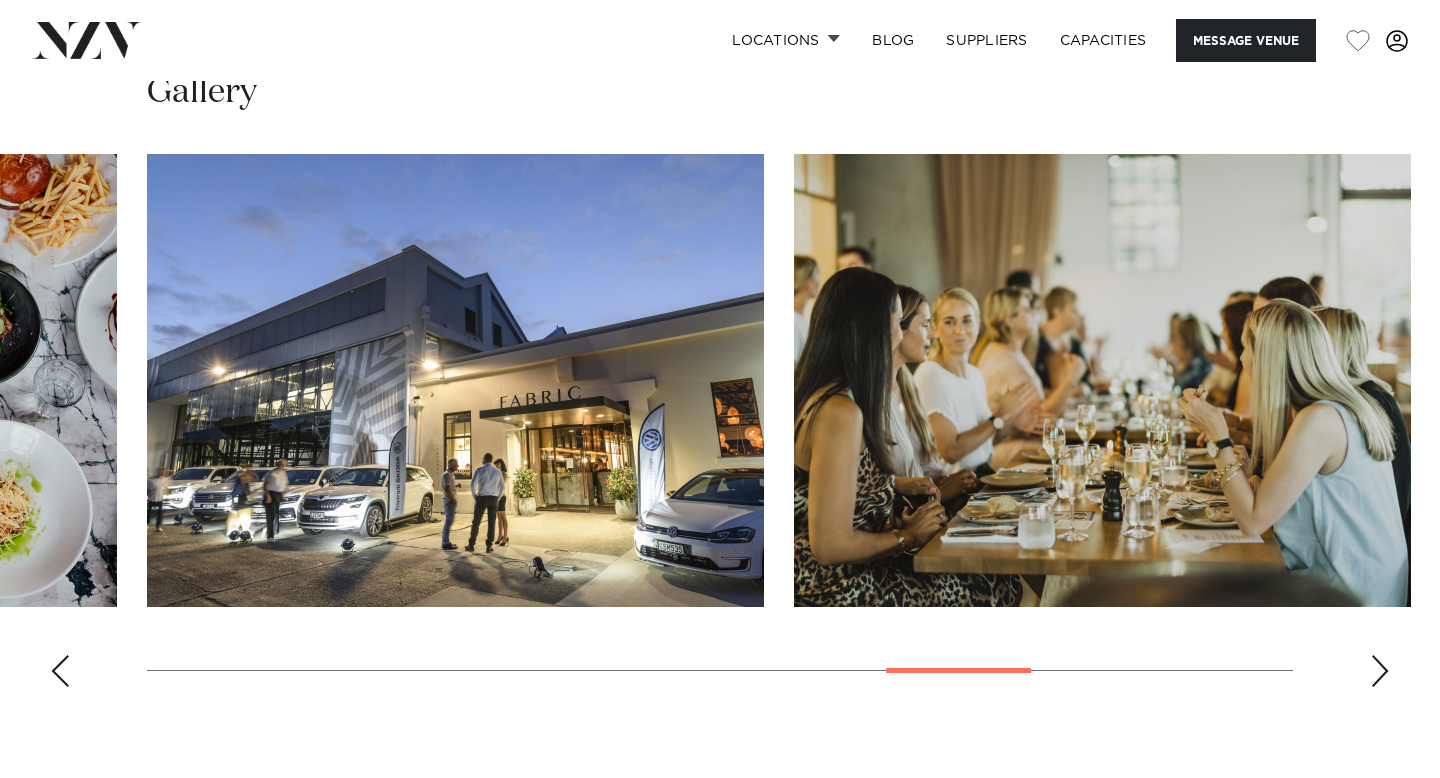 click at bounding box center (1380, 671) 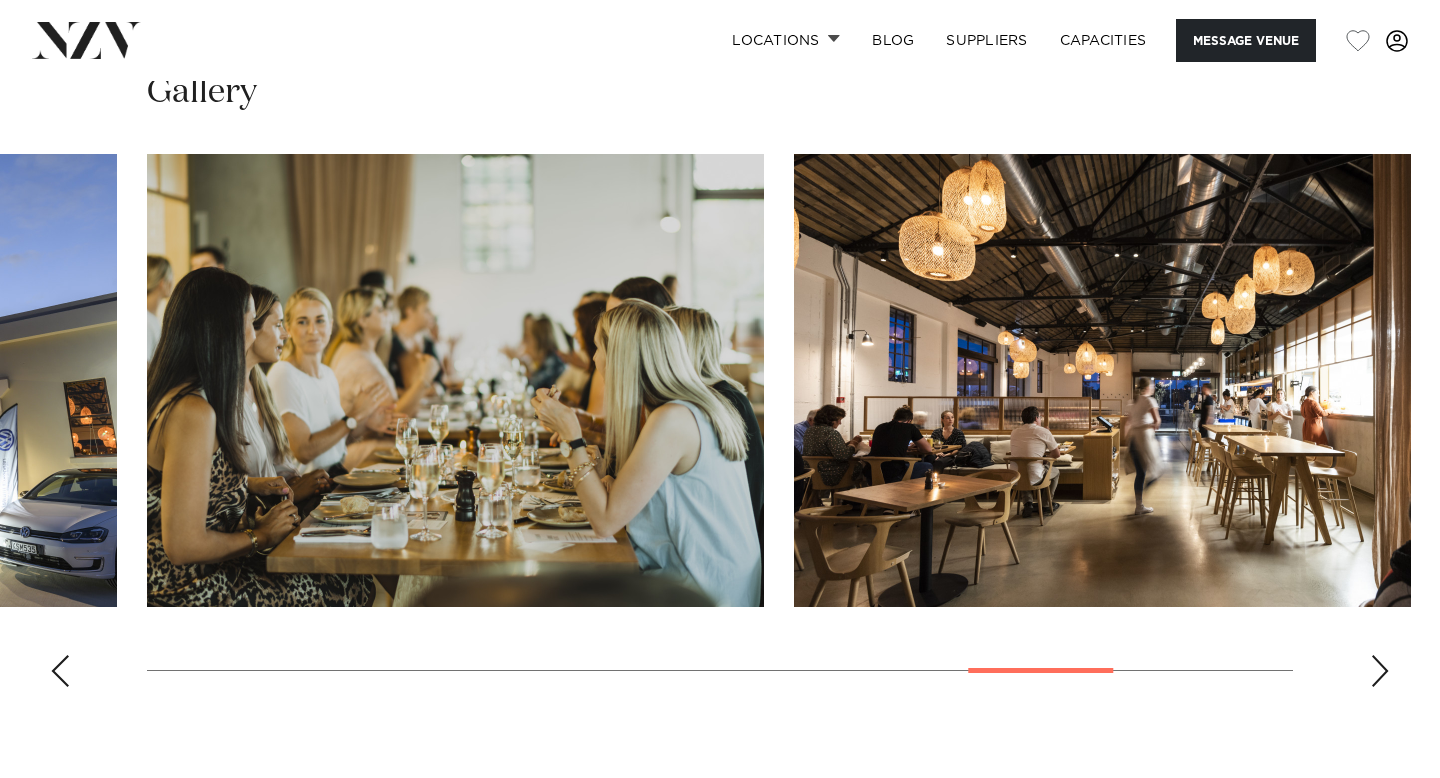 click at bounding box center [1380, 671] 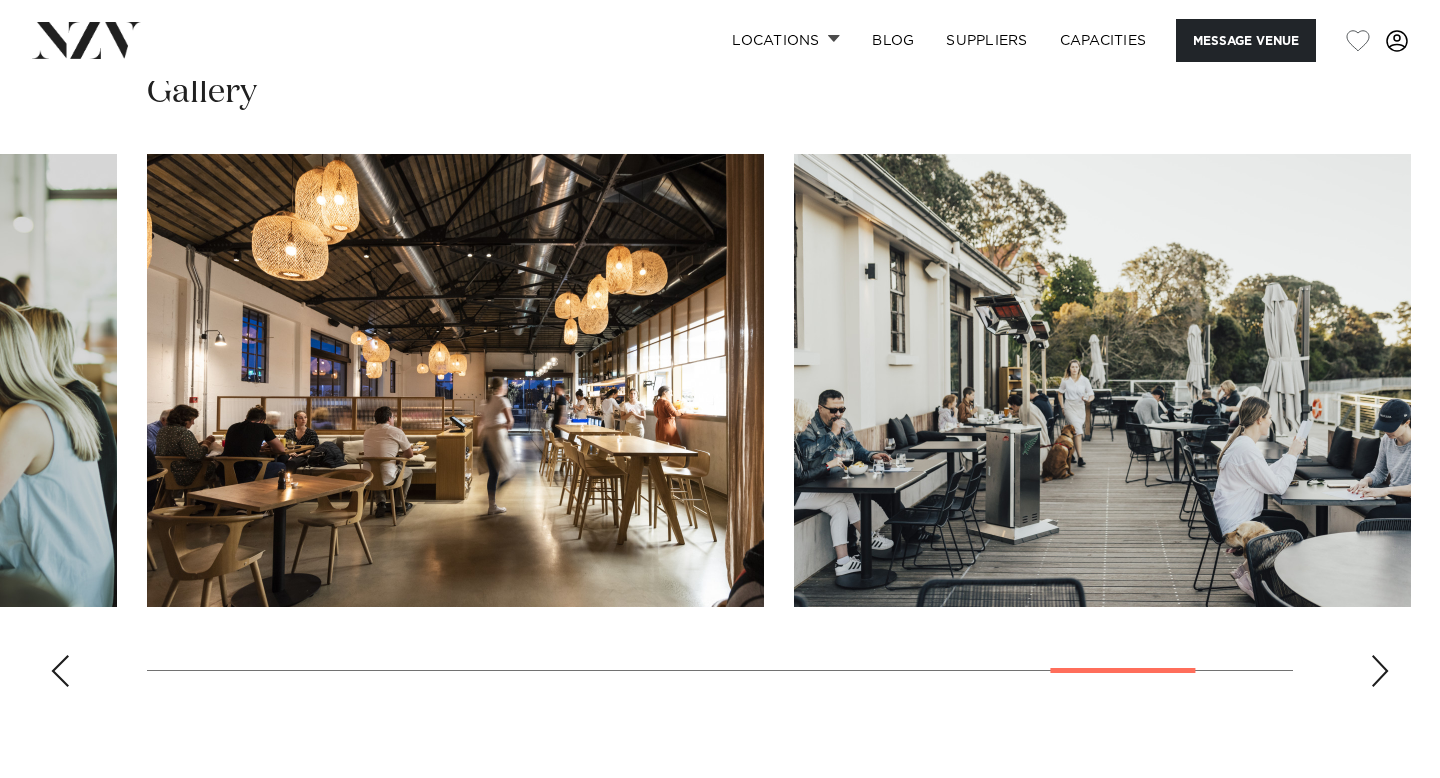 click at bounding box center (1380, 671) 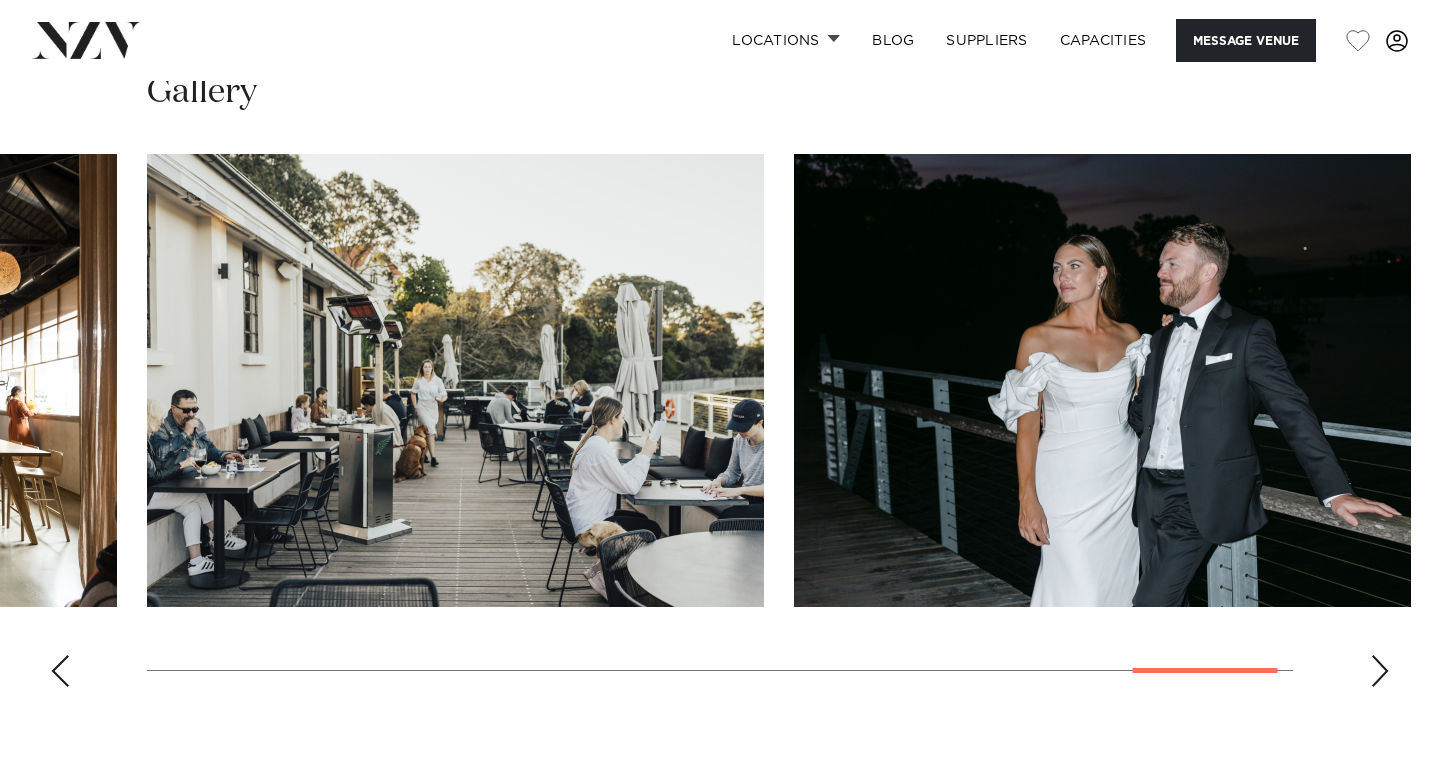 click at bounding box center (1380, 671) 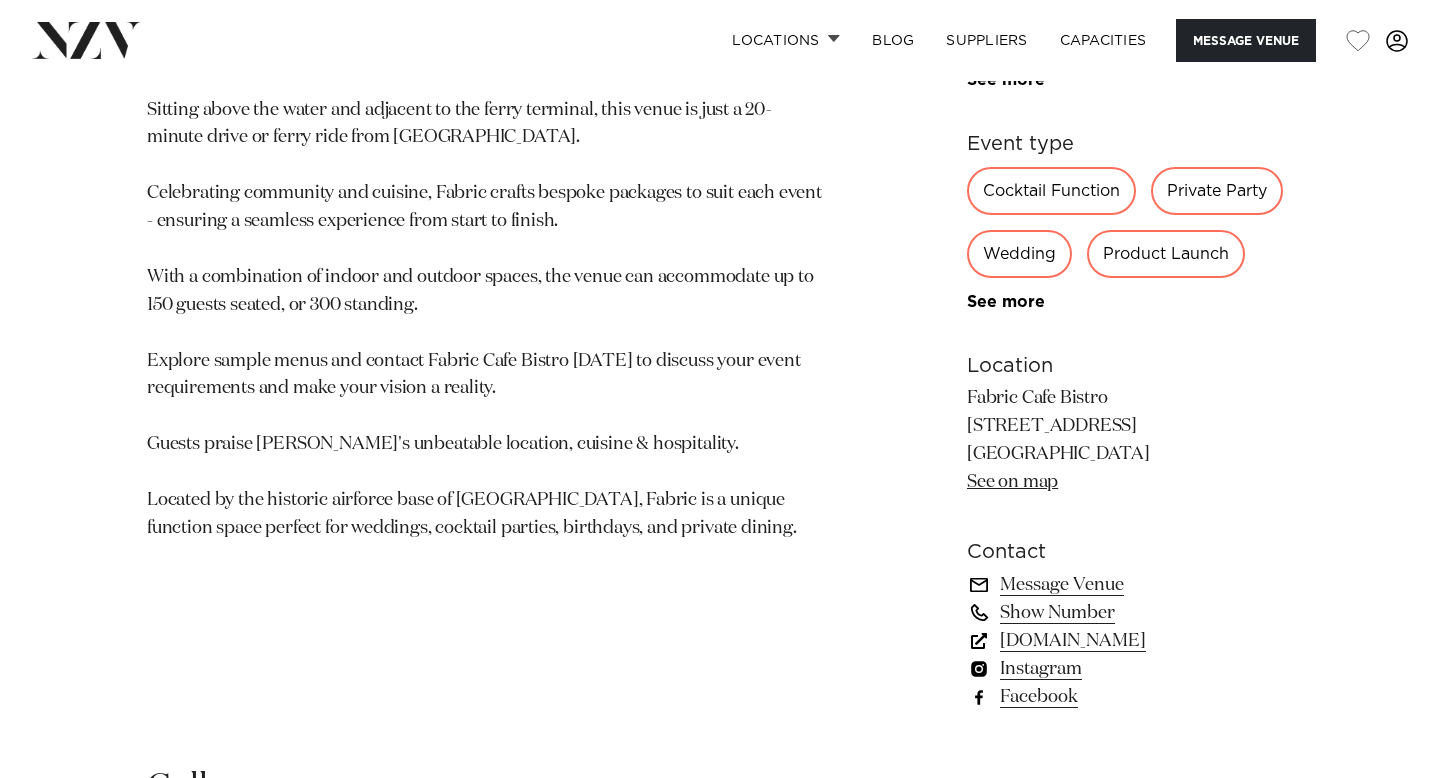 scroll, scrollTop: 1103, scrollLeft: 0, axis: vertical 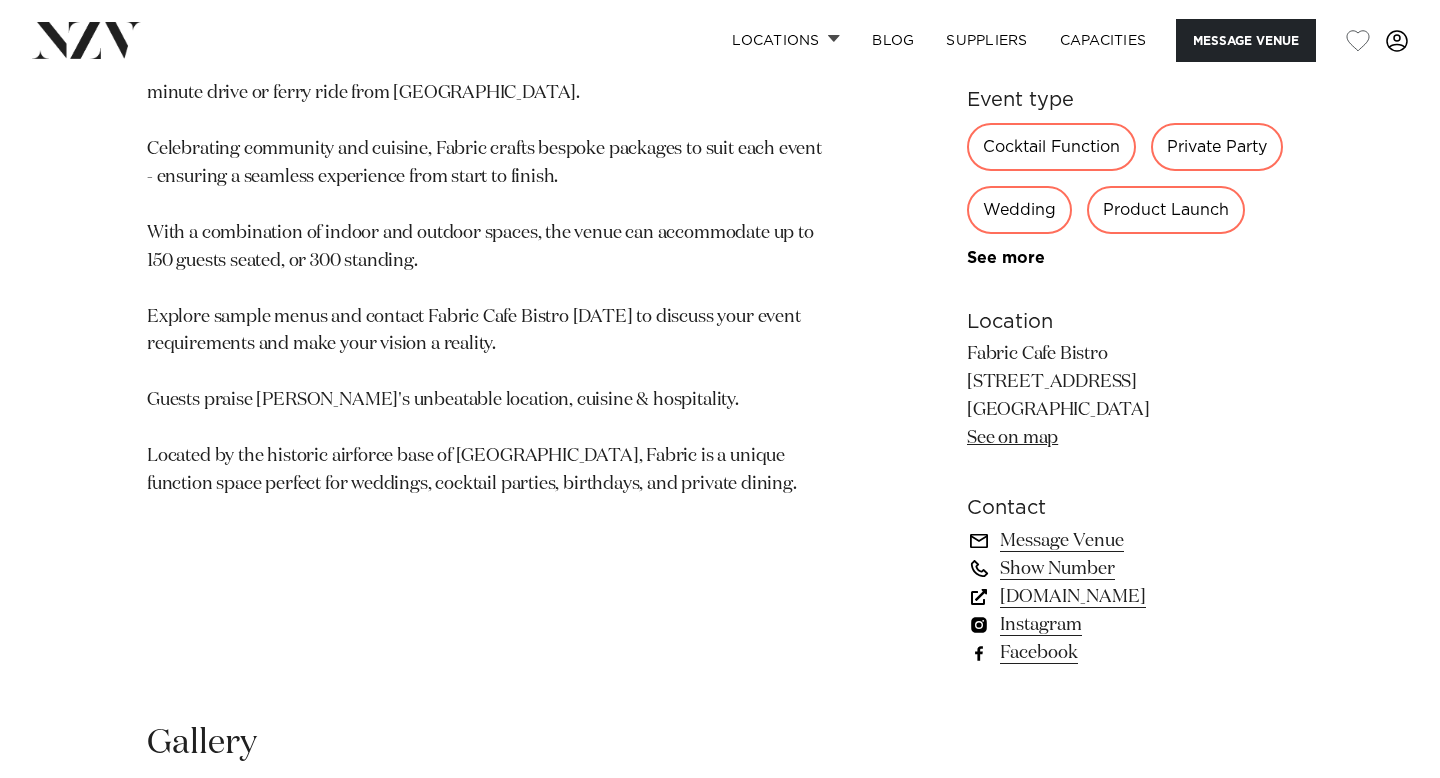 click on "www.fabriccafebistro.co.nz" at bounding box center (1130, 597) 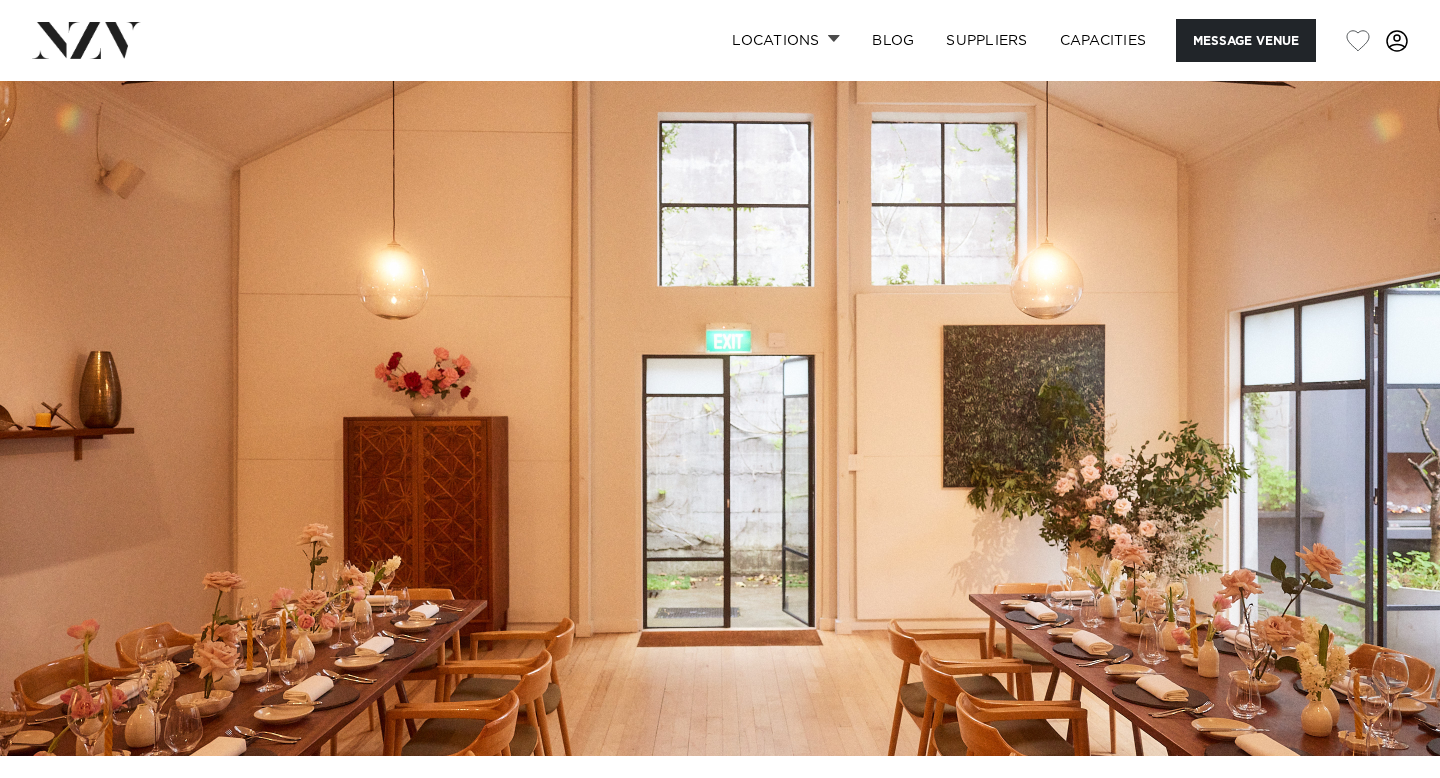scroll, scrollTop: 0, scrollLeft: 0, axis: both 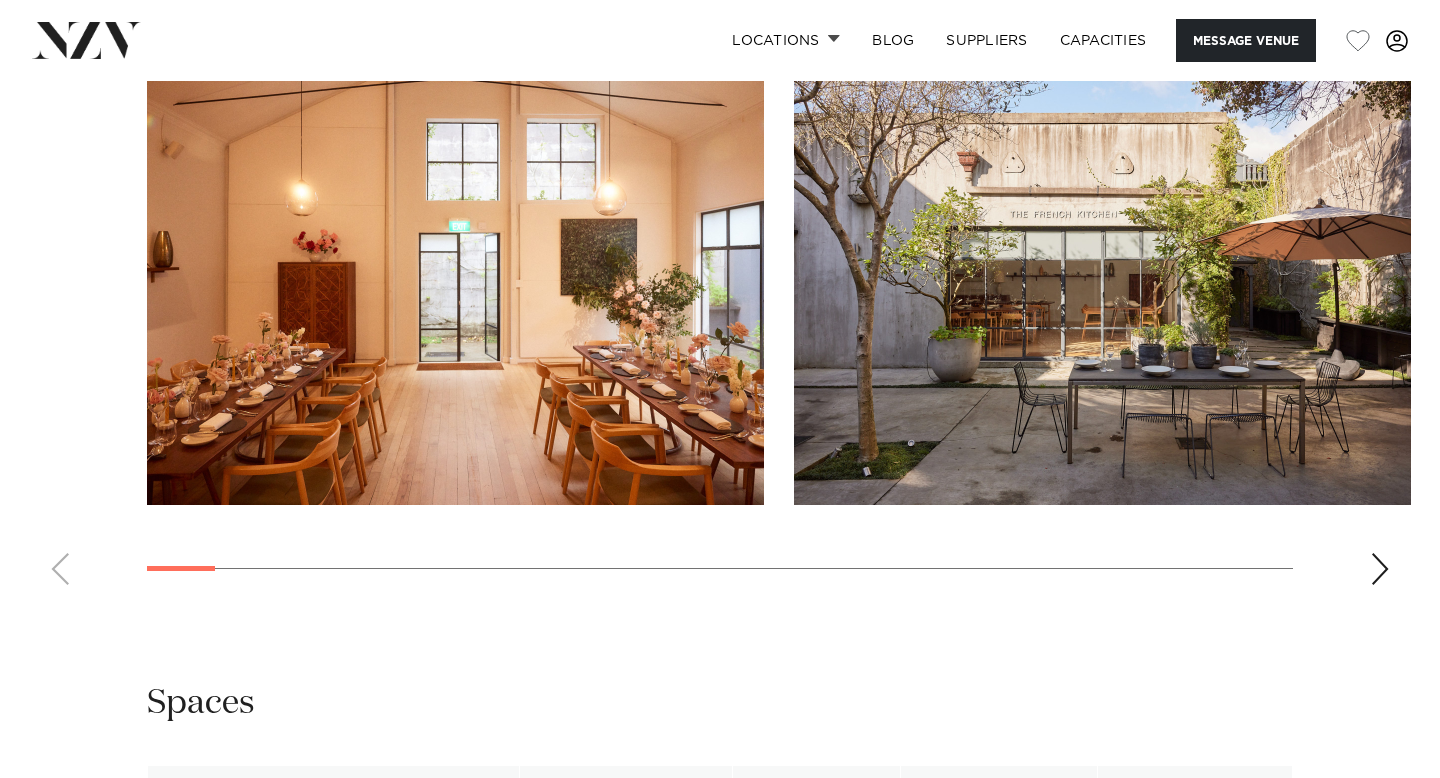 click at bounding box center (1380, 569) 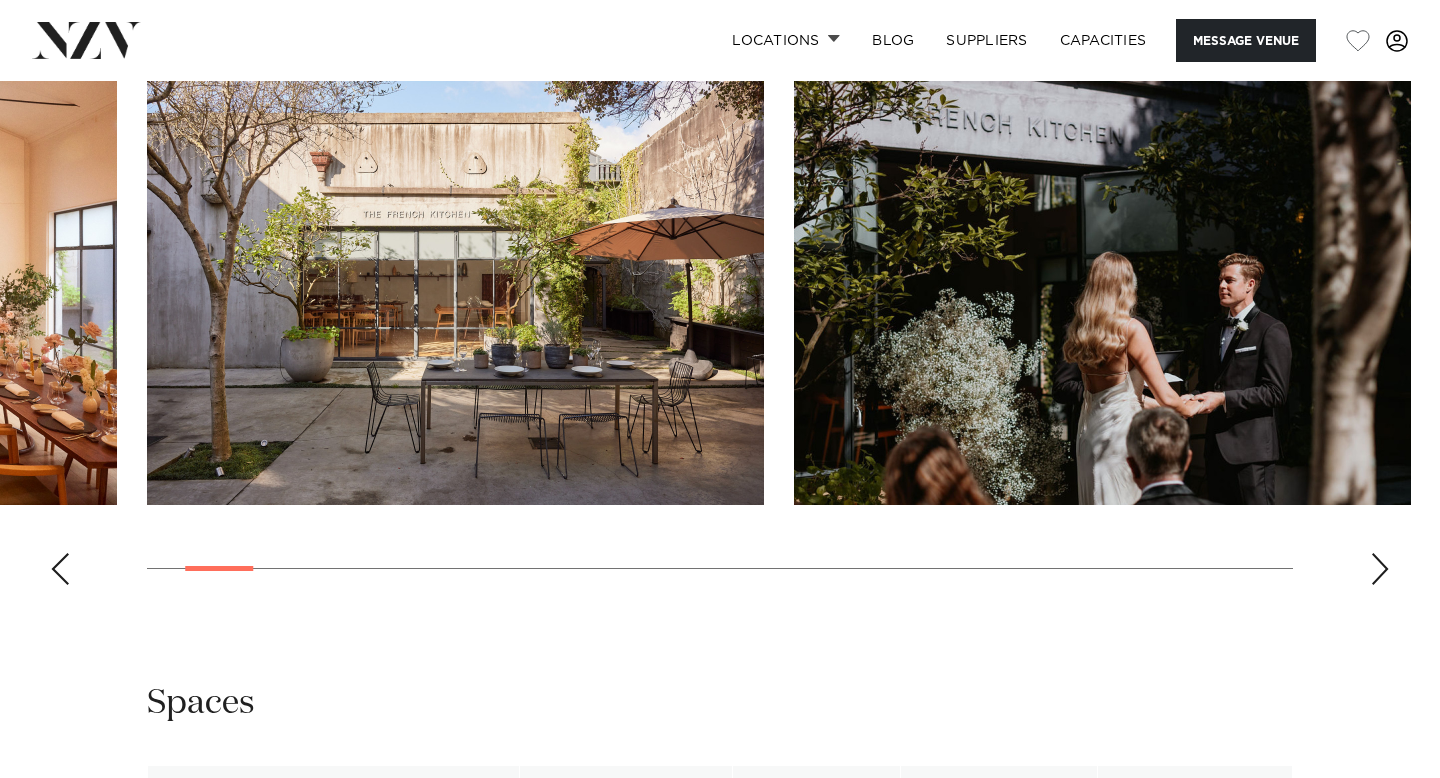 click at bounding box center [1380, 569] 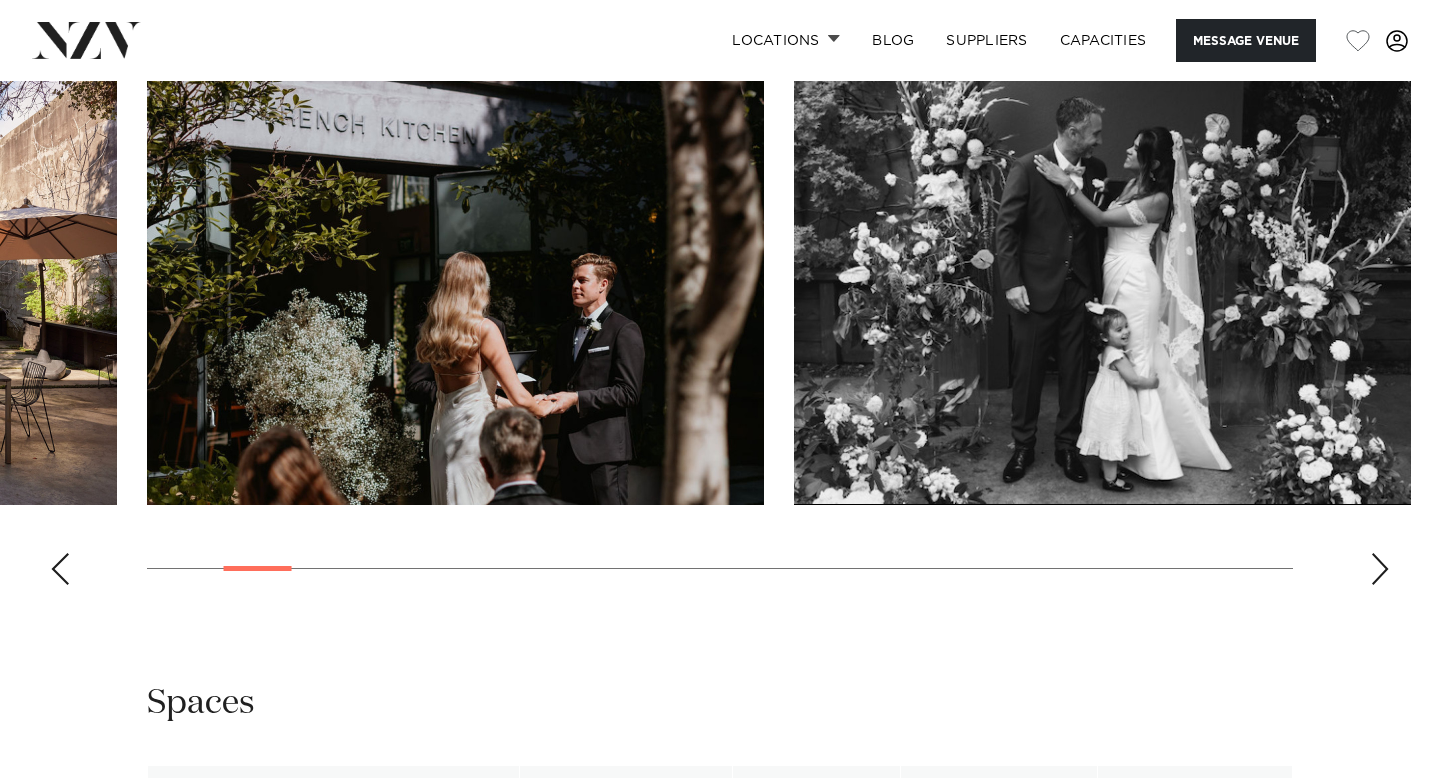 click at bounding box center [1380, 569] 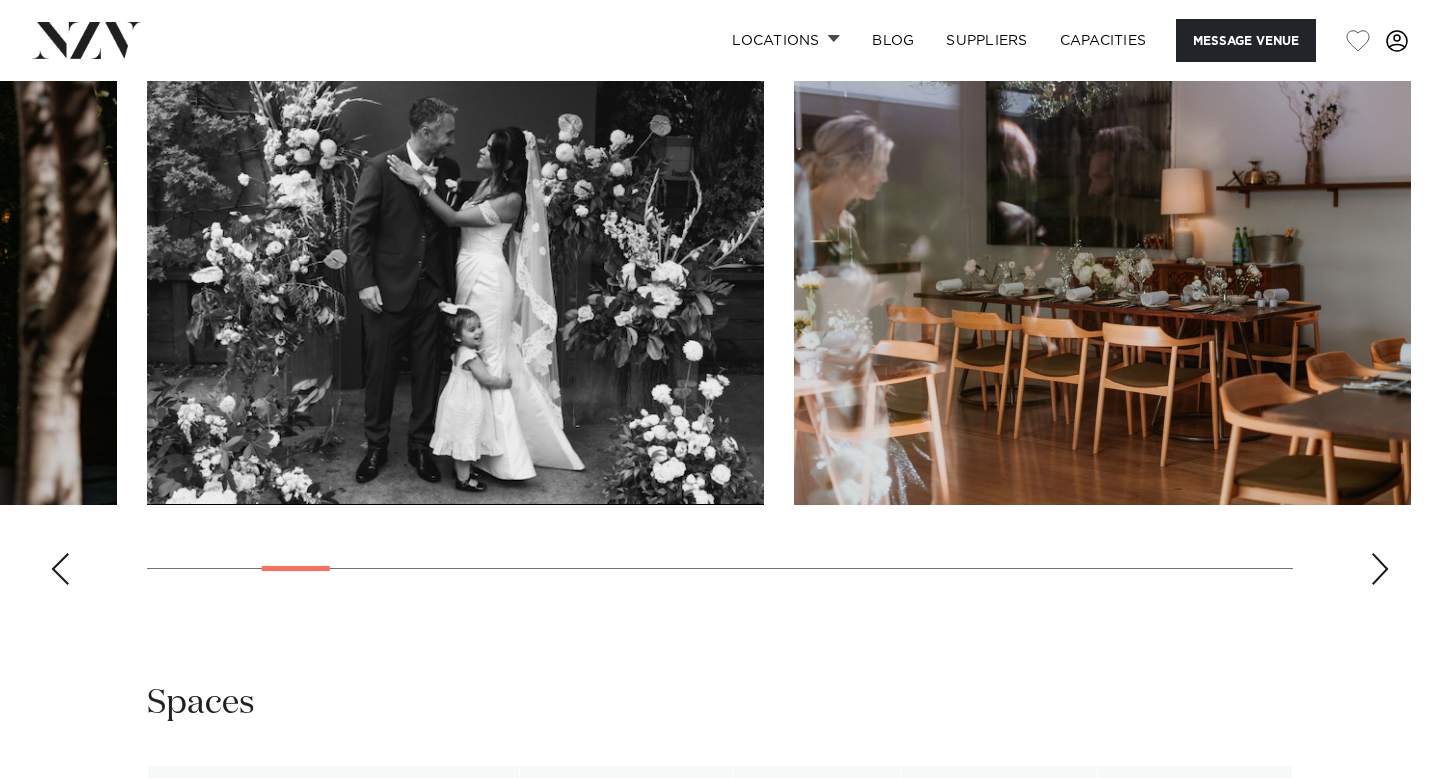 click at bounding box center [1380, 569] 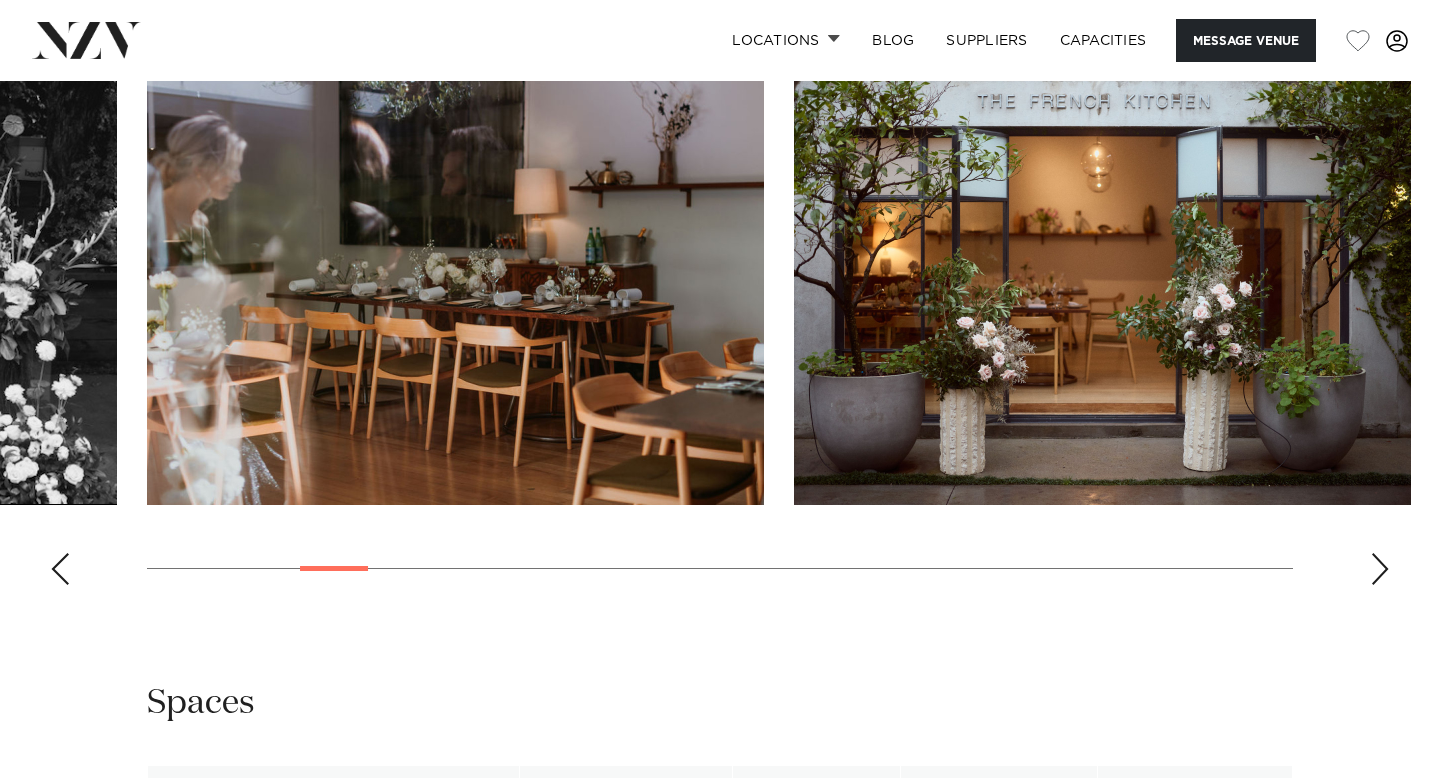 click at bounding box center [1380, 569] 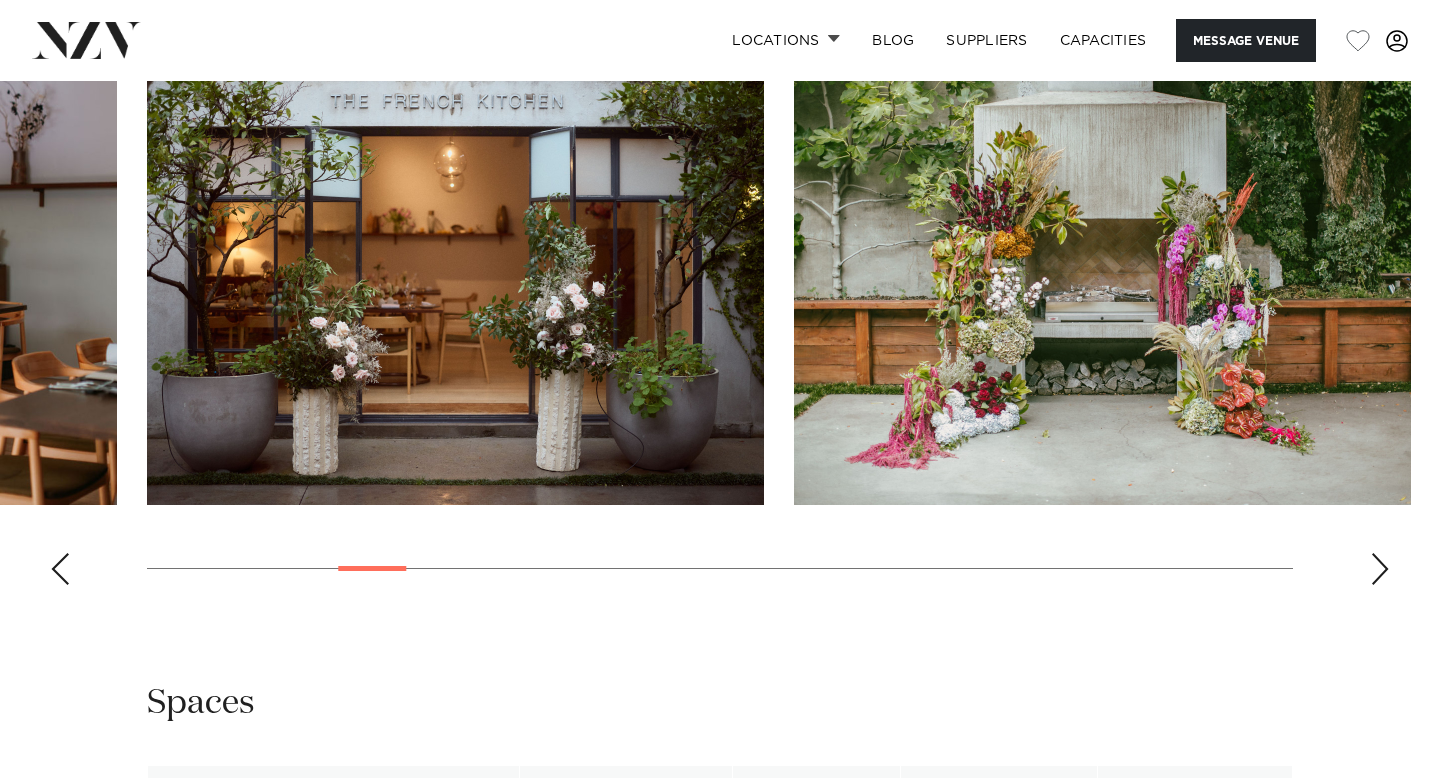 click at bounding box center (1380, 569) 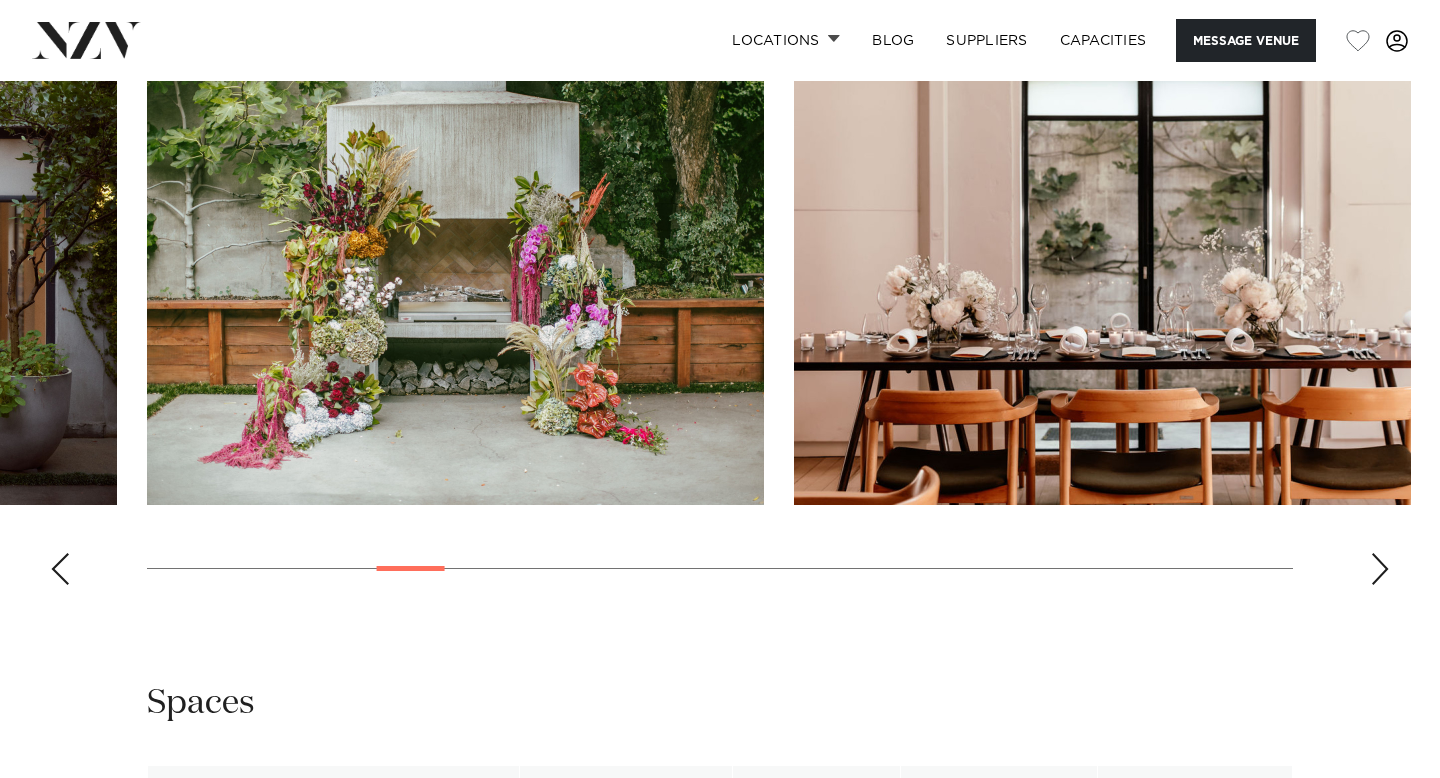 click at bounding box center [1380, 569] 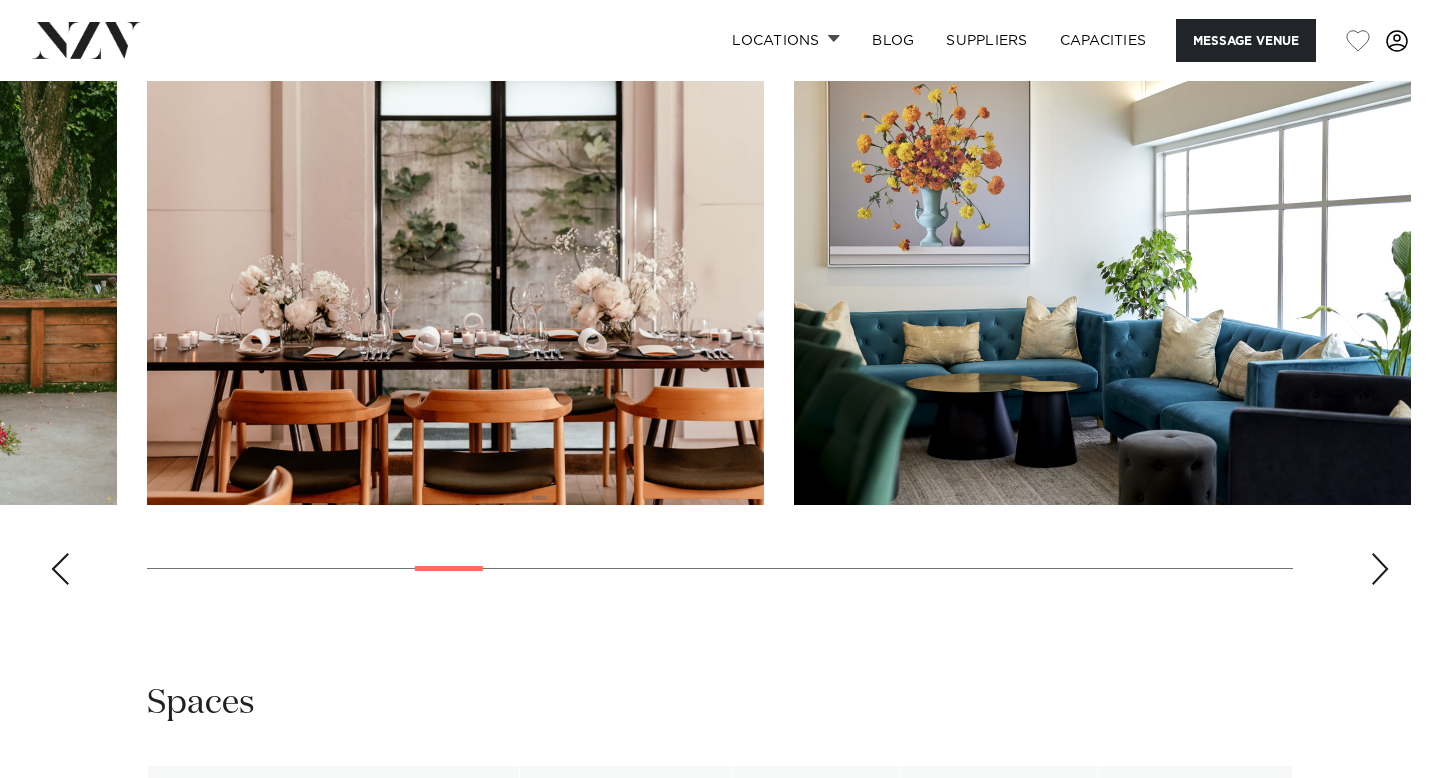 click at bounding box center (1380, 569) 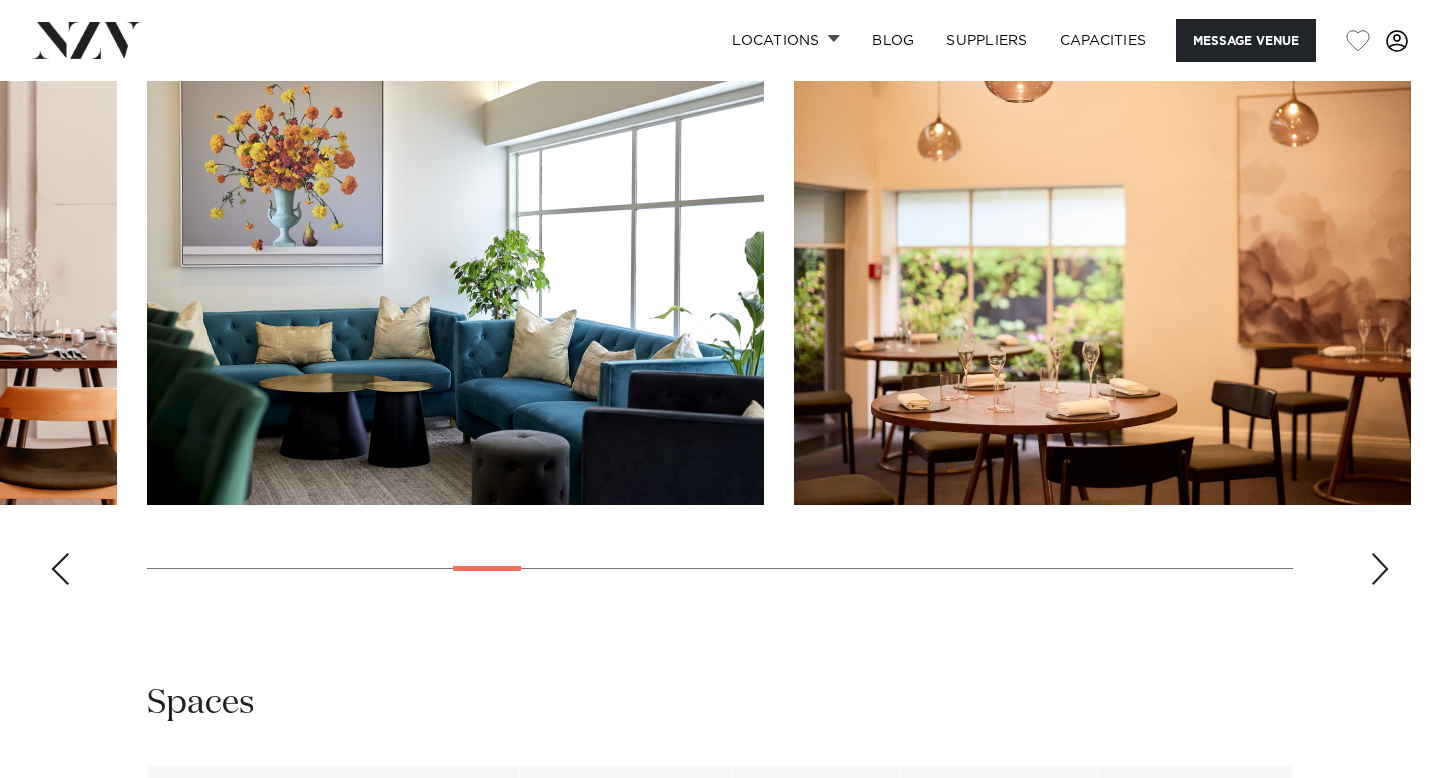 click at bounding box center (1380, 569) 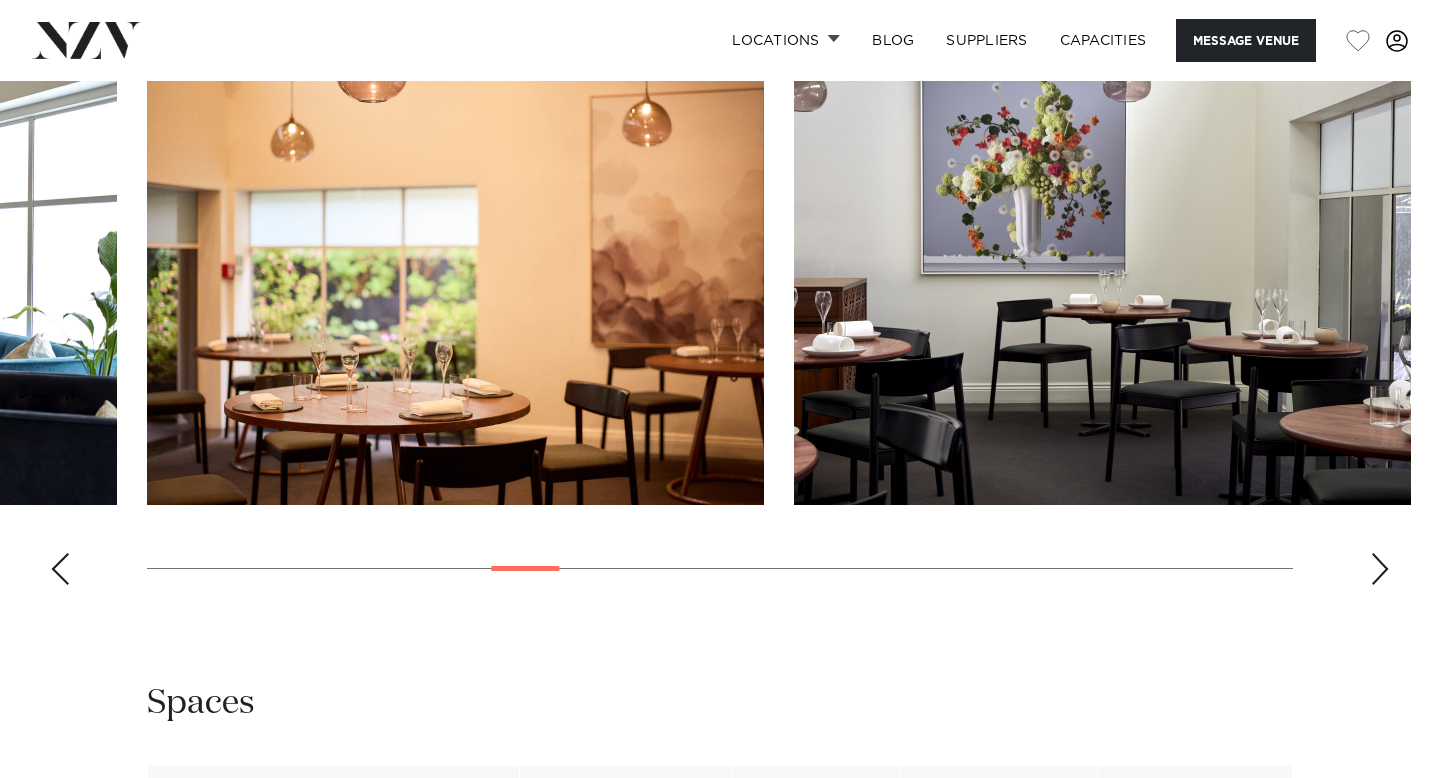 click at bounding box center (1380, 569) 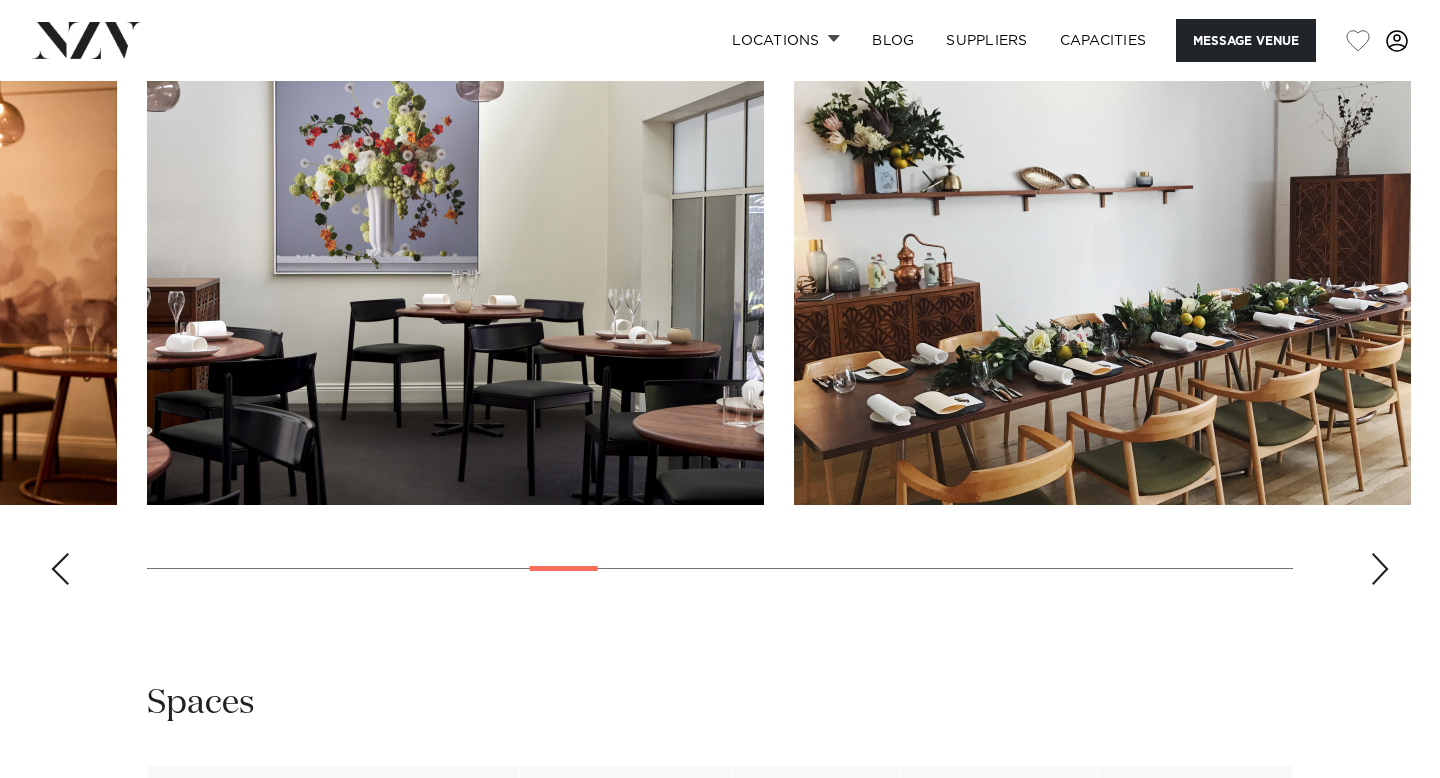 click at bounding box center (1380, 569) 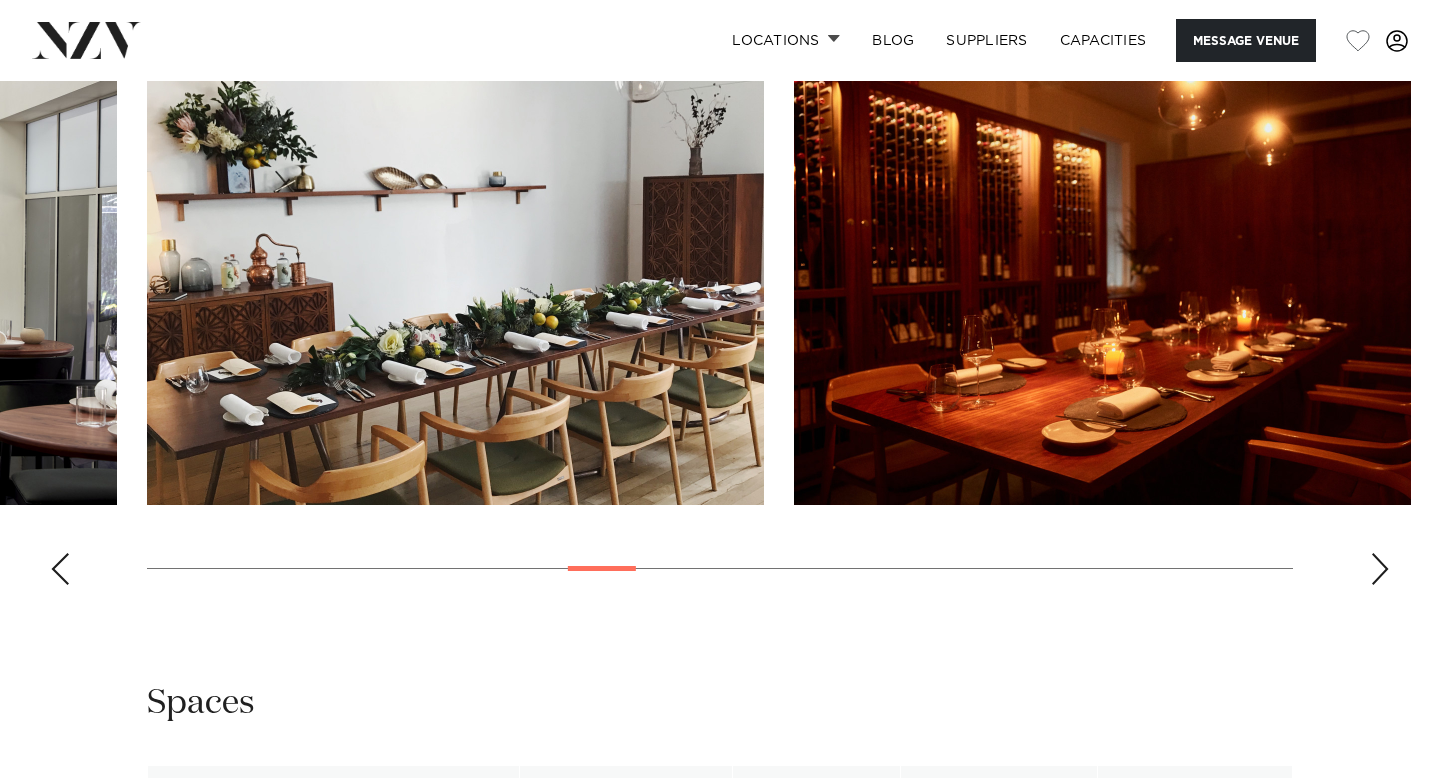click at bounding box center (1380, 569) 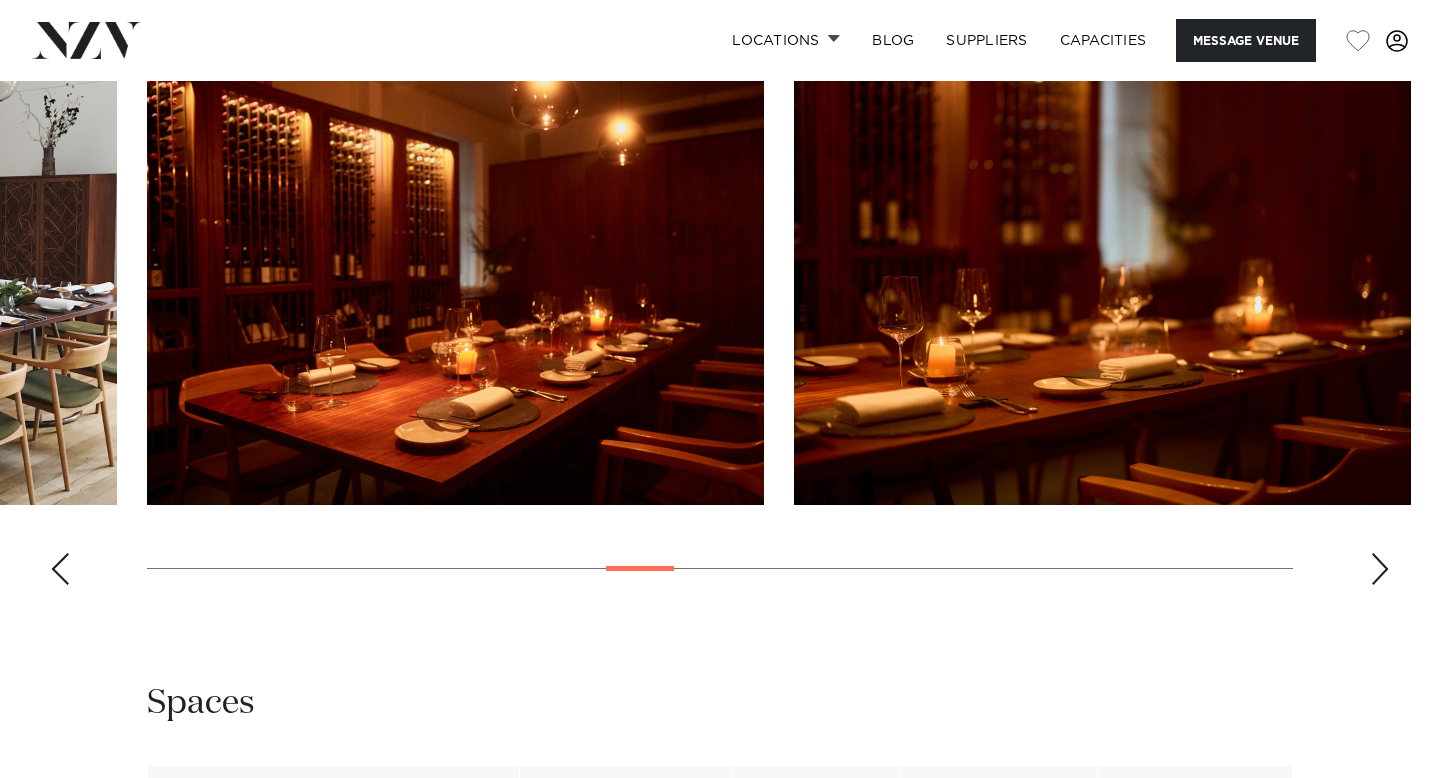 click at bounding box center [1380, 569] 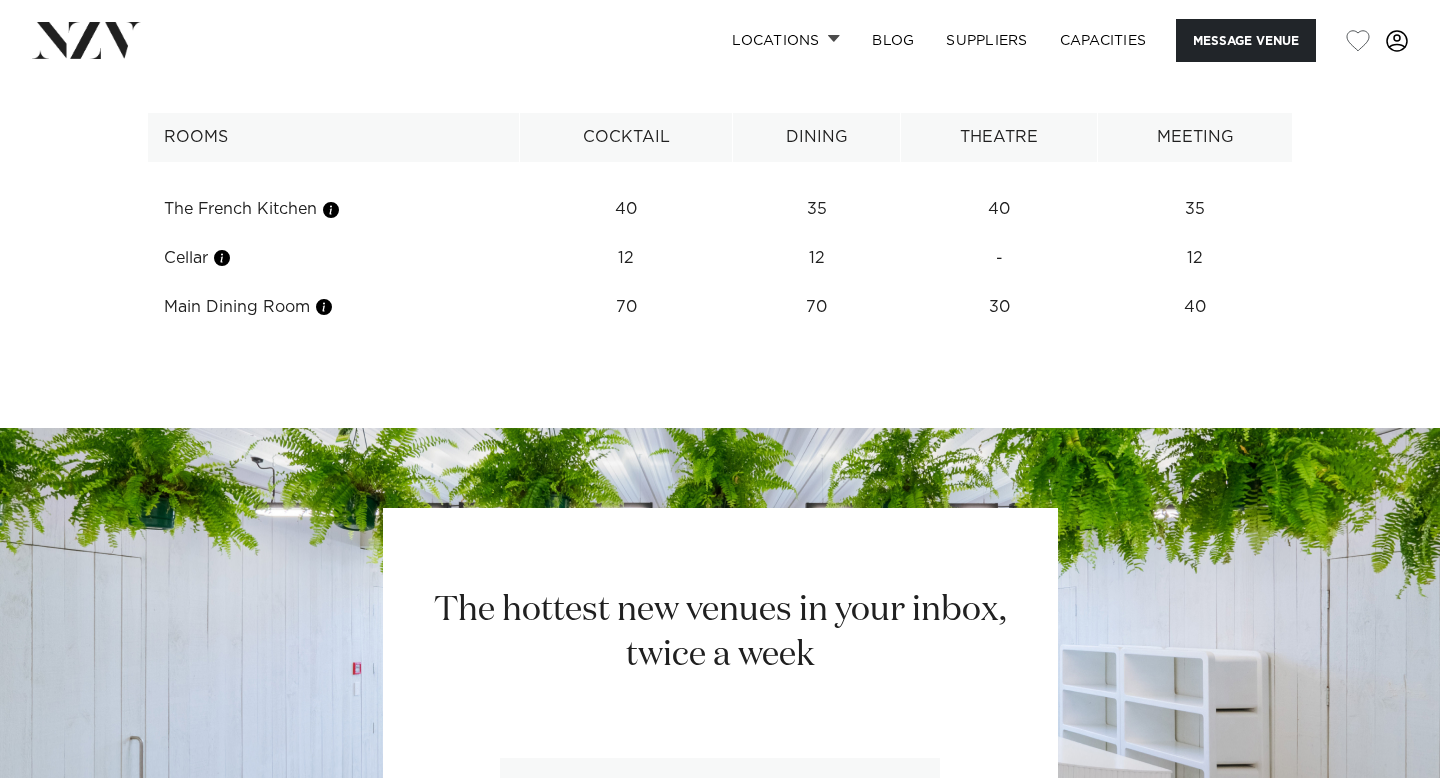 scroll, scrollTop: 2537, scrollLeft: 0, axis: vertical 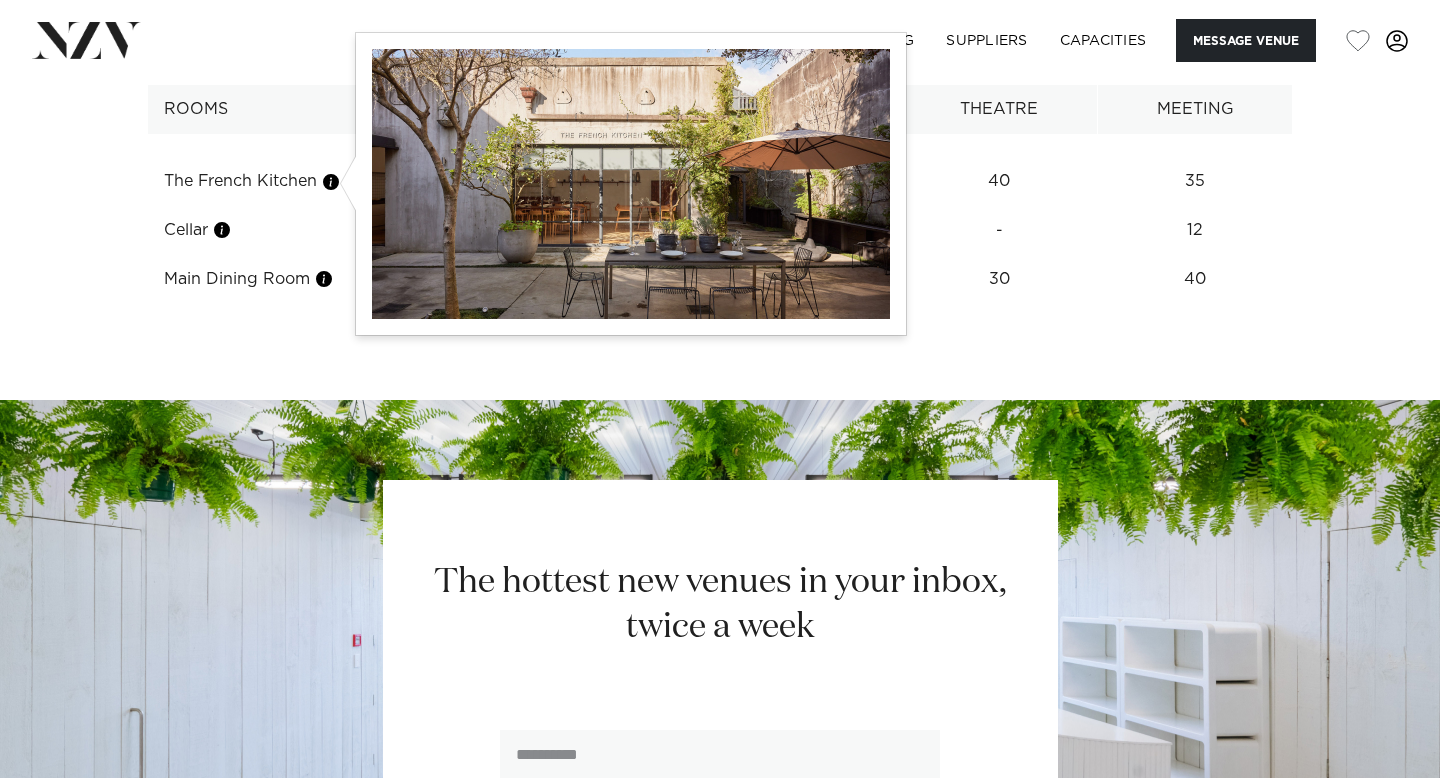 click at bounding box center (331, 182) 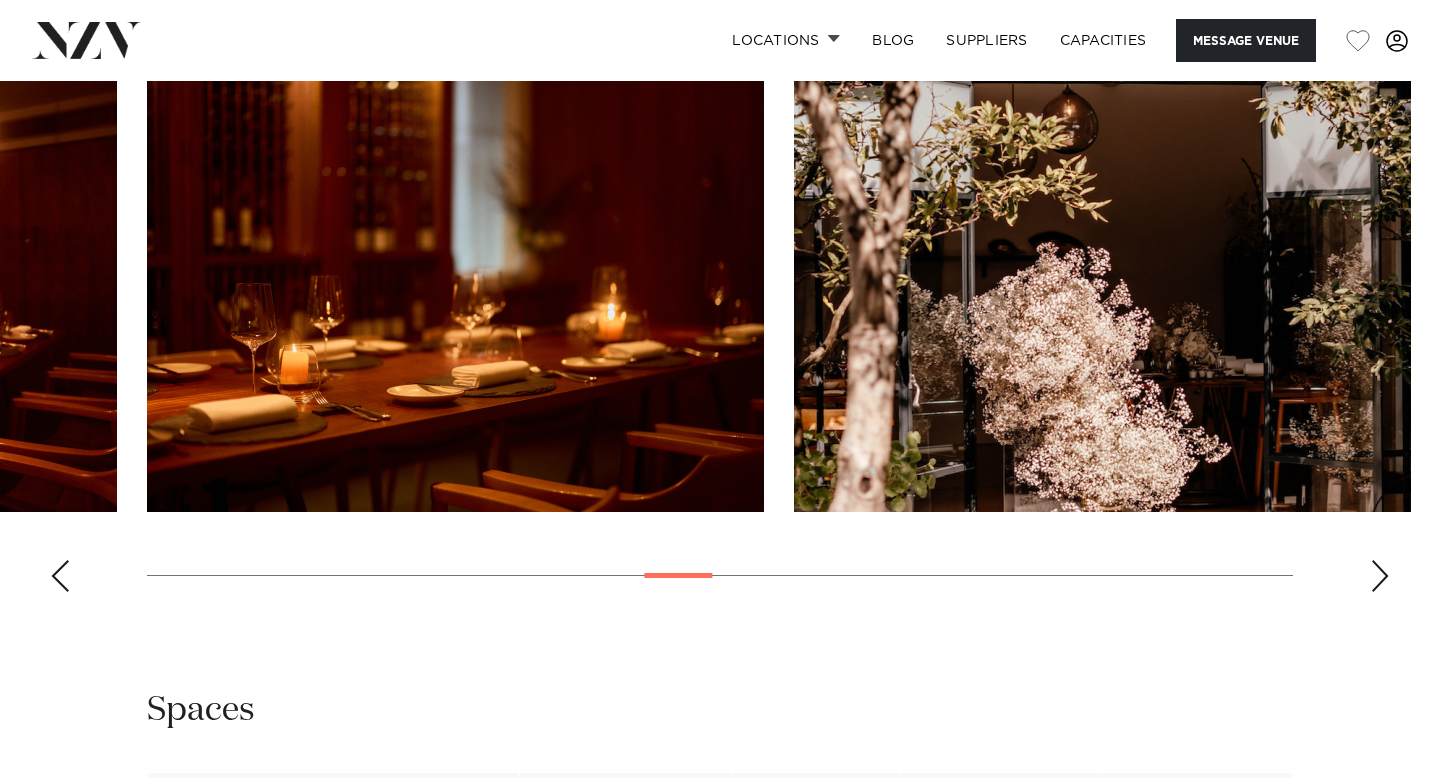 scroll, scrollTop: 1847, scrollLeft: 0, axis: vertical 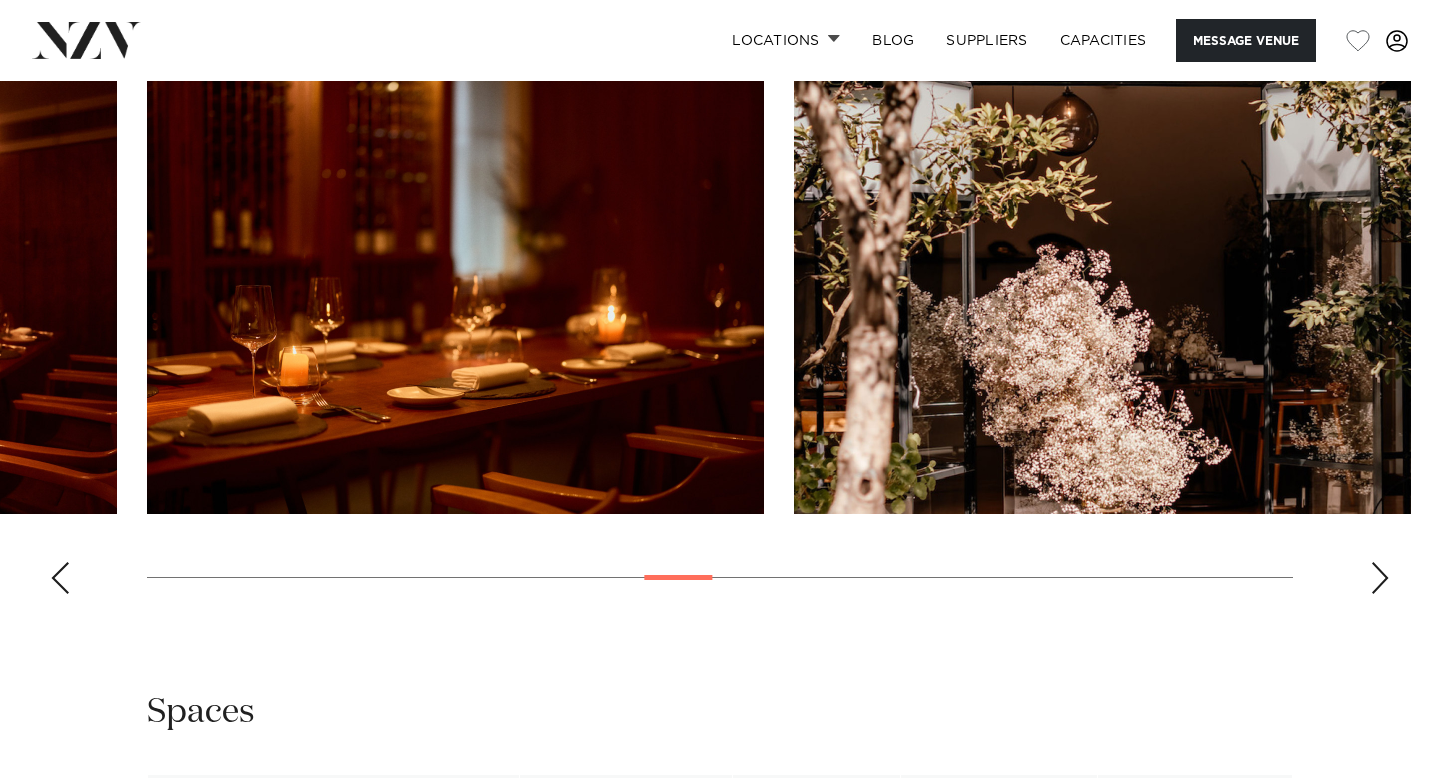 click at bounding box center [720, 335] 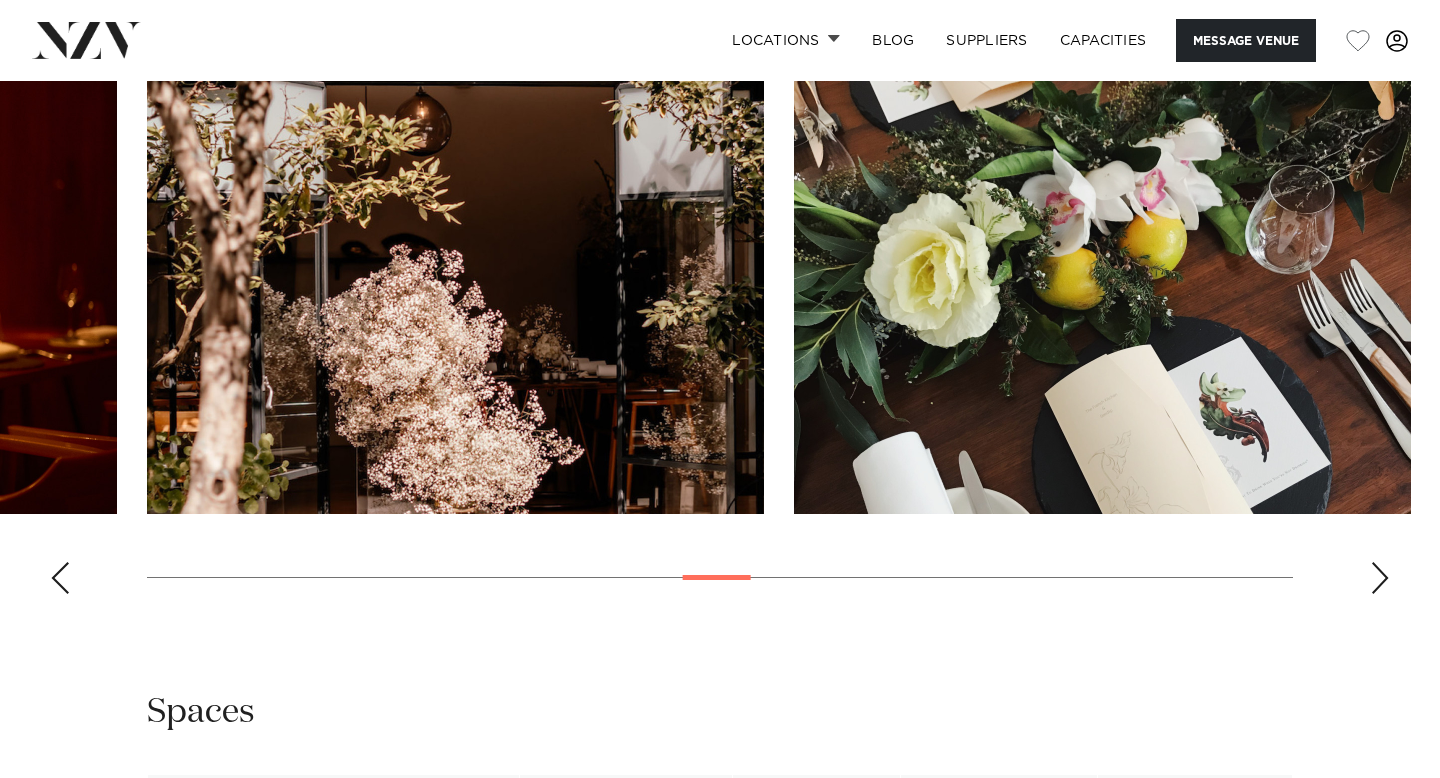 click at bounding box center [1380, 578] 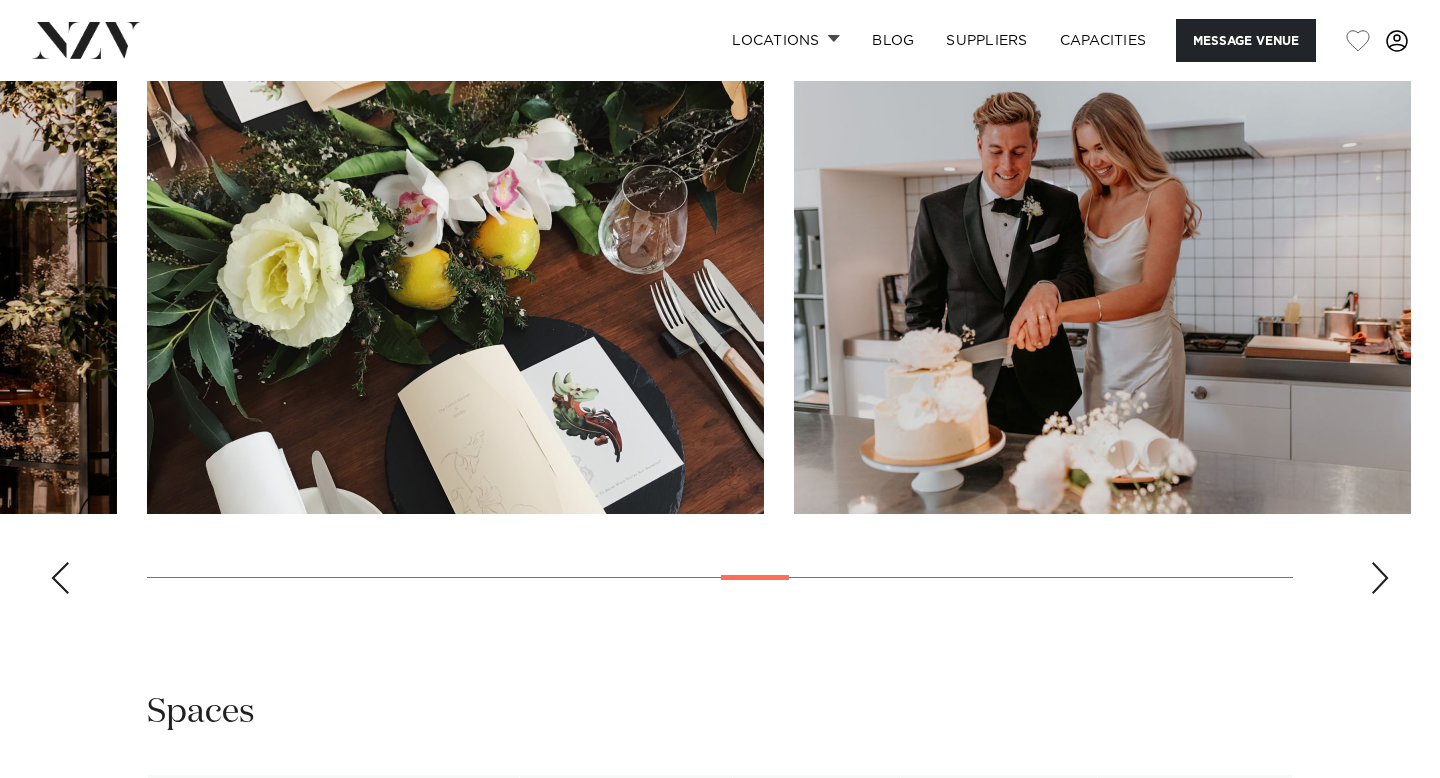 click at bounding box center (1380, 578) 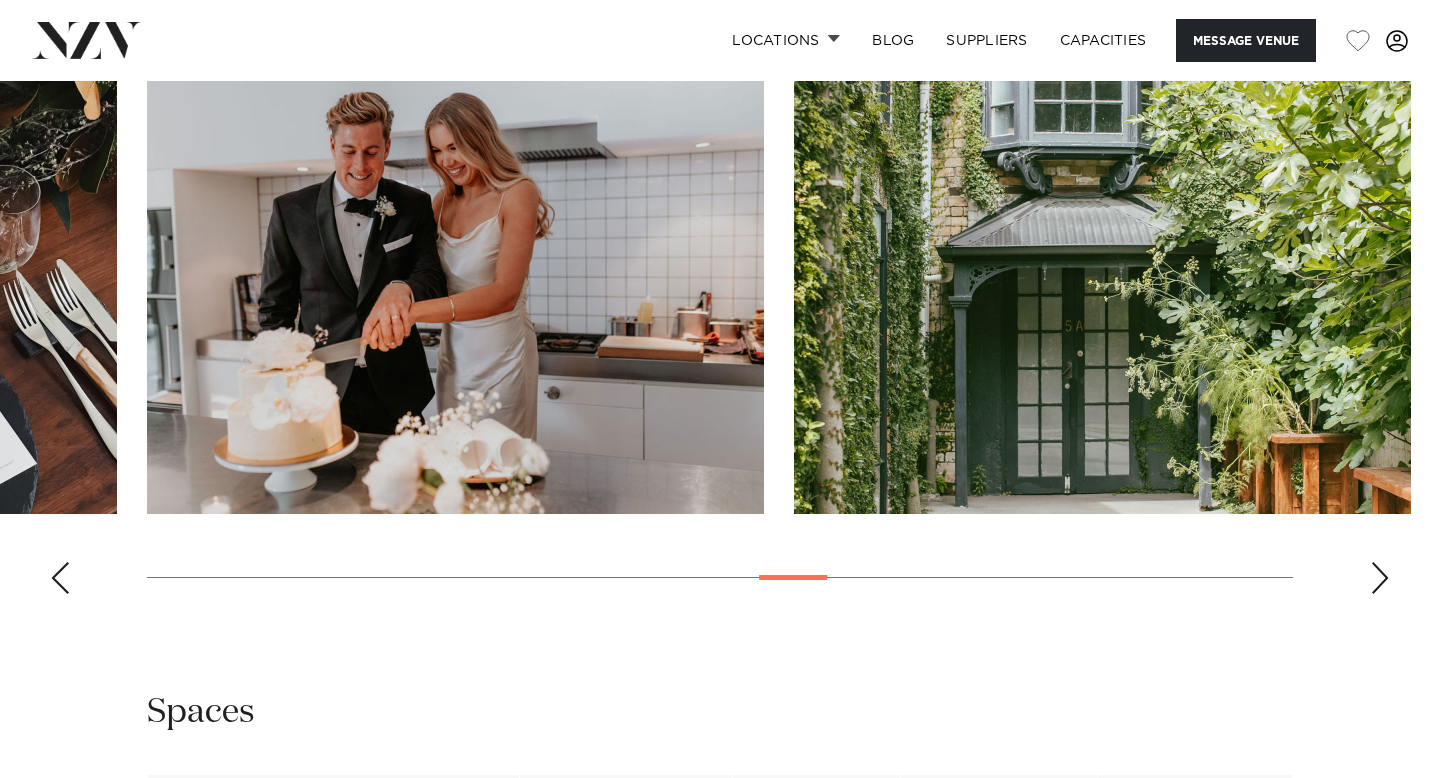 click at bounding box center (1380, 578) 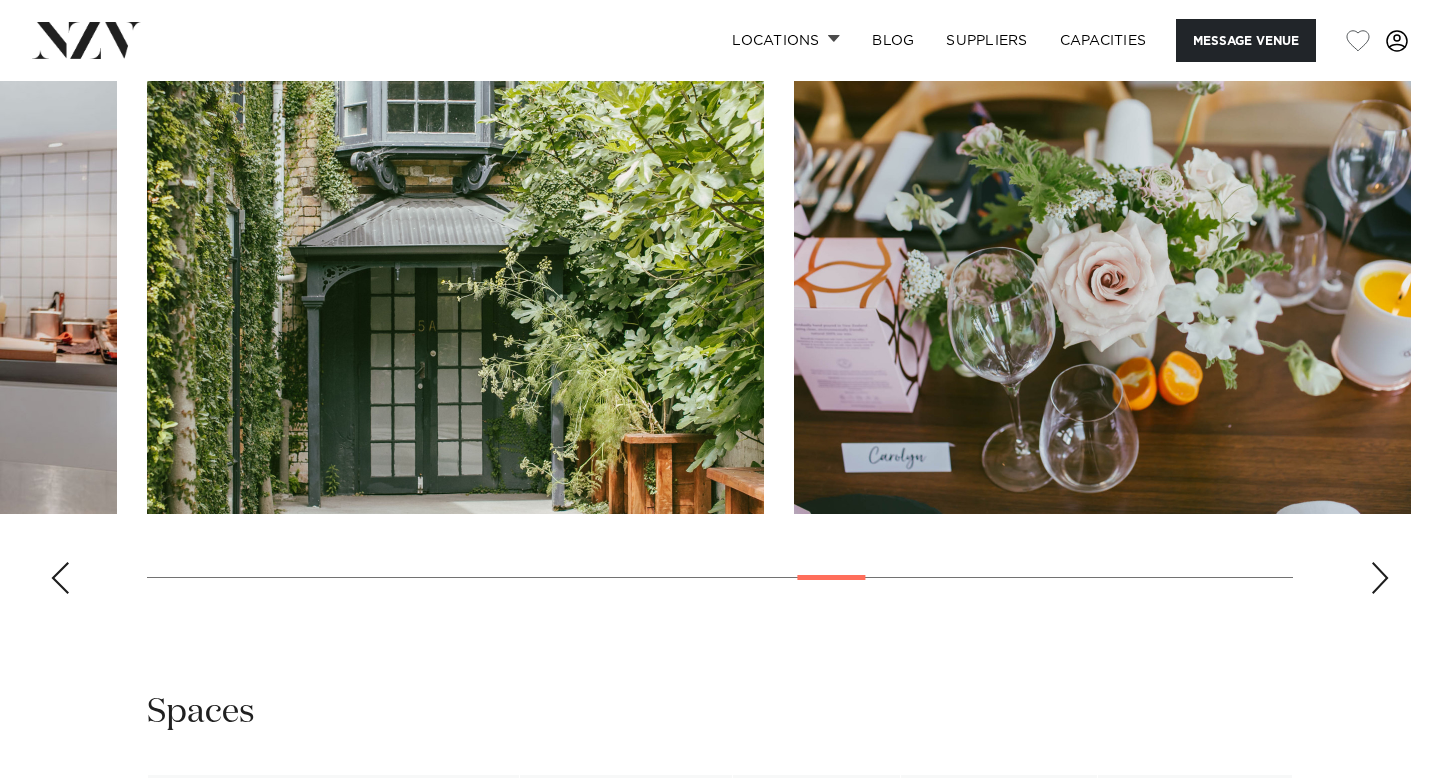 click at bounding box center (1380, 578) 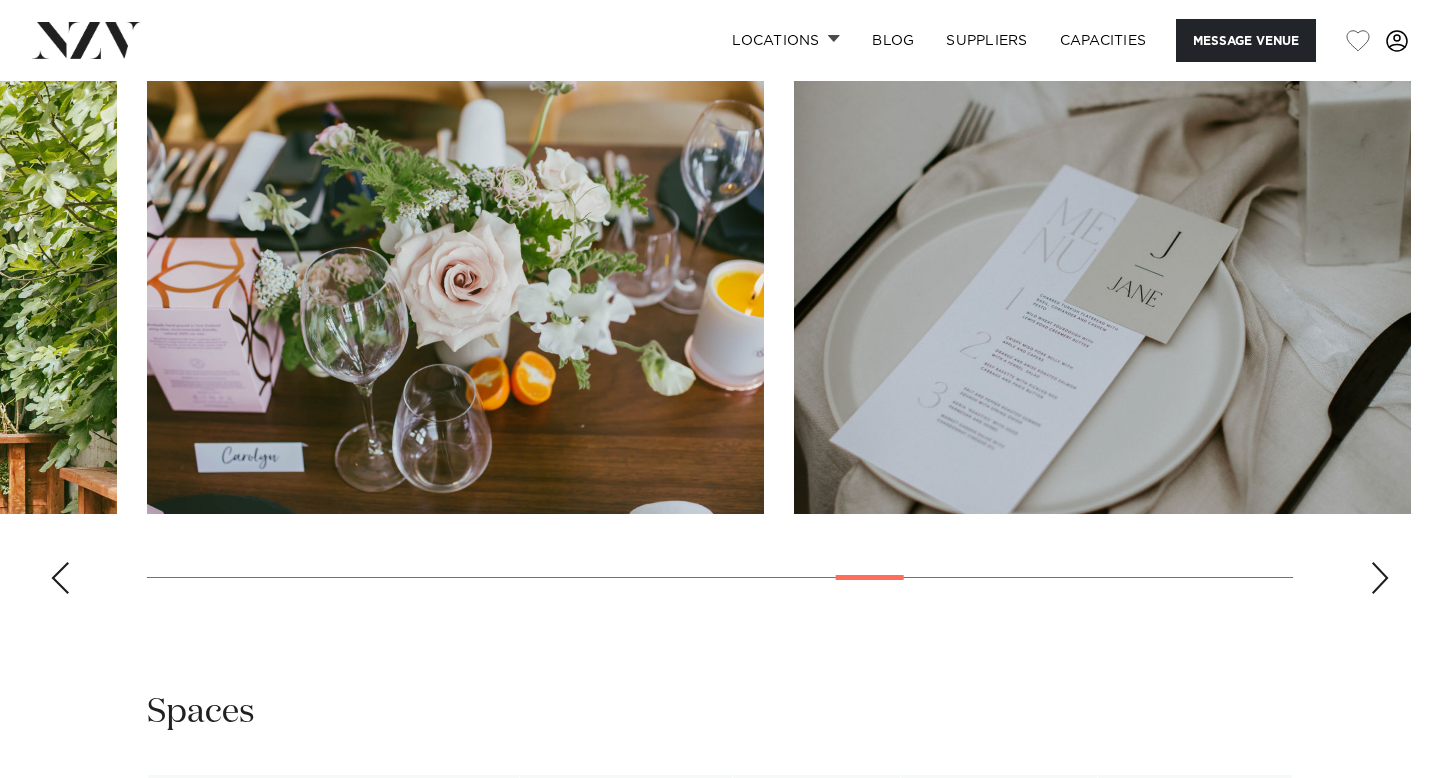click at bounding box center [1380, 578] 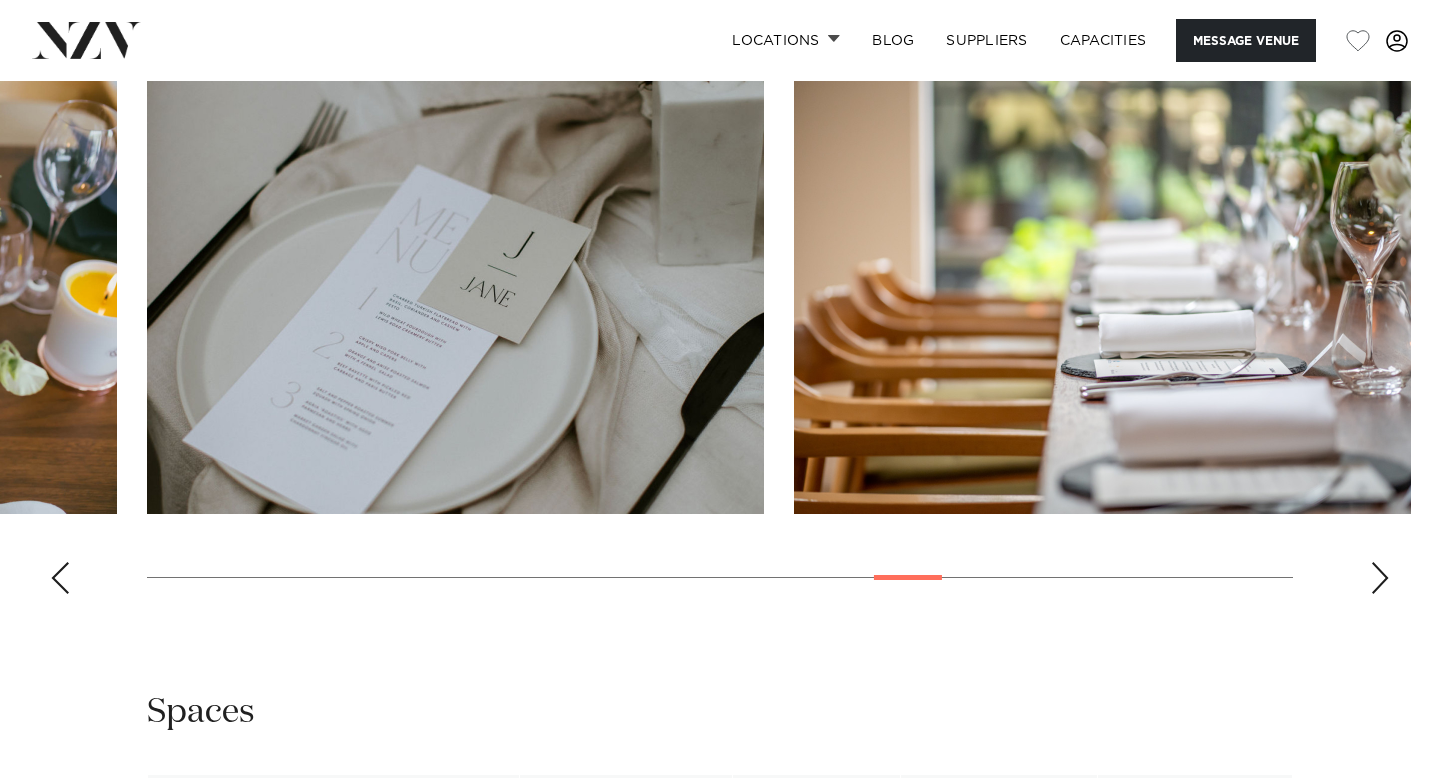 click at bounding box center [1380, 578] 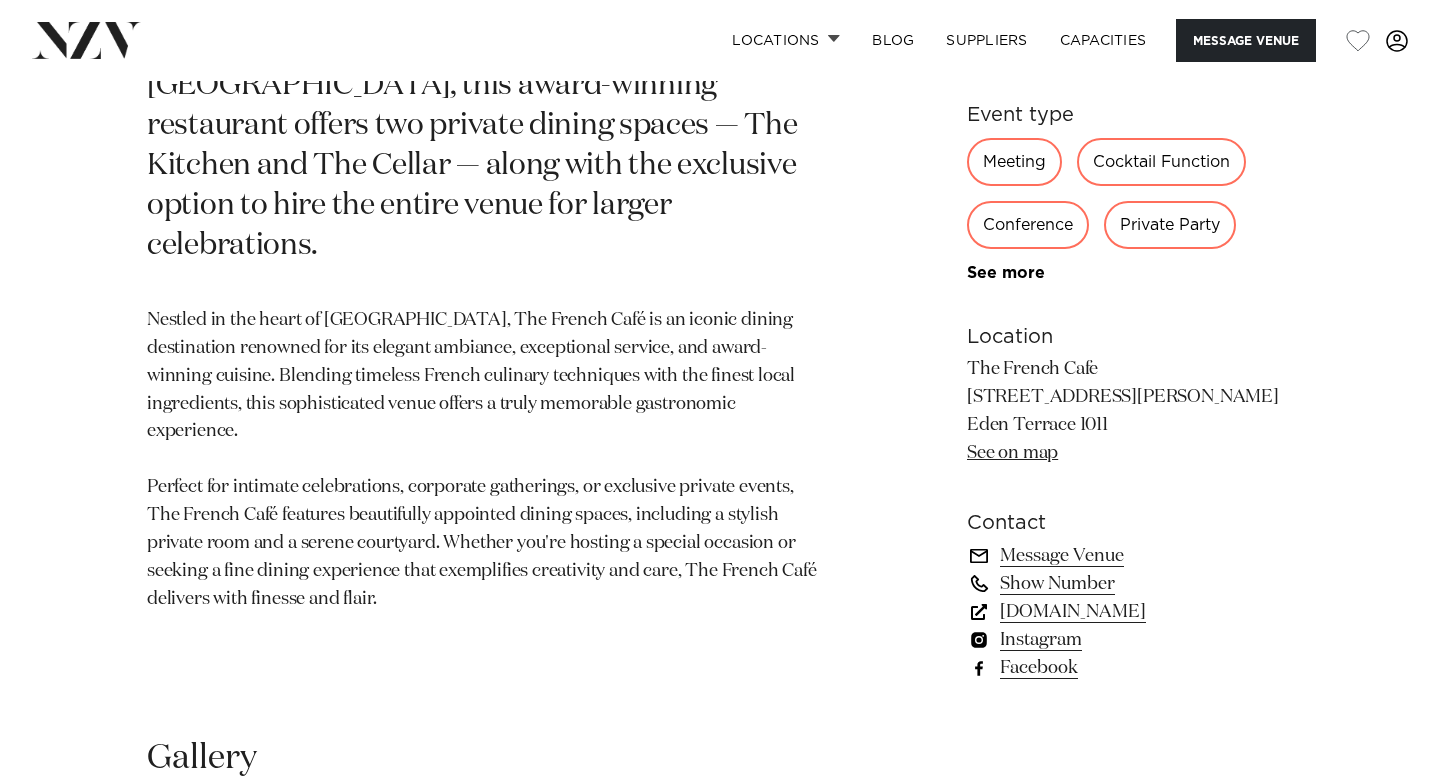 scroll, scrollTop: 1278, scrollLeft: 0, axis: vertical 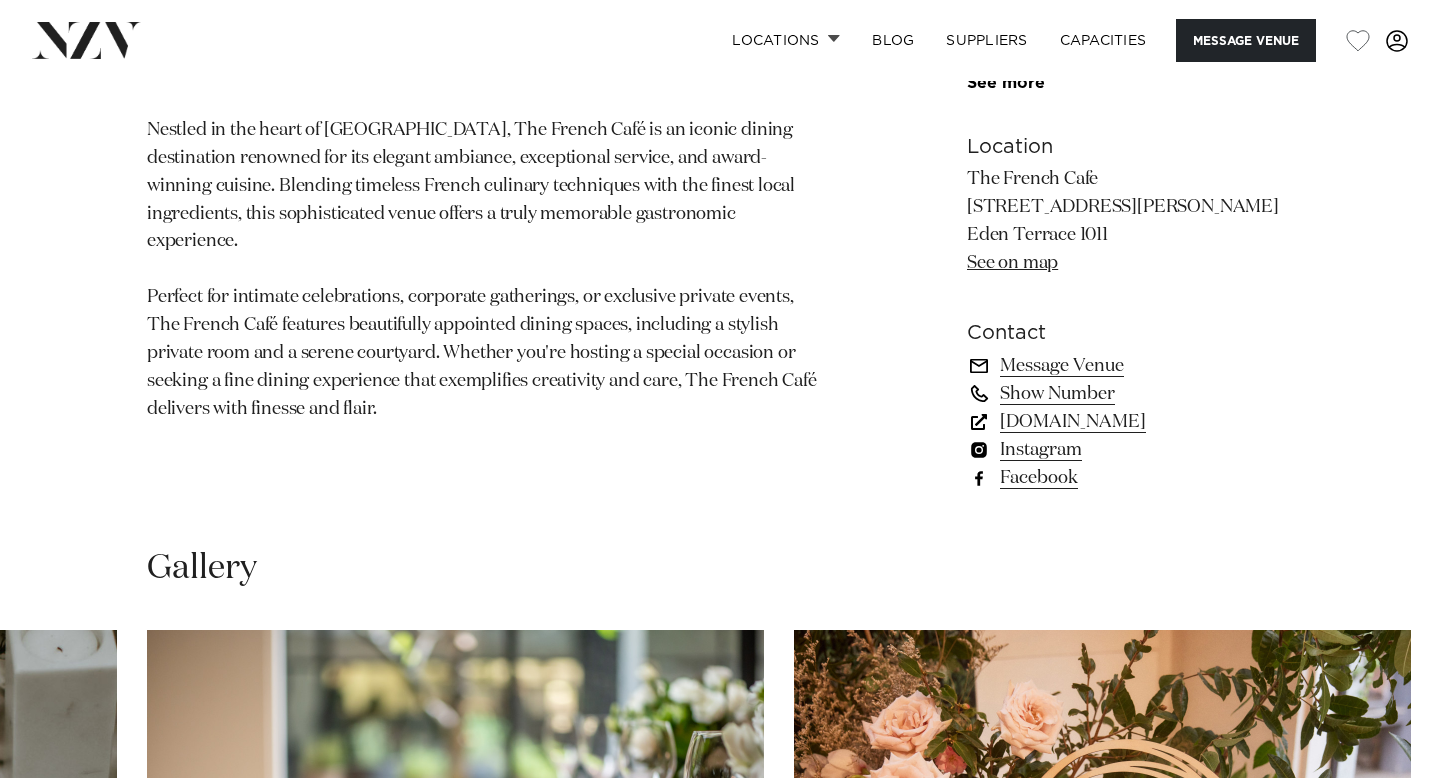 click on "www.thefrenchcafe.co.nz" at bounding box center [1130, 422] 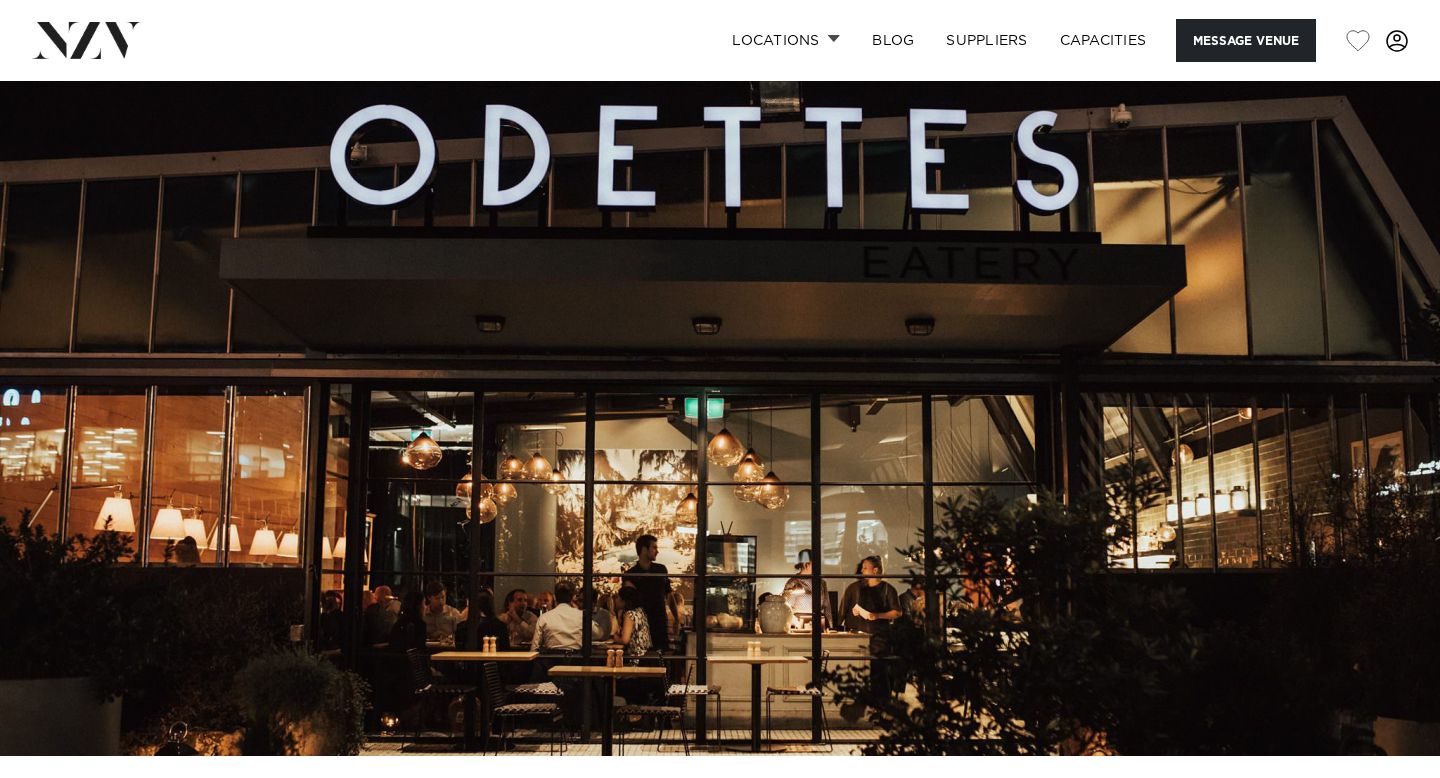 scroll, scrollTop: 0, scrollLeft: 0, axis: both 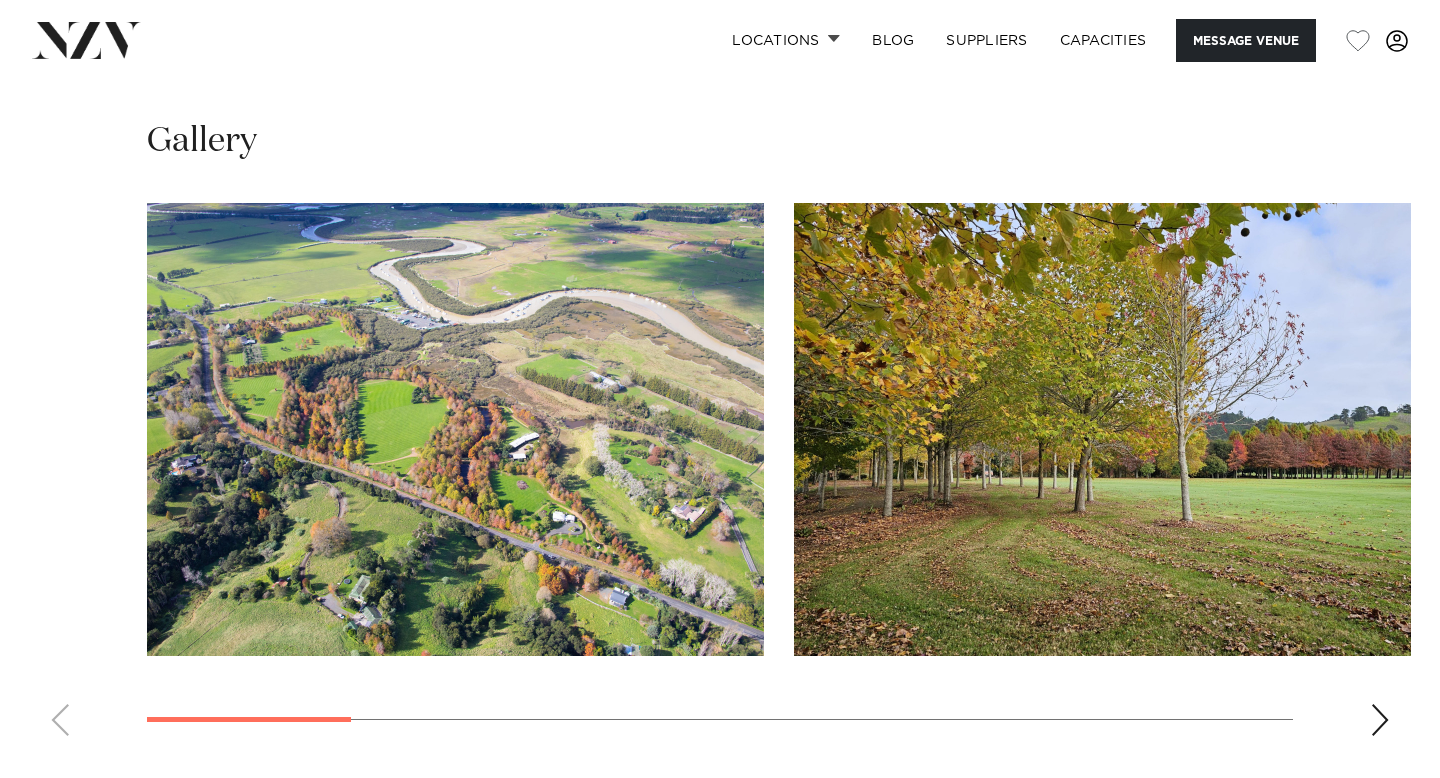 click at bounding box center (1380, 720) 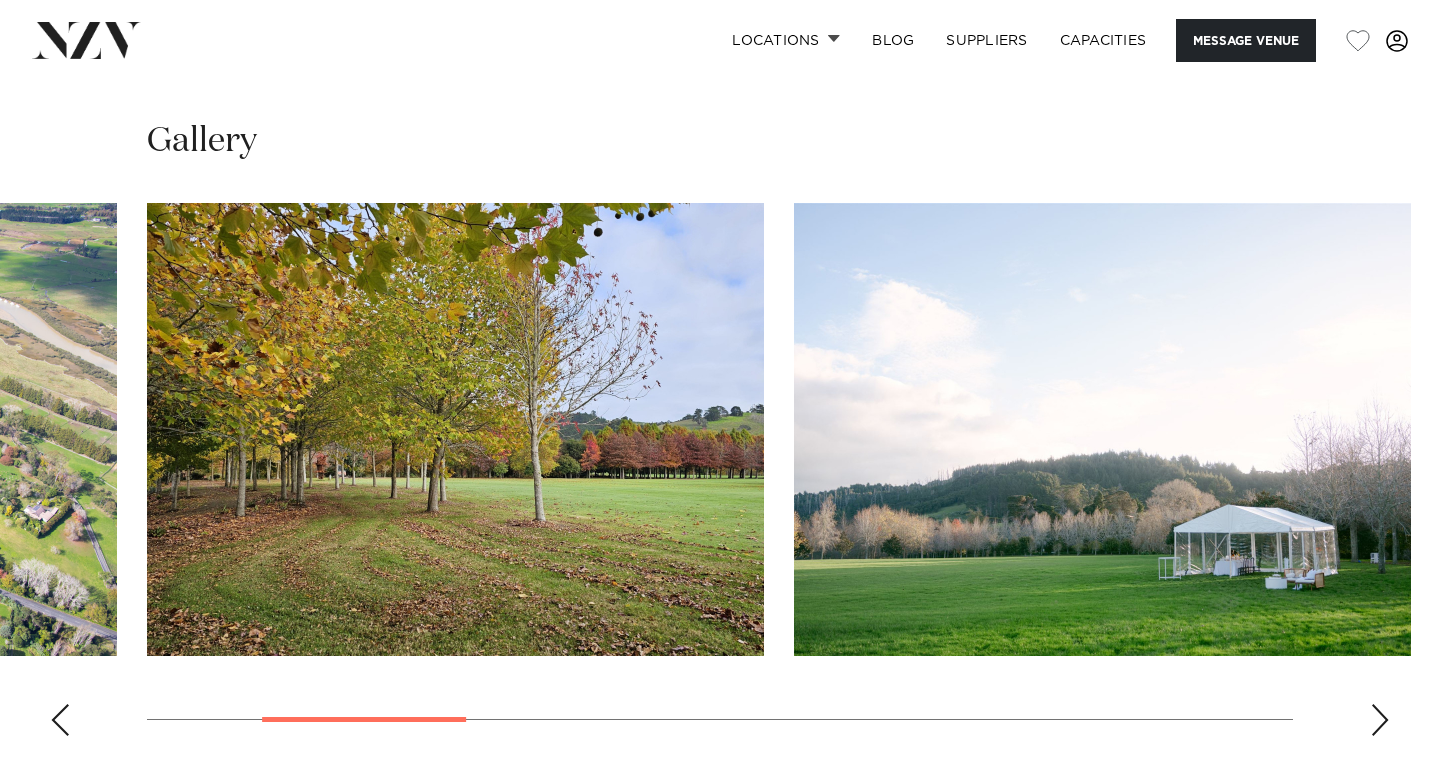 click at bounding box center [1380, 720] 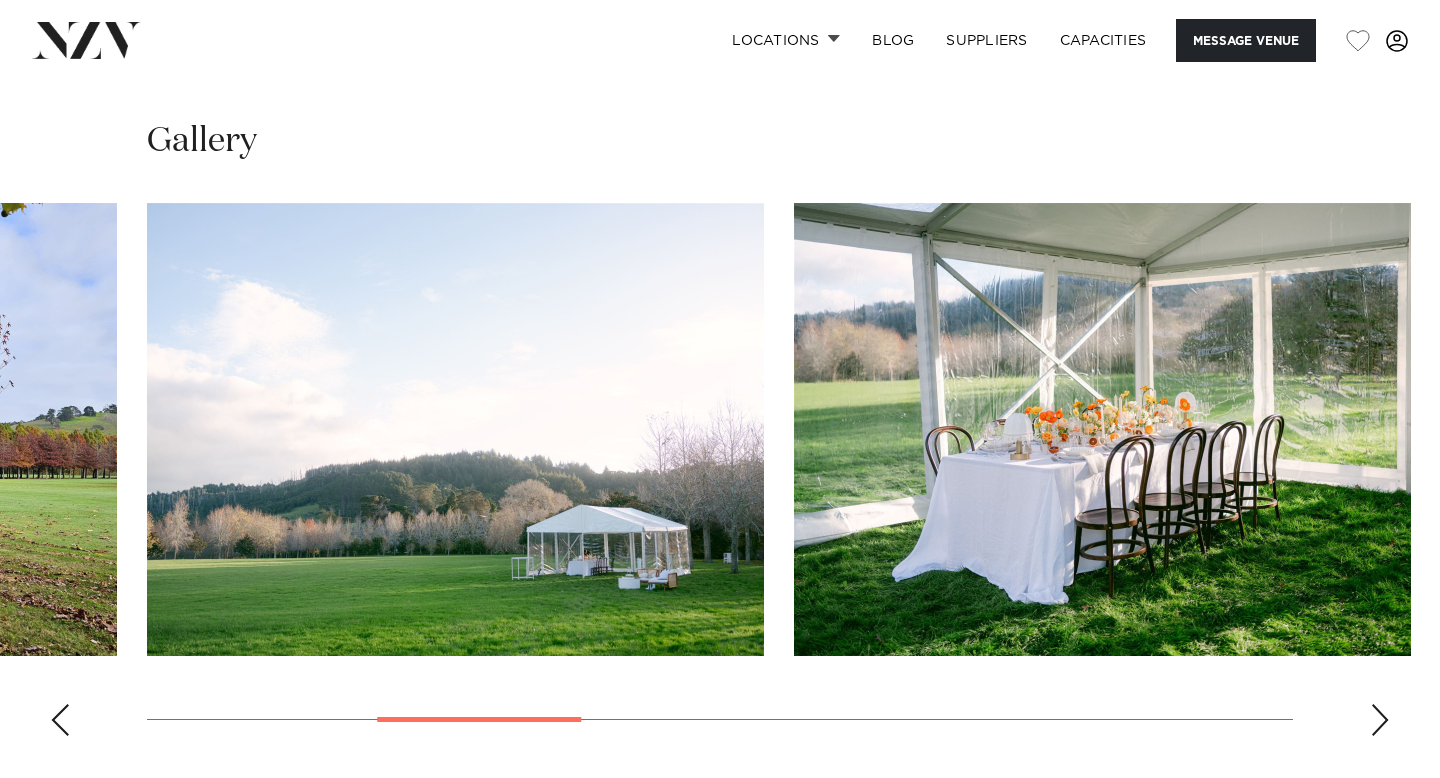 click at bounding box center (1380, 720) 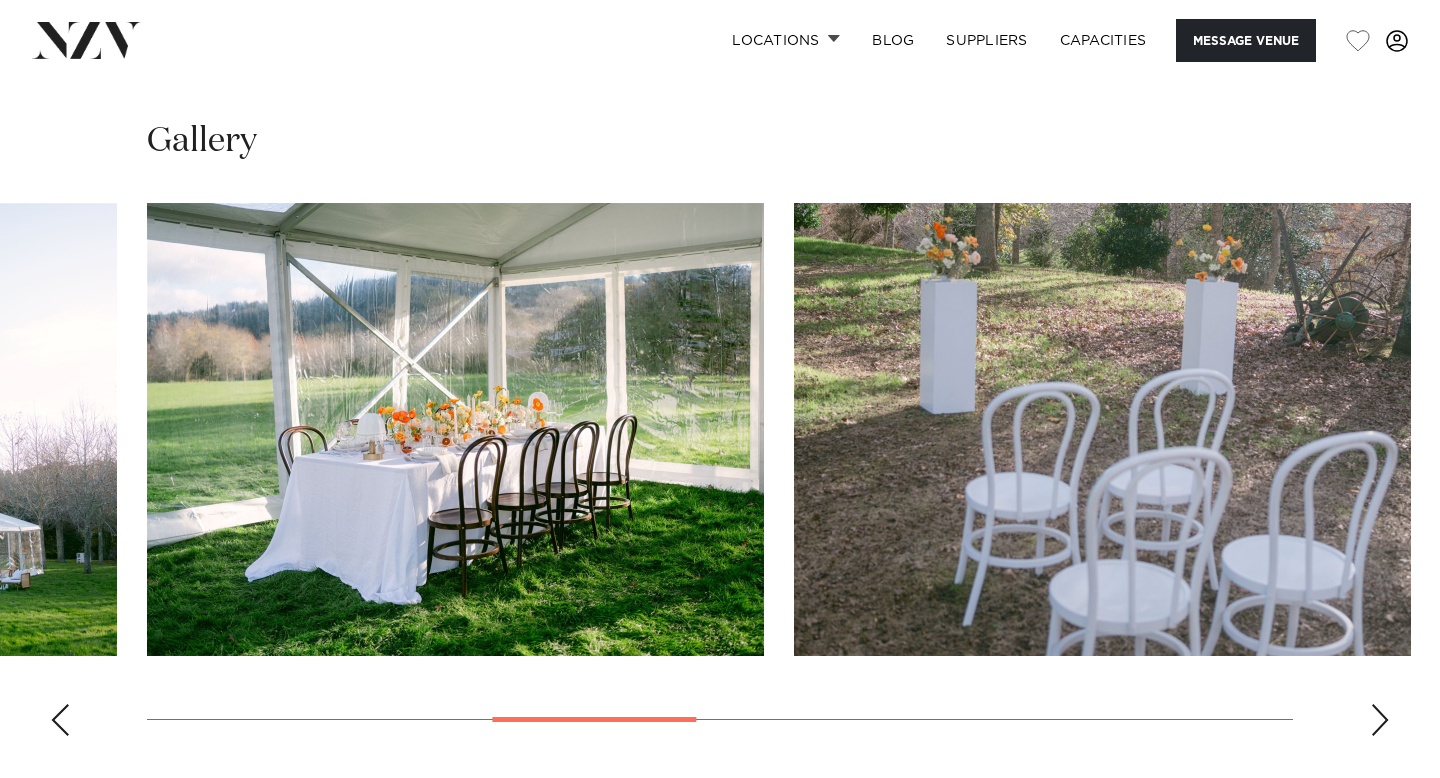 click at bounding box center (1380, 720) 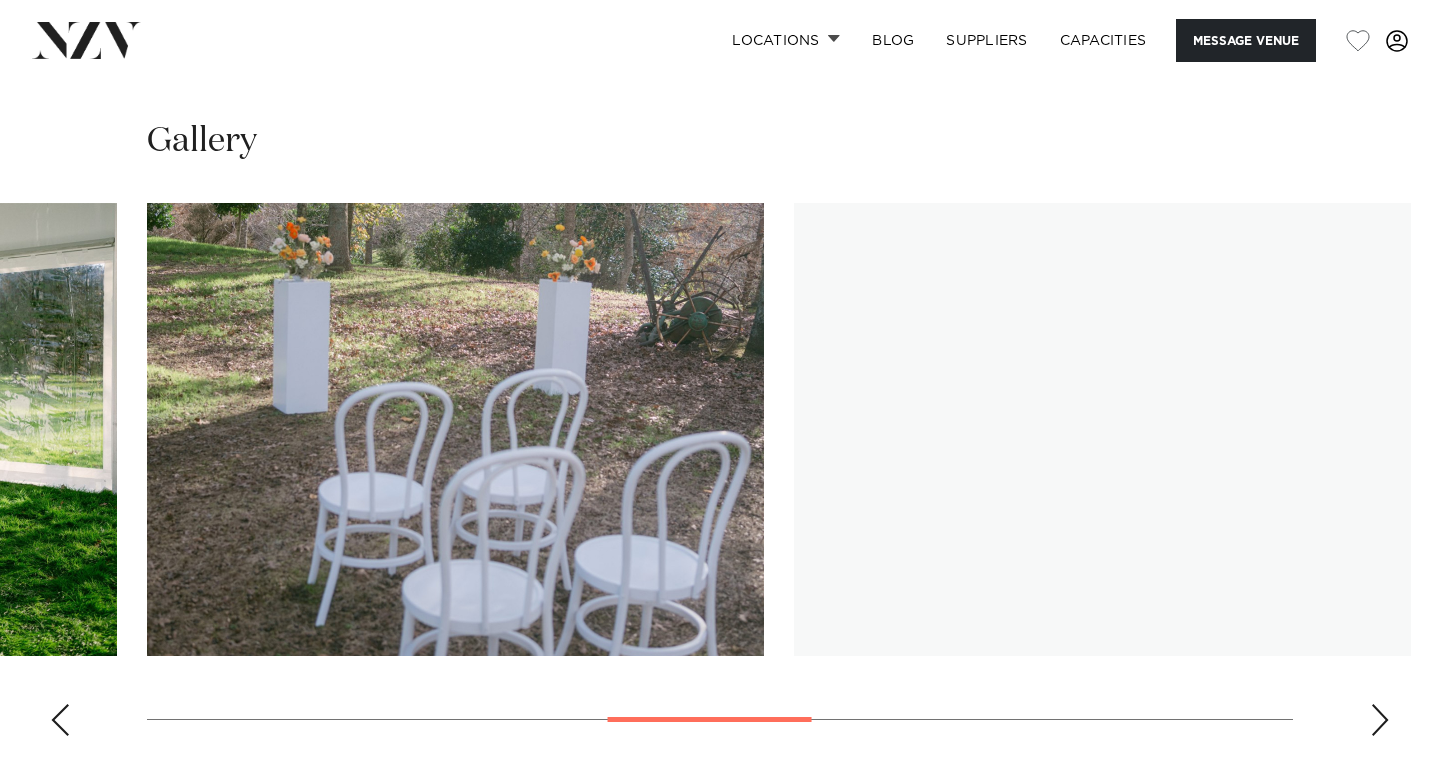click at bounding box center [1380, 720] 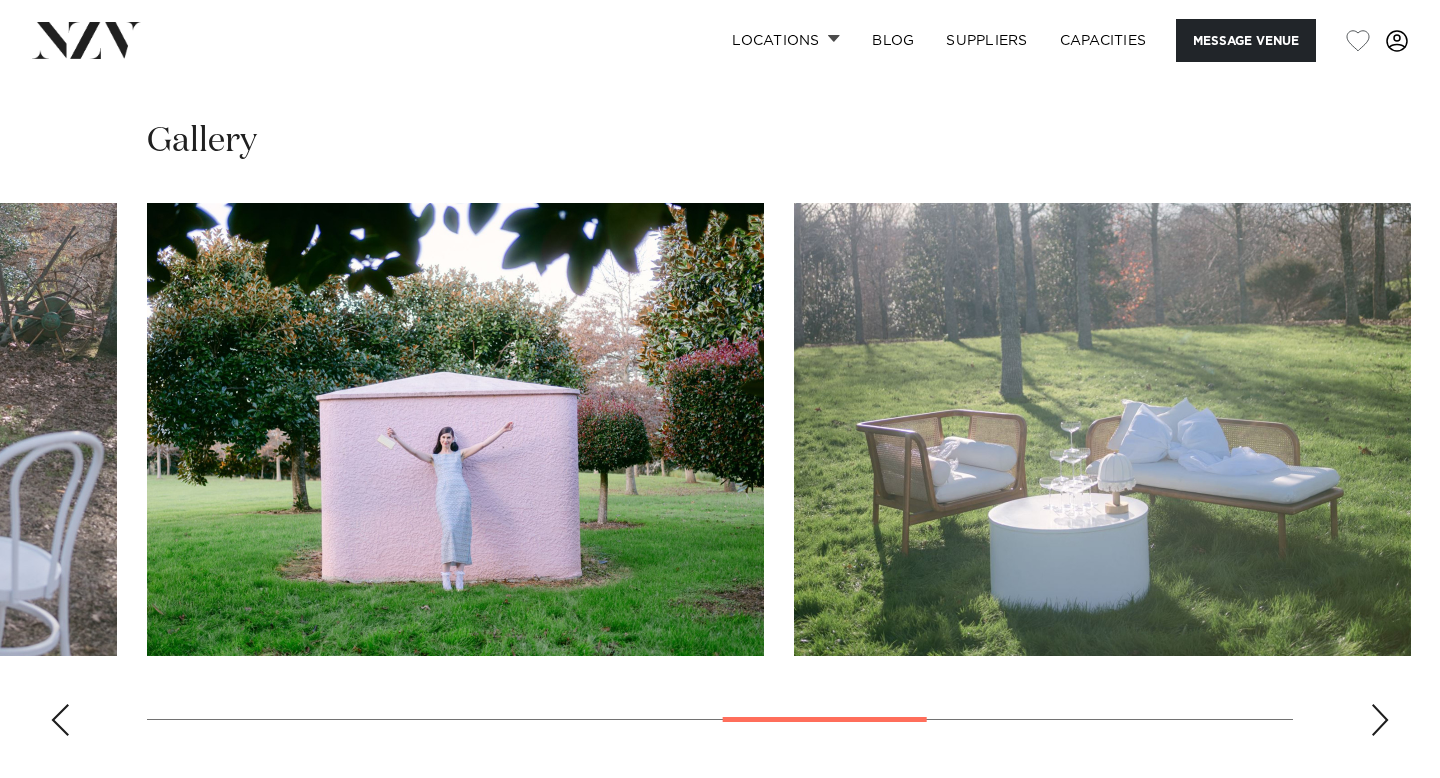 click at bounding box center (1380, 720) 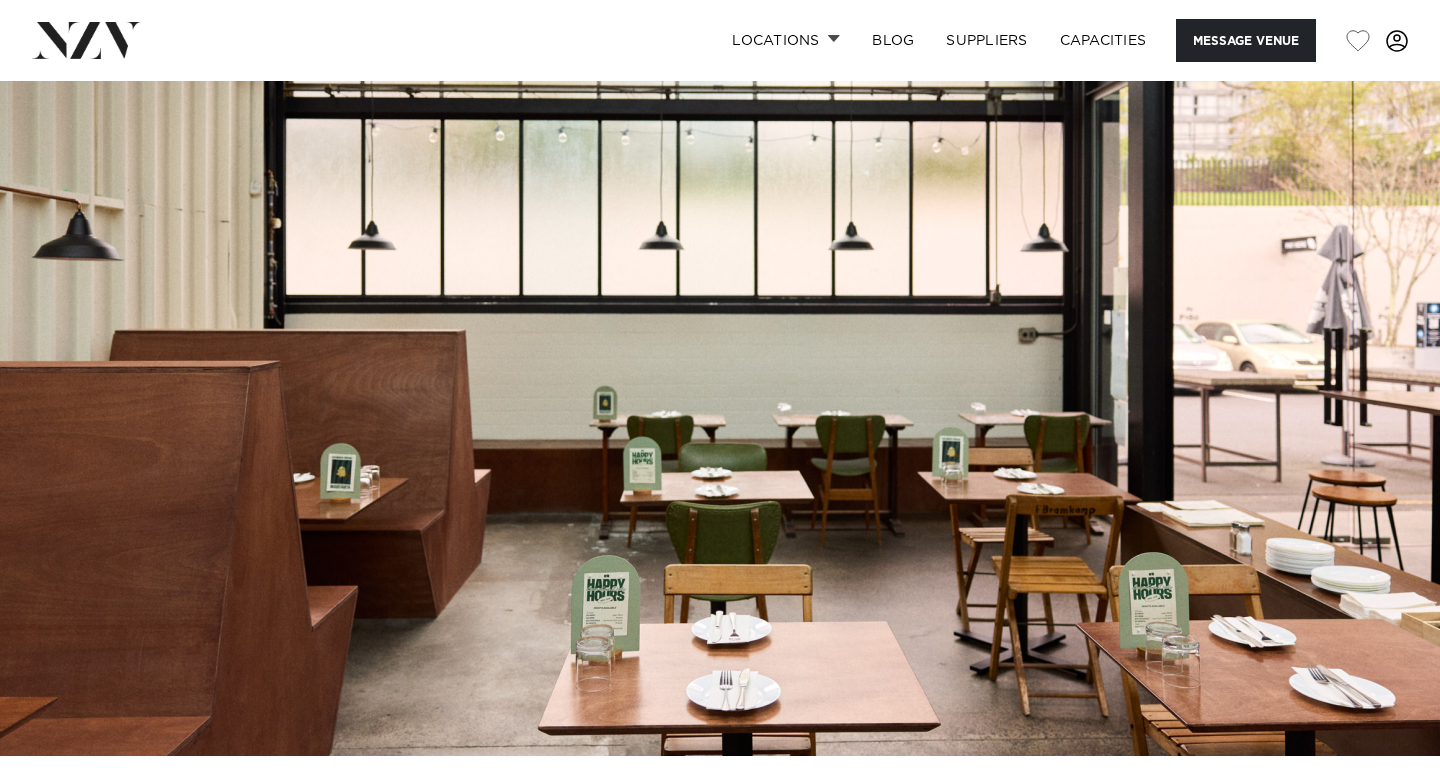 scroll, scrollTop: 0, scrollLeft: 0, axis: both 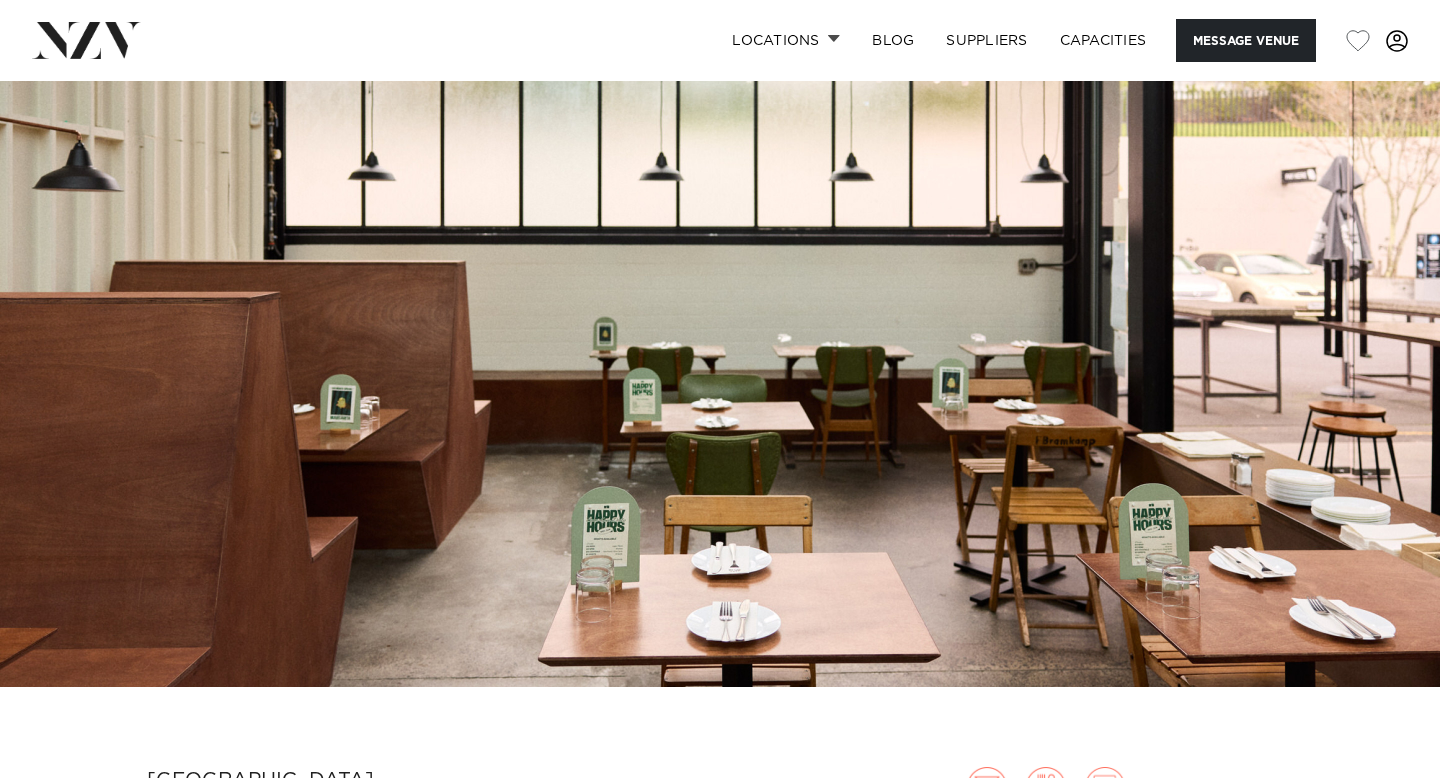 click at bounding box center (720, 349) 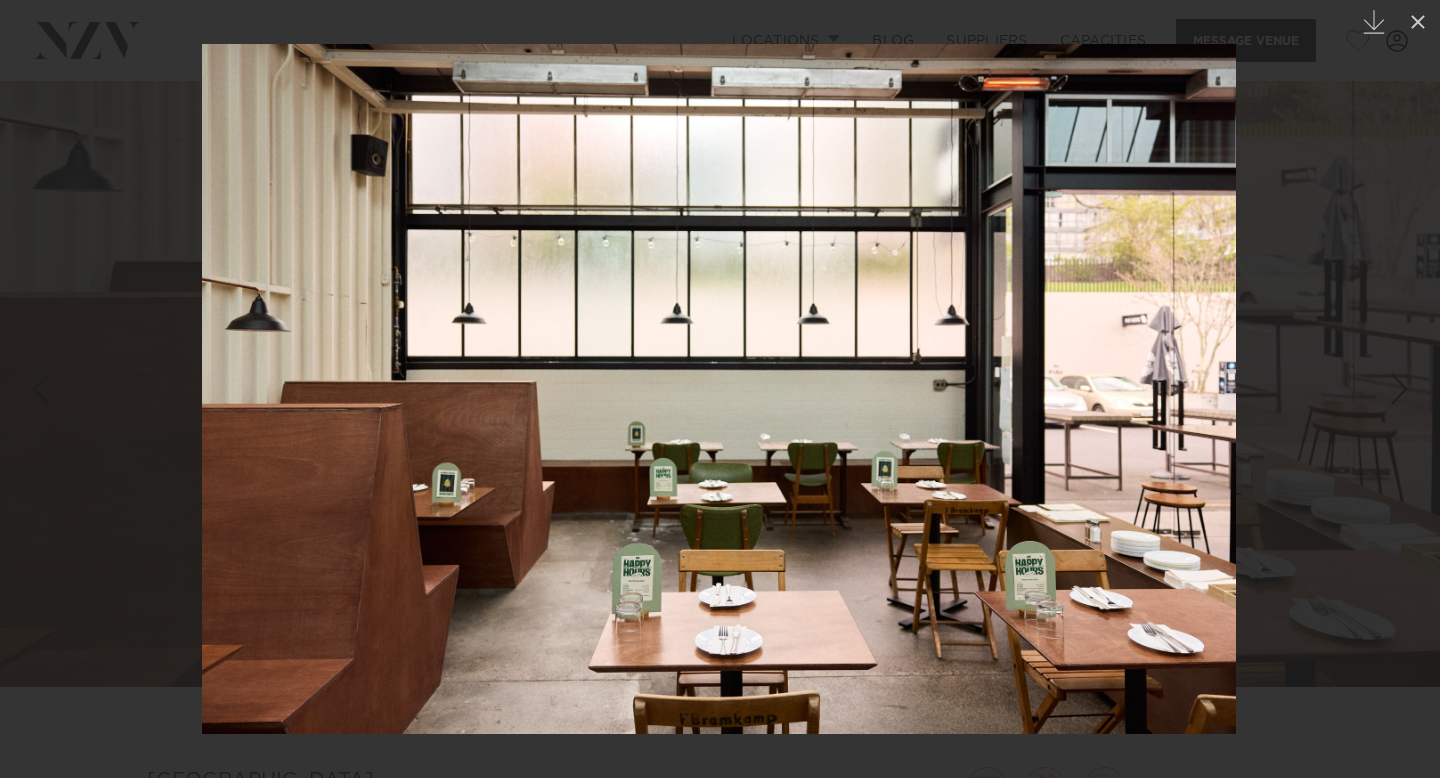 click at bounding box center [720, 389] 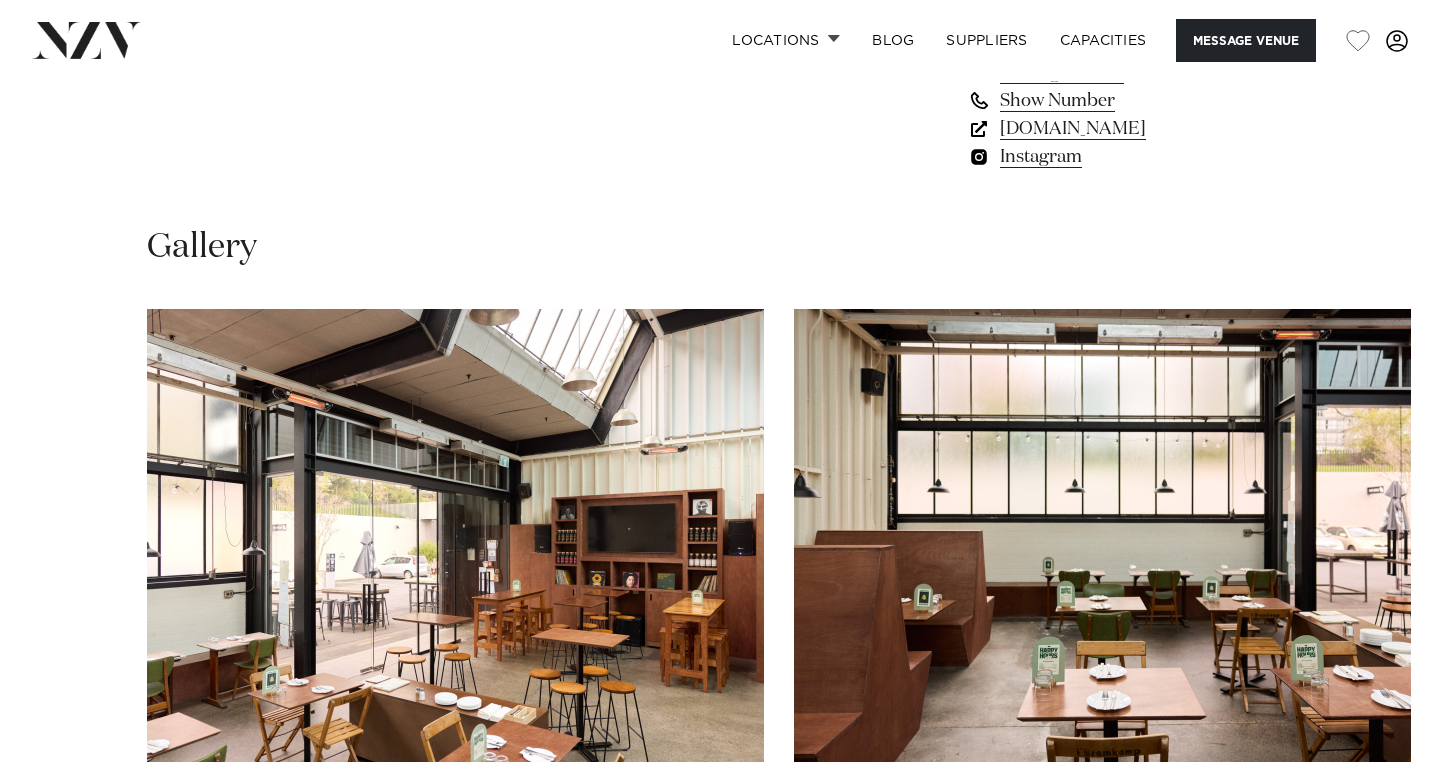 scroll, scrollTop: 1729, scrollLeft: 0, axis: vertical 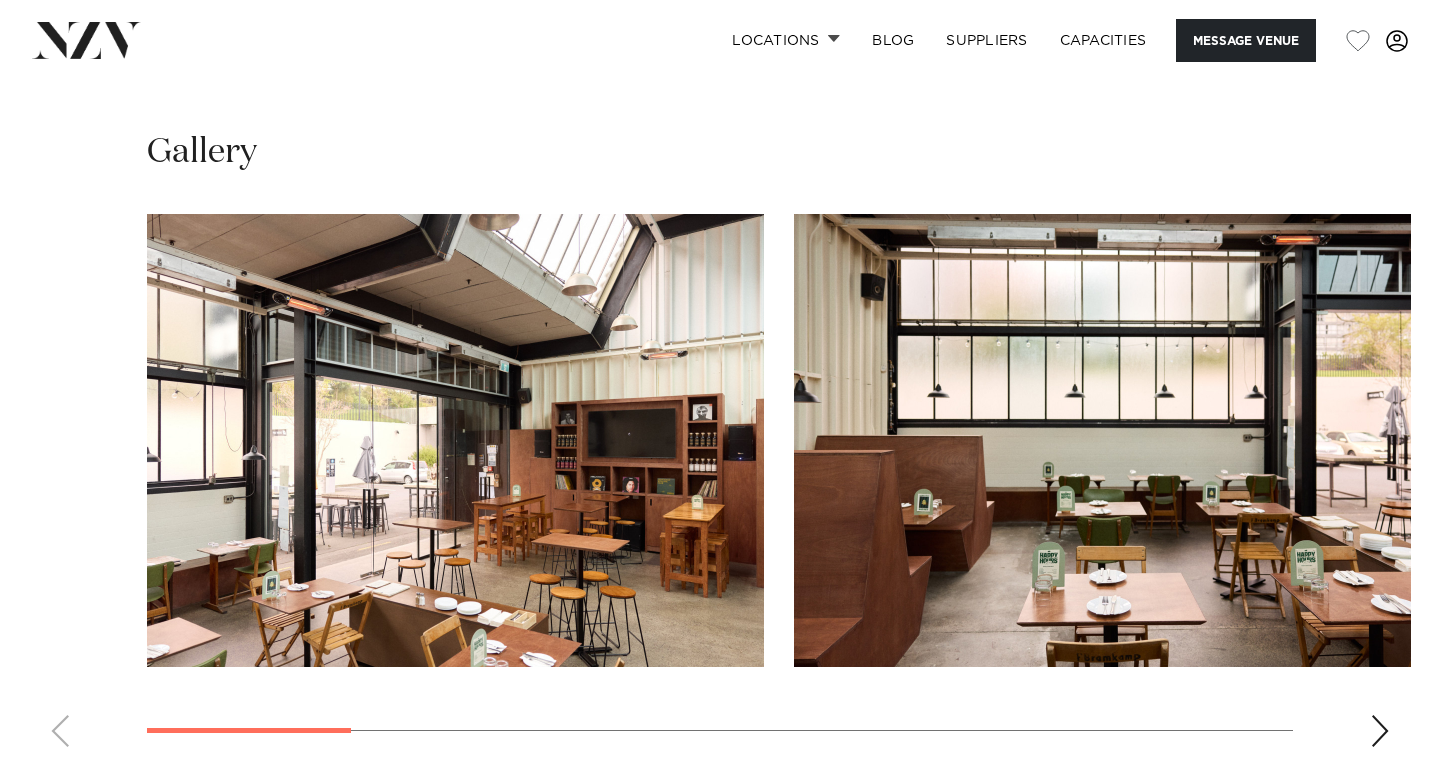 click at bounding box center (1380, 731) 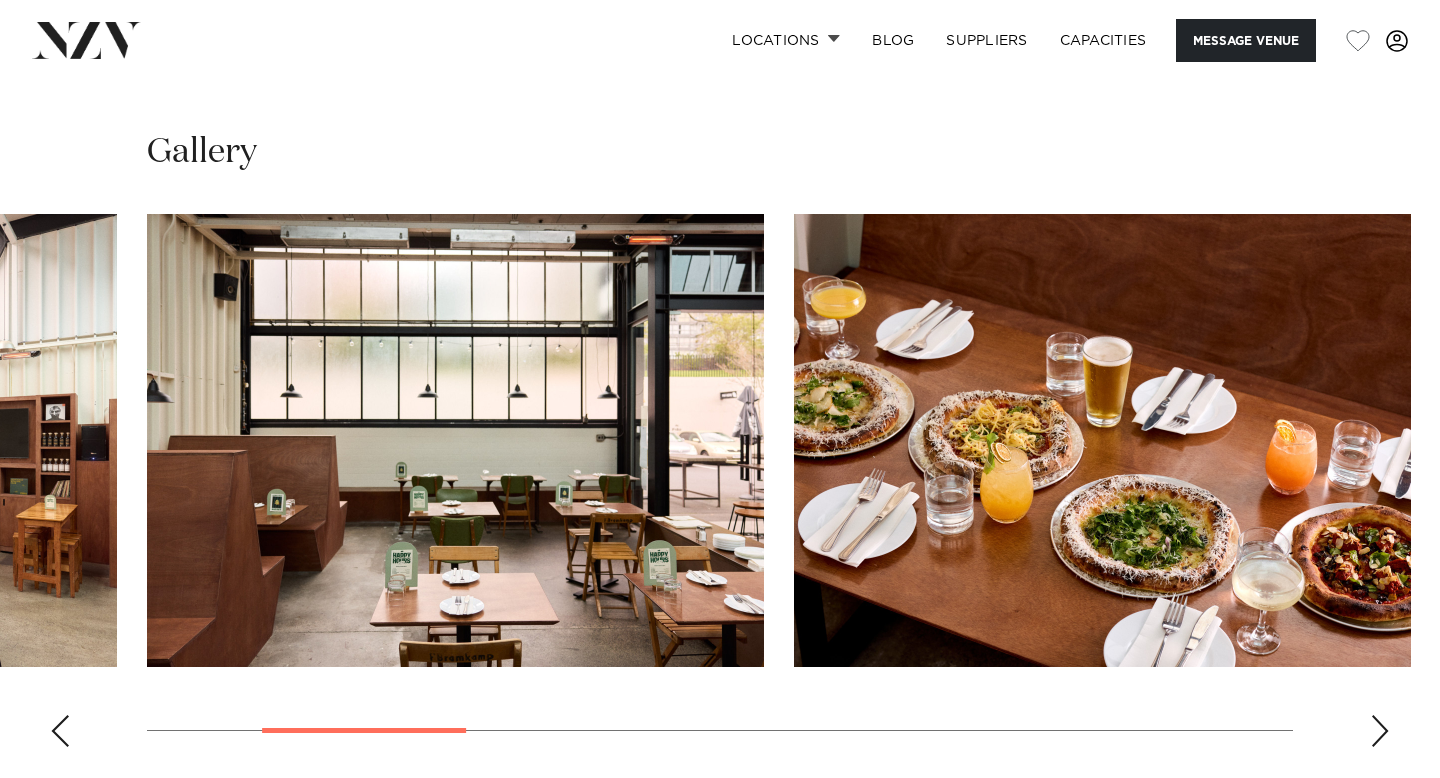 click at bounding box center (1380, 731) 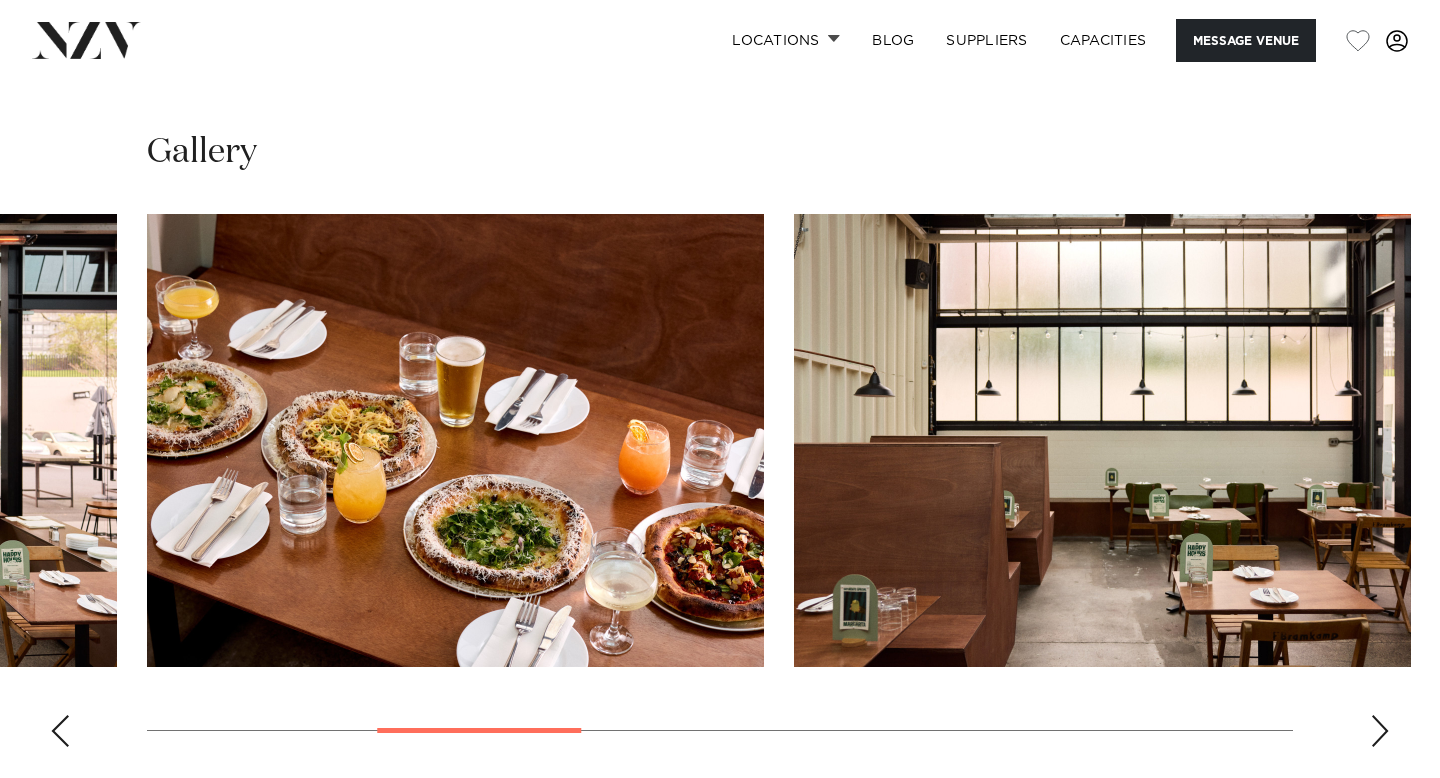 click at bounding box center (1380, 731) 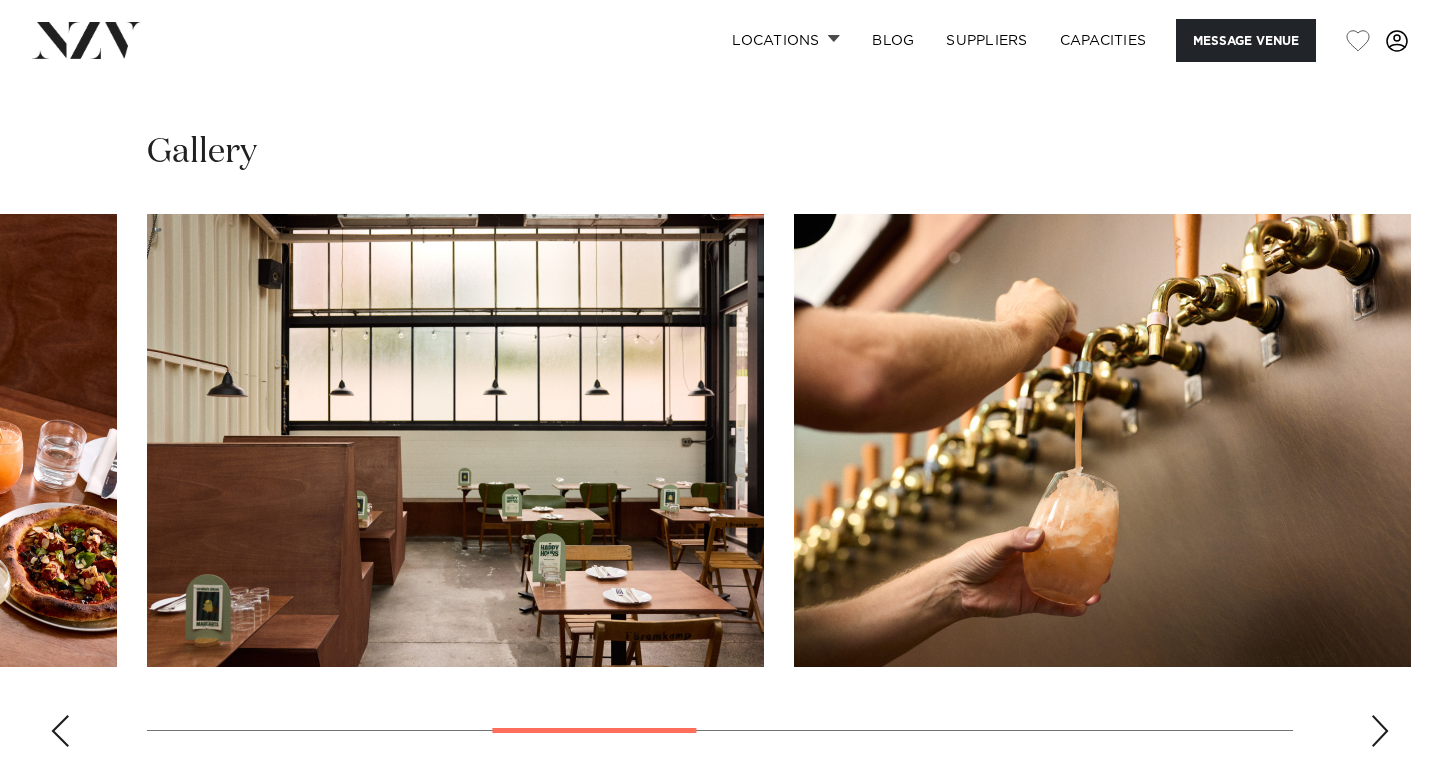 click at bounding box center (1380, 731) 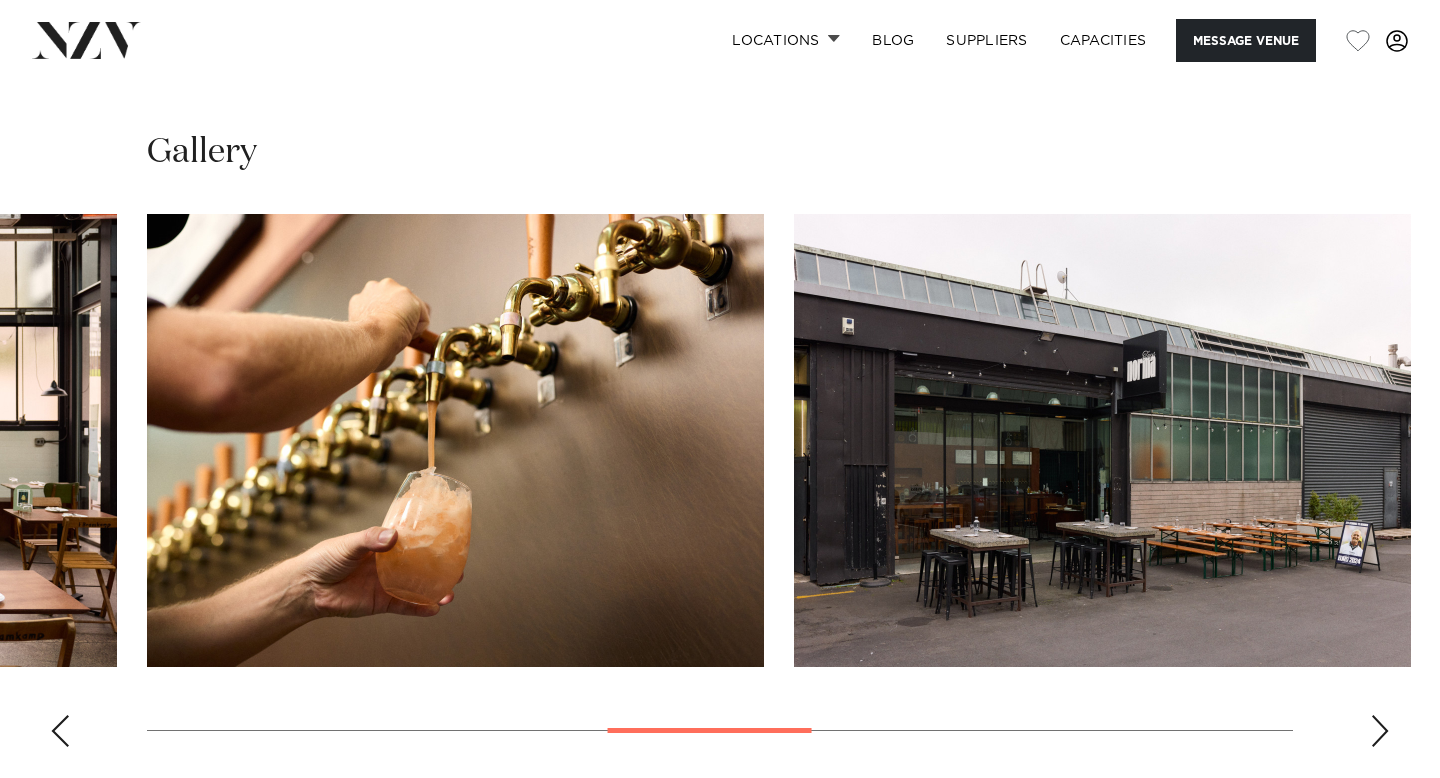 click at bounding box center (1380, 731) 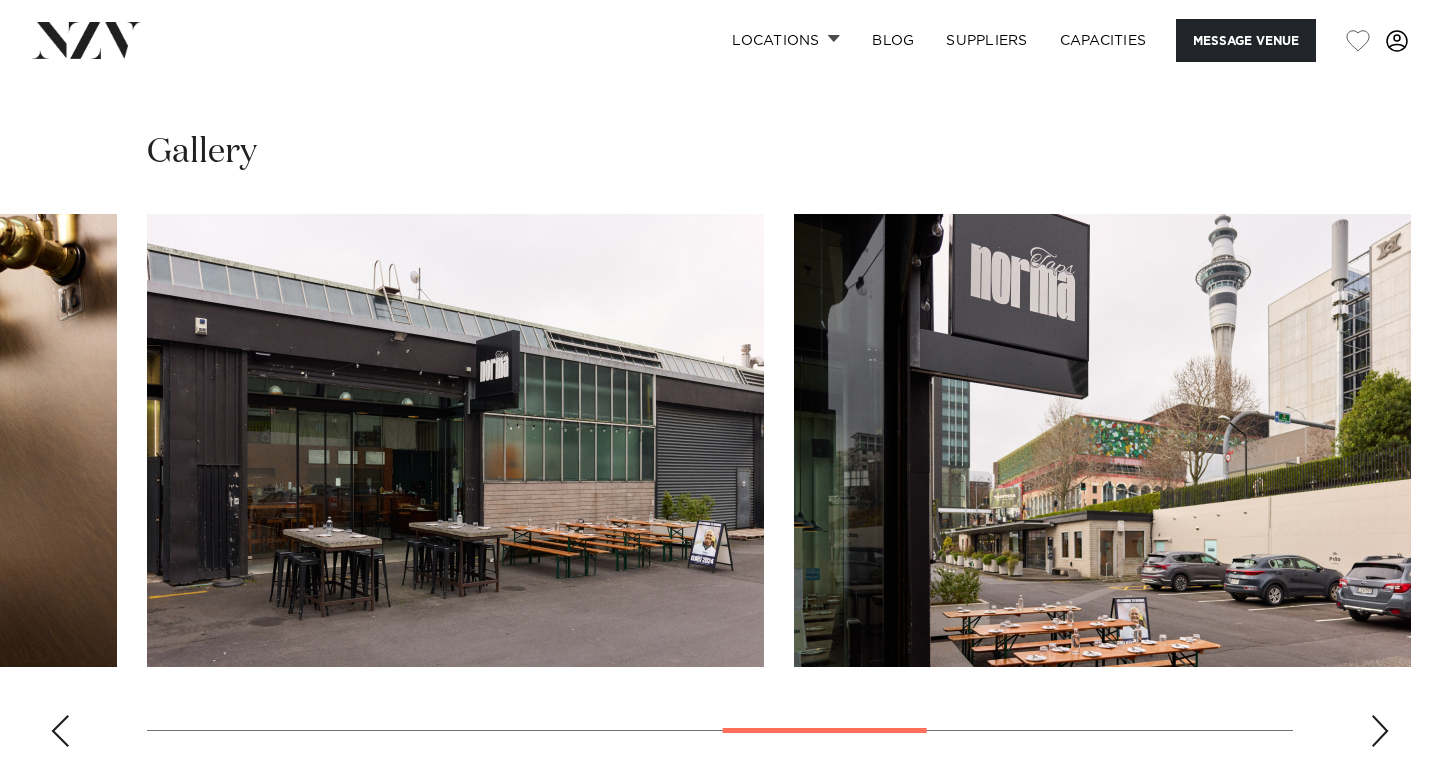 click at bounding box center [1380, 731] 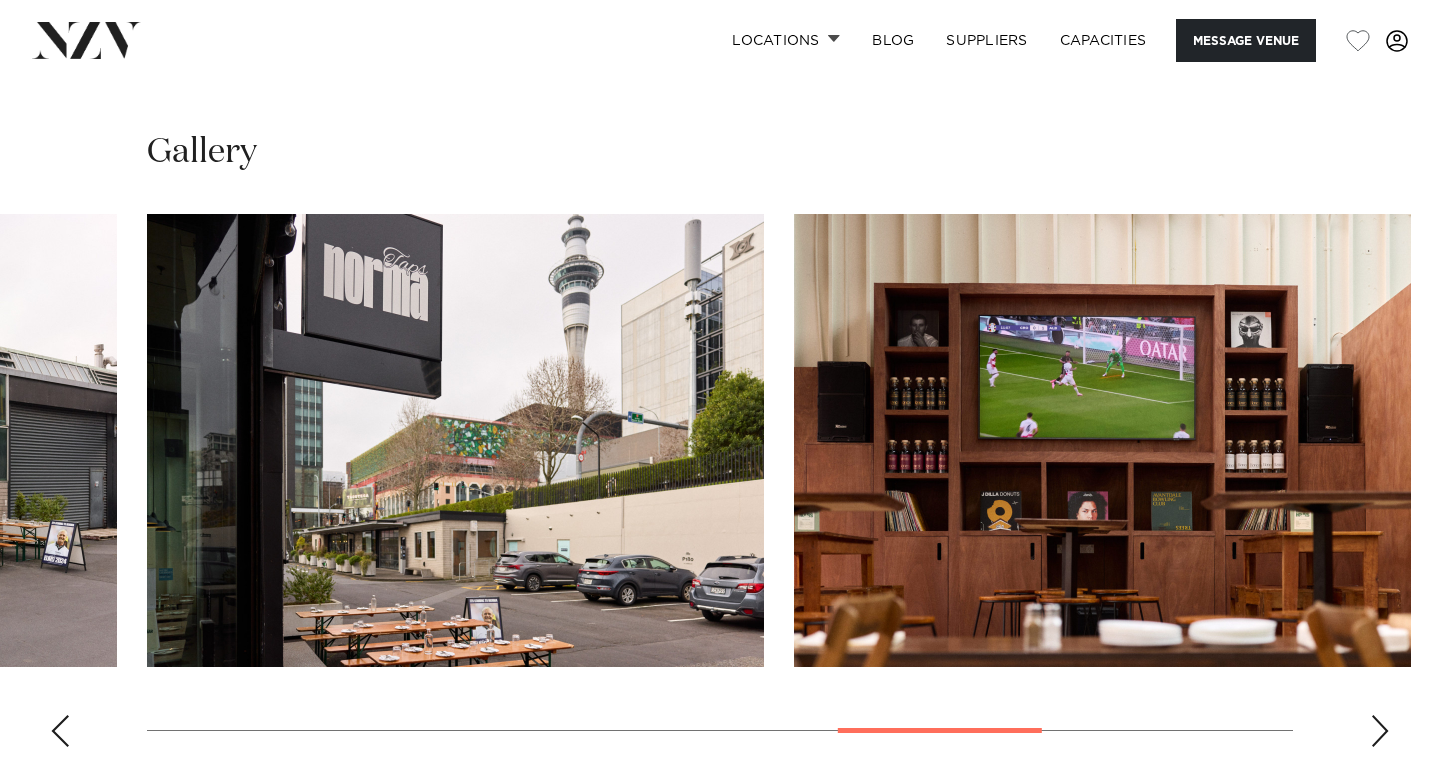 click at bounding box center [1380, 731] 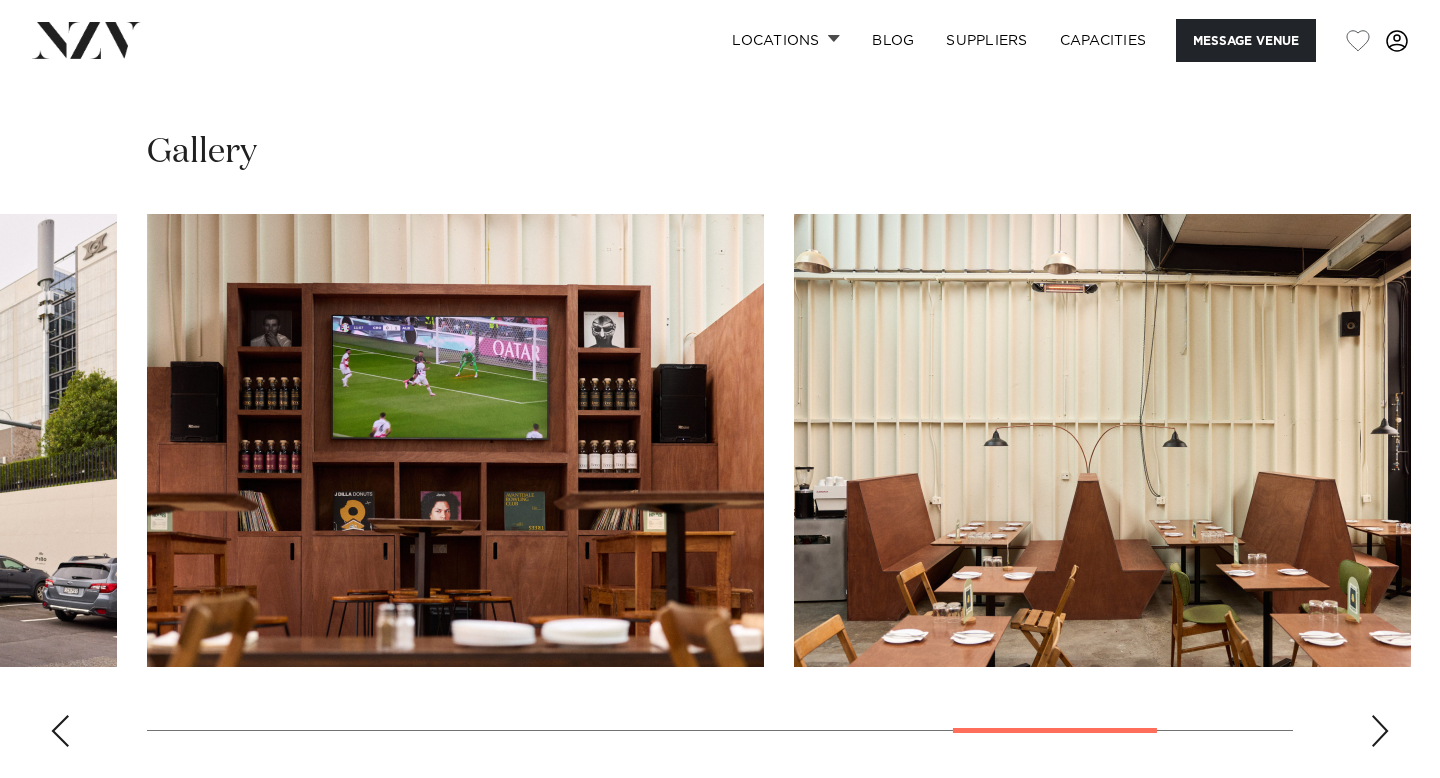 click at bounding box center [1380, 731] 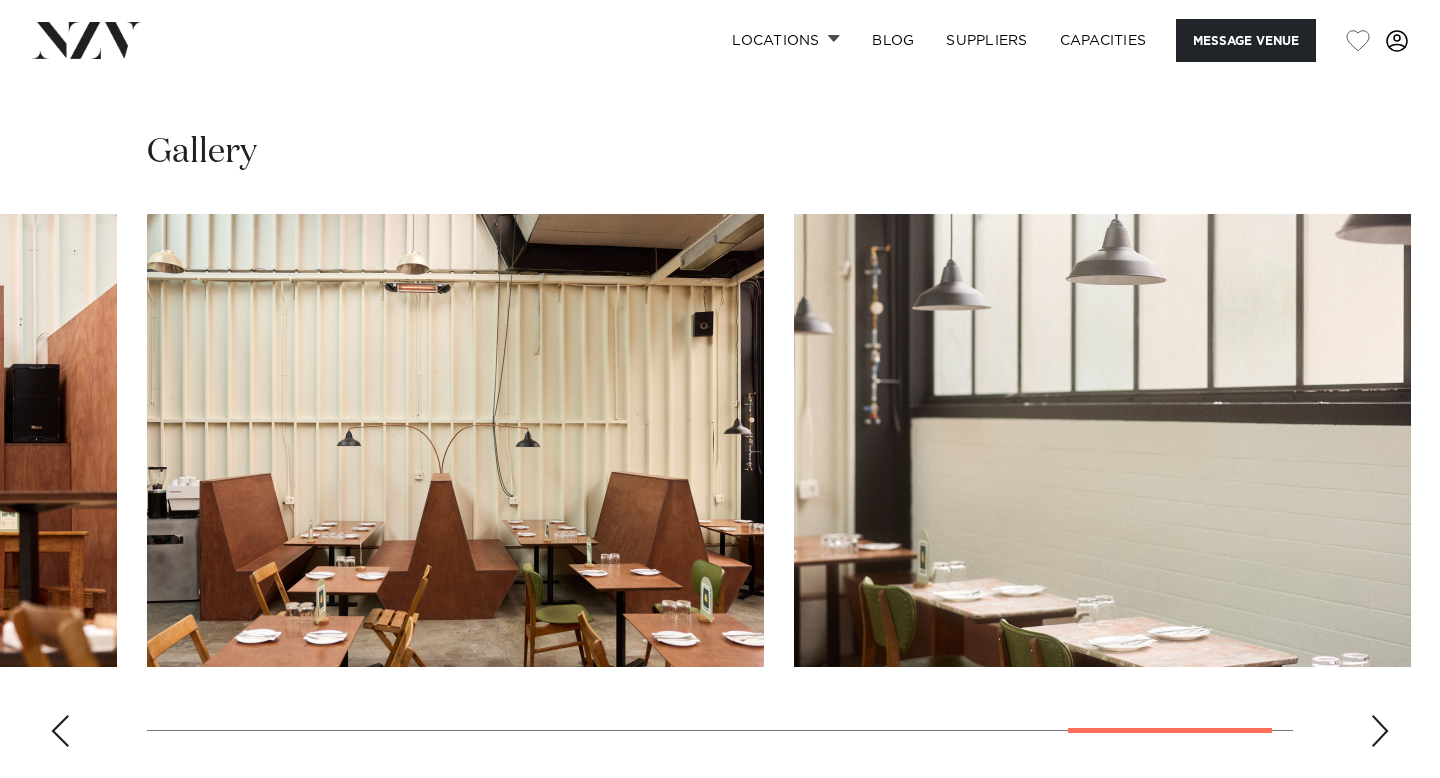 click at bounding box center [1380, 731] 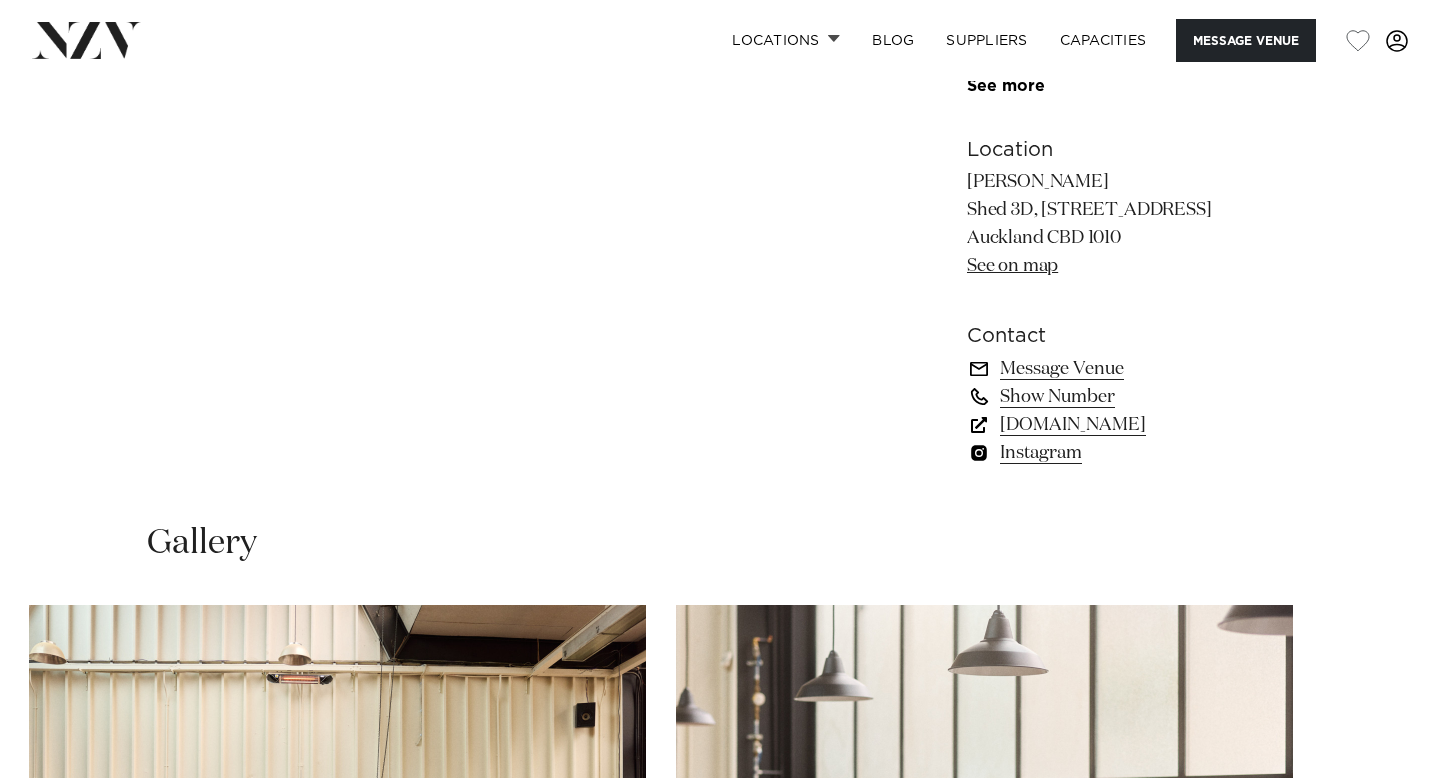 scroll, scrollTop: 1275, scrollLeft: 0, axis: vertical 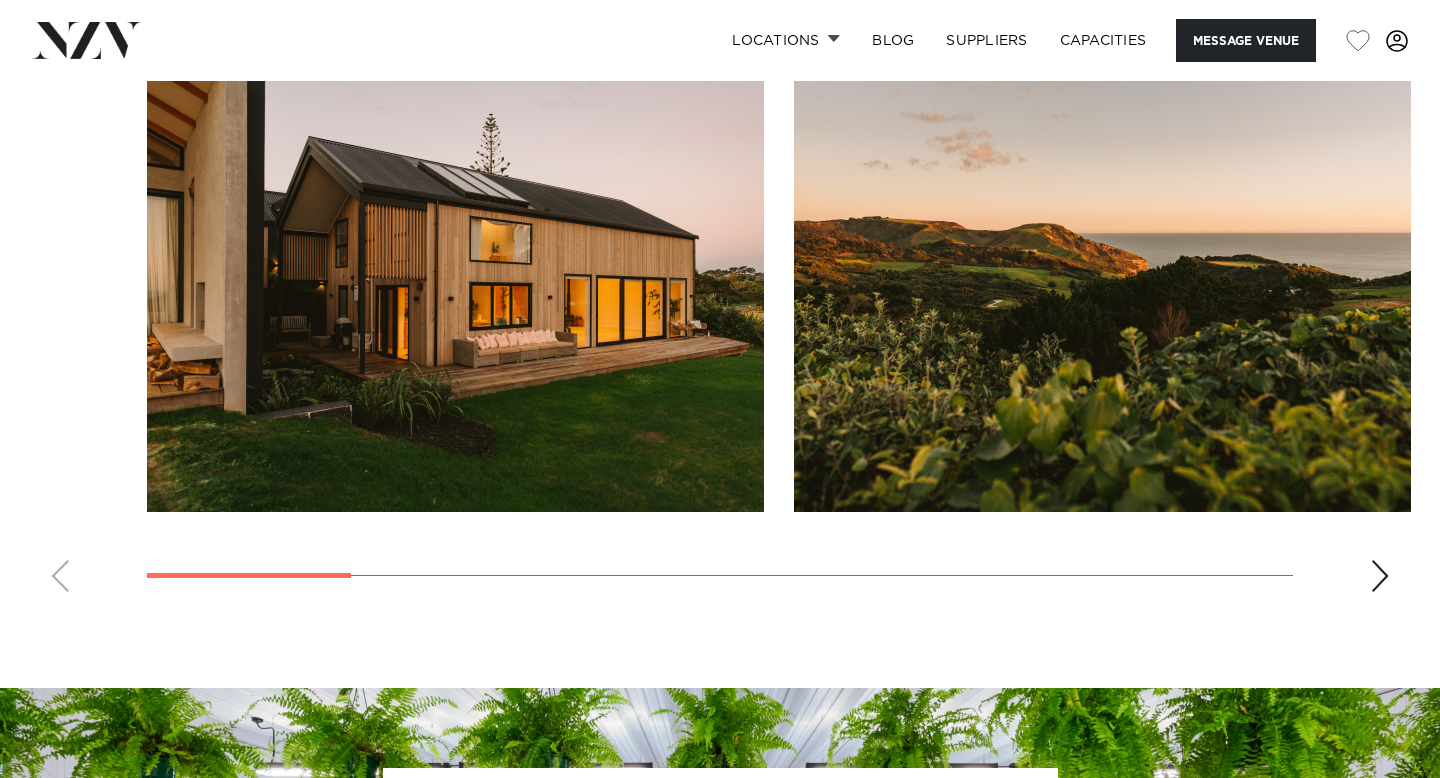click at bounding box center (1380, 576) 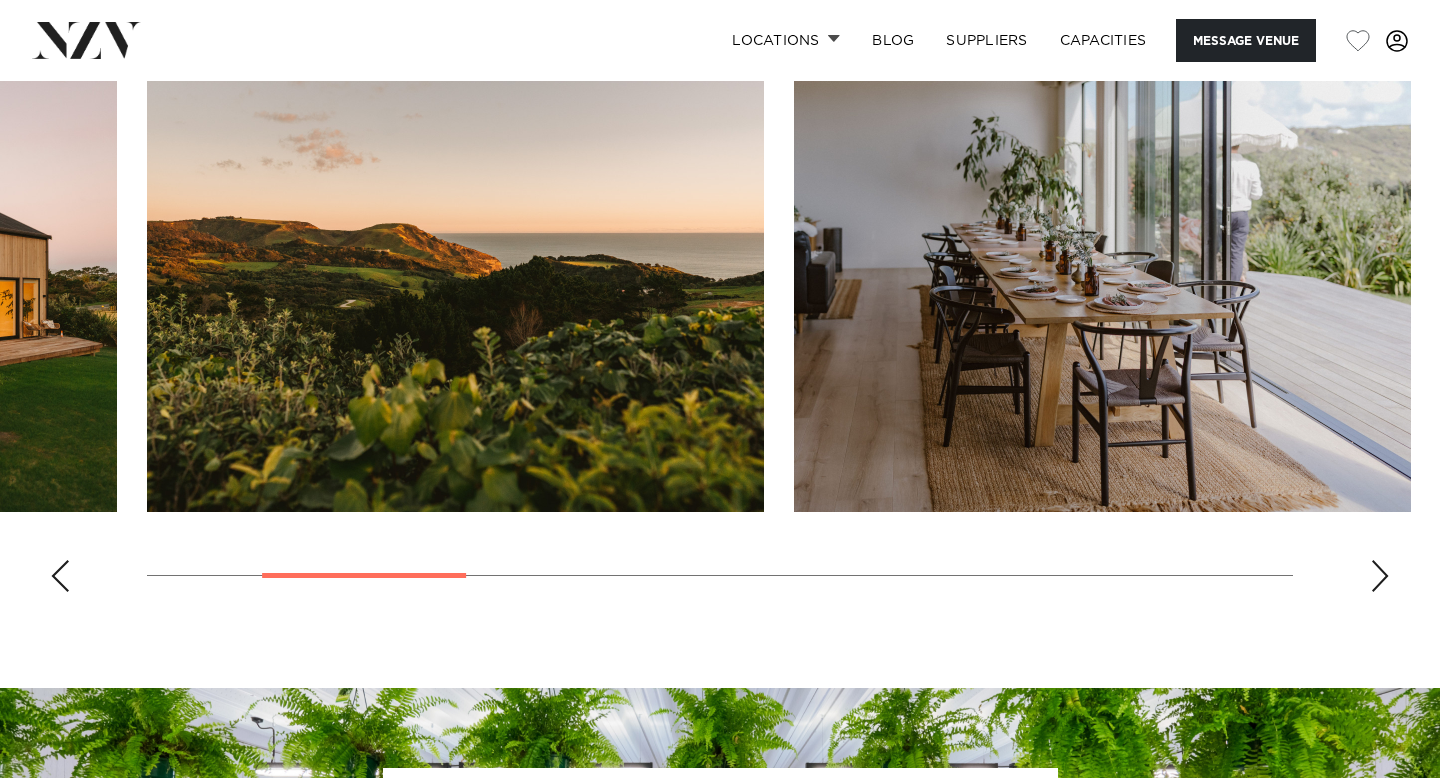 click at bounding box center [1380, 576] 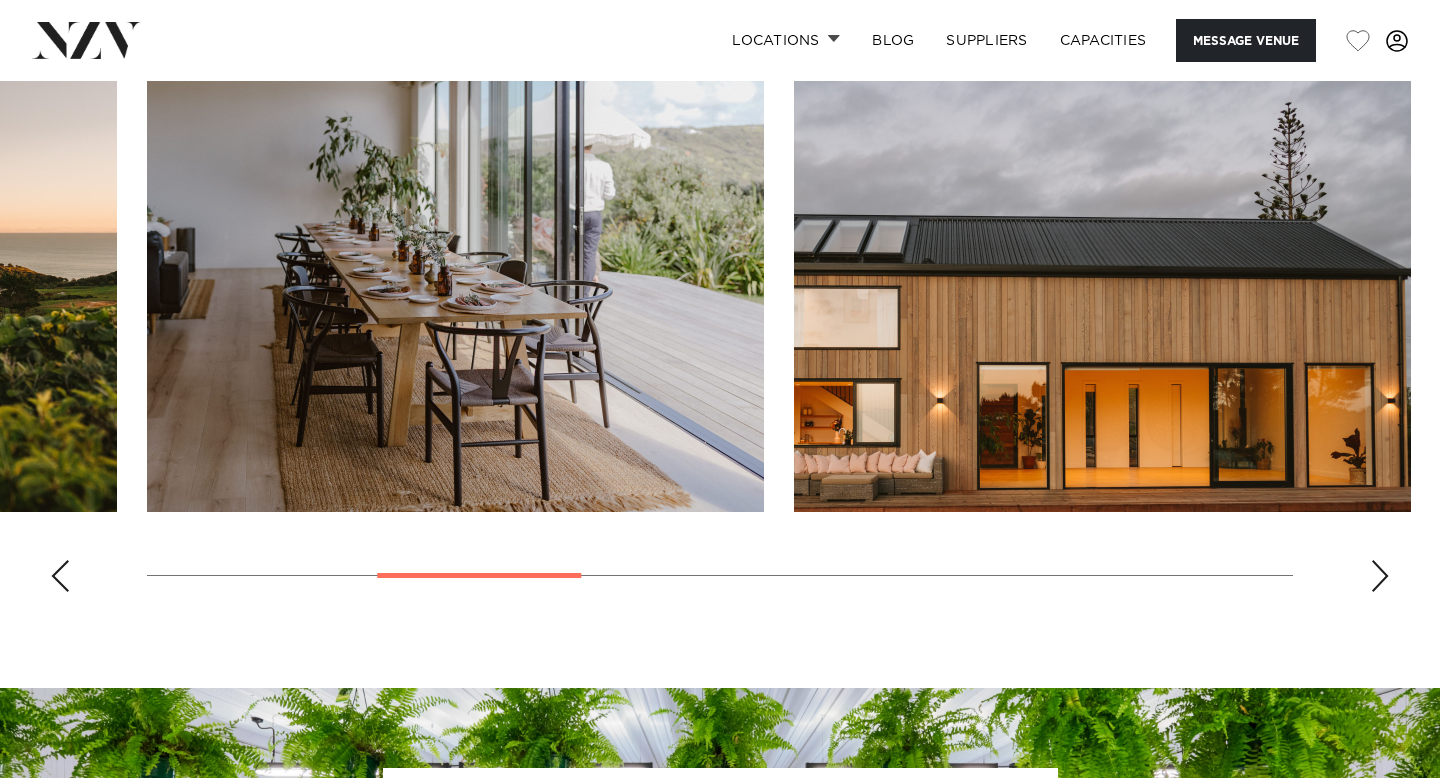 click at bounding box center [1380, 576] 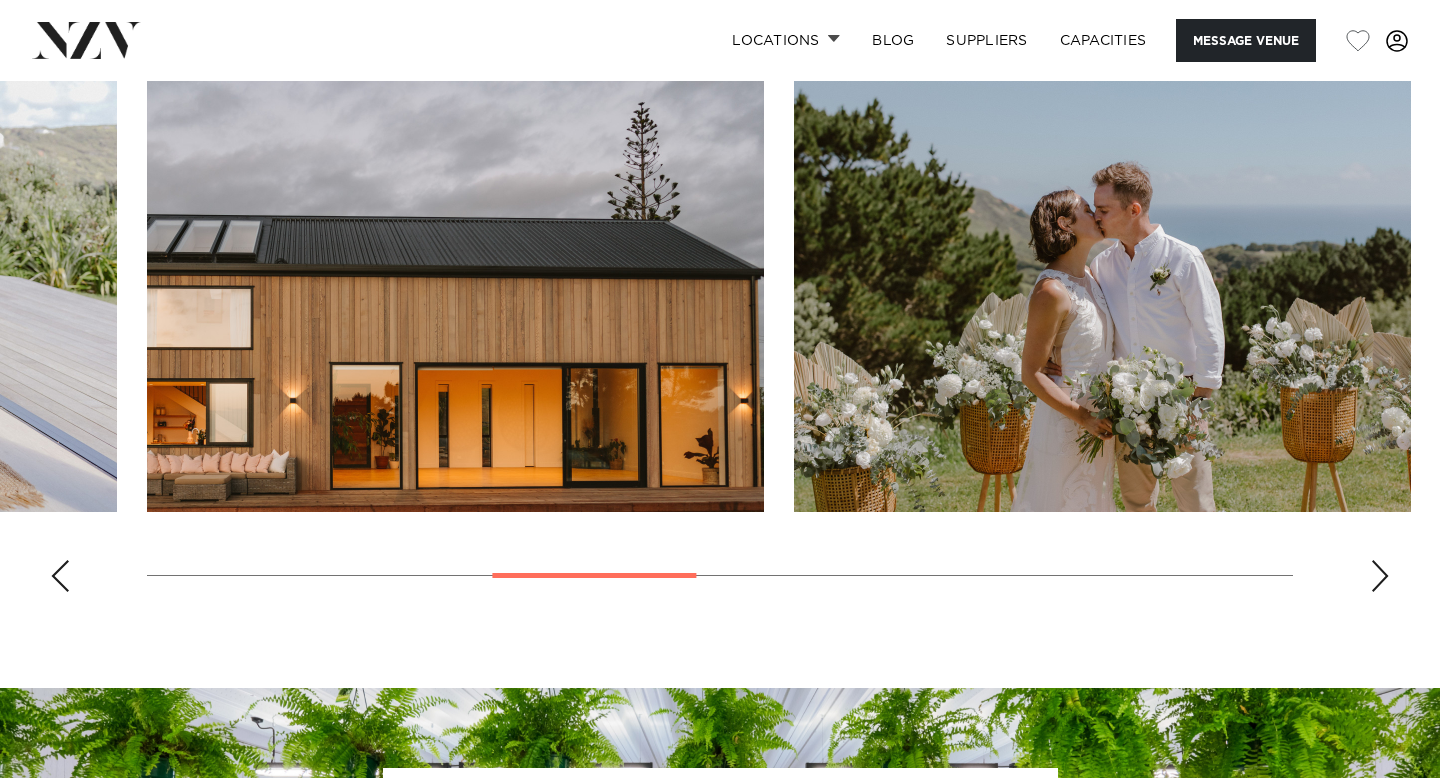 click at bounding box center [1380, 576] 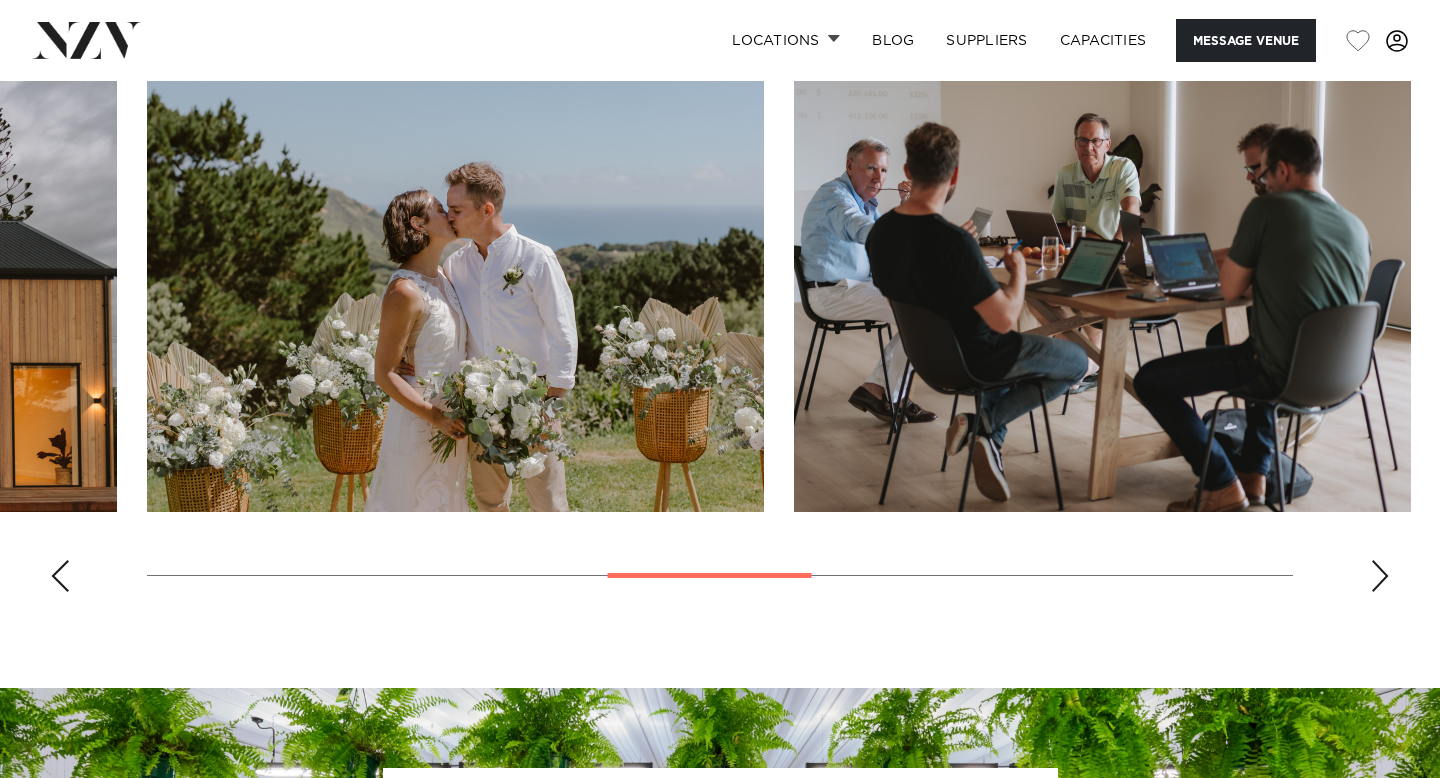 click at bounding box center [1380, 576] 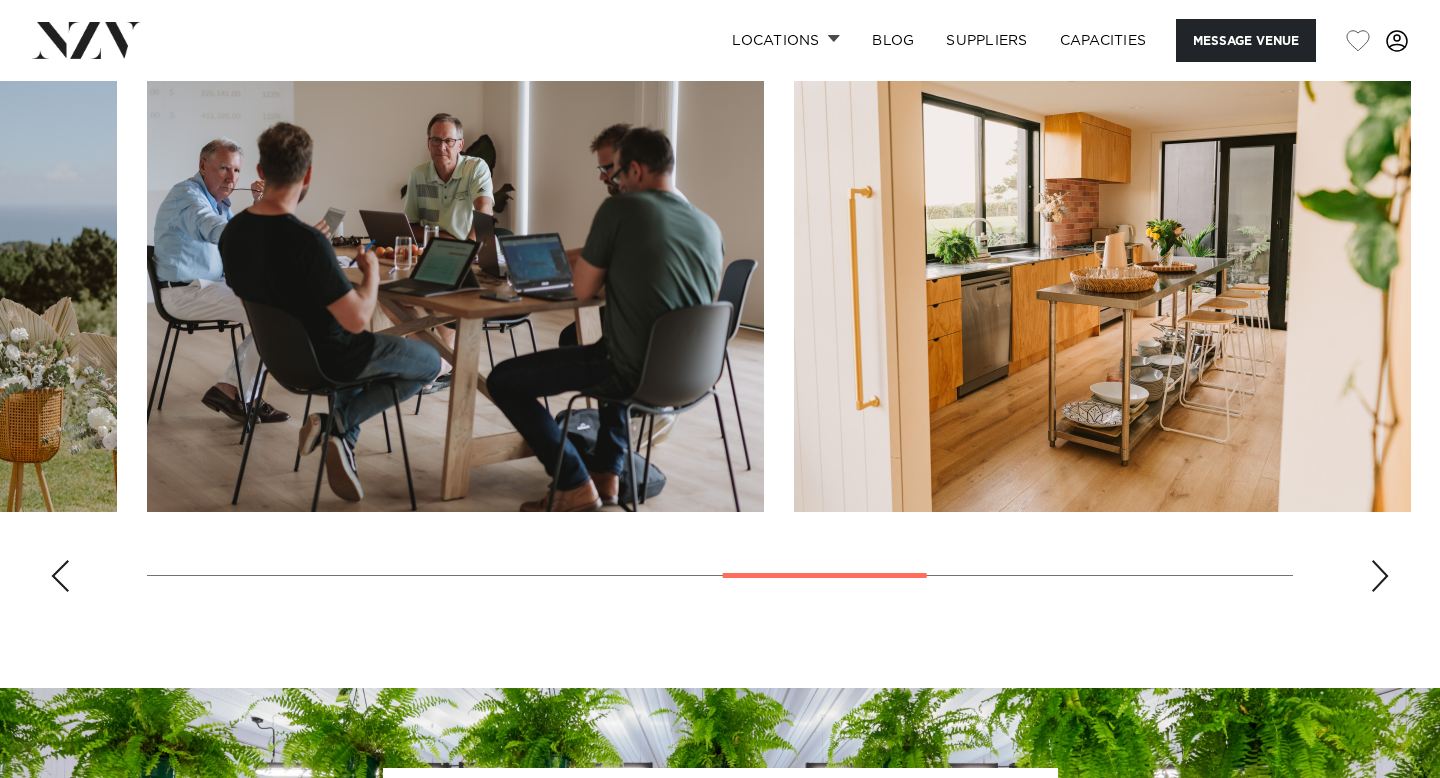 click at bounding box center (1380, 576) 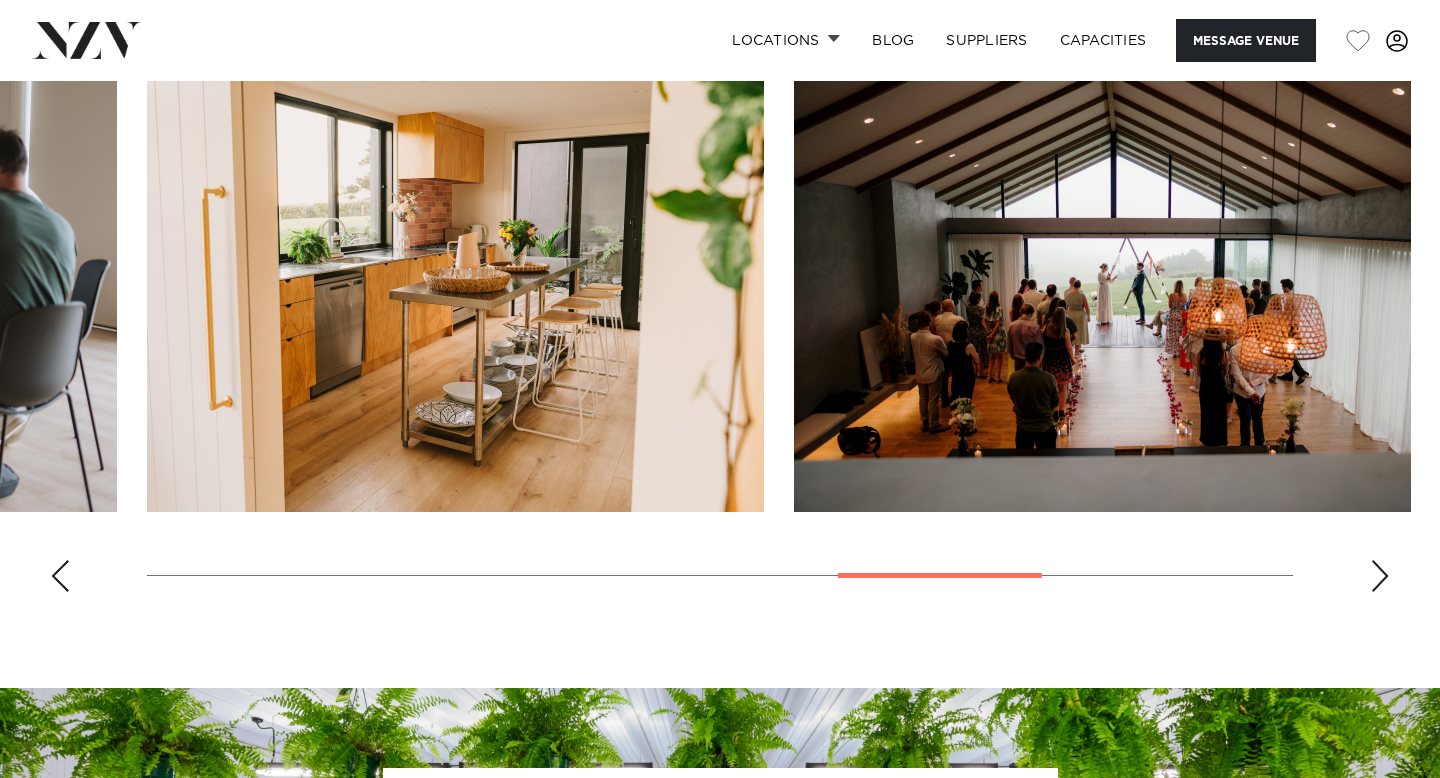 click at bounding box center (1380, 576) 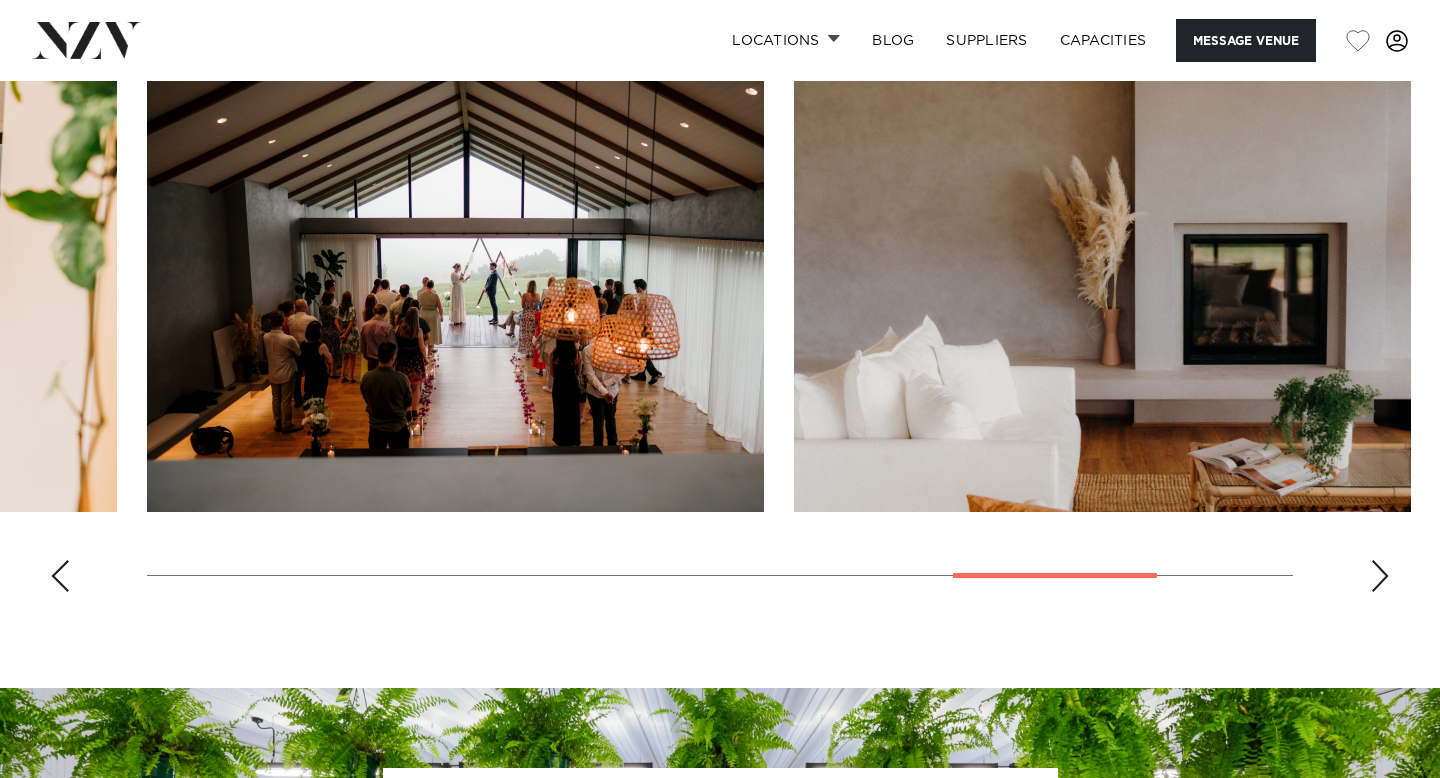 click at bounding box center (1380, 576) 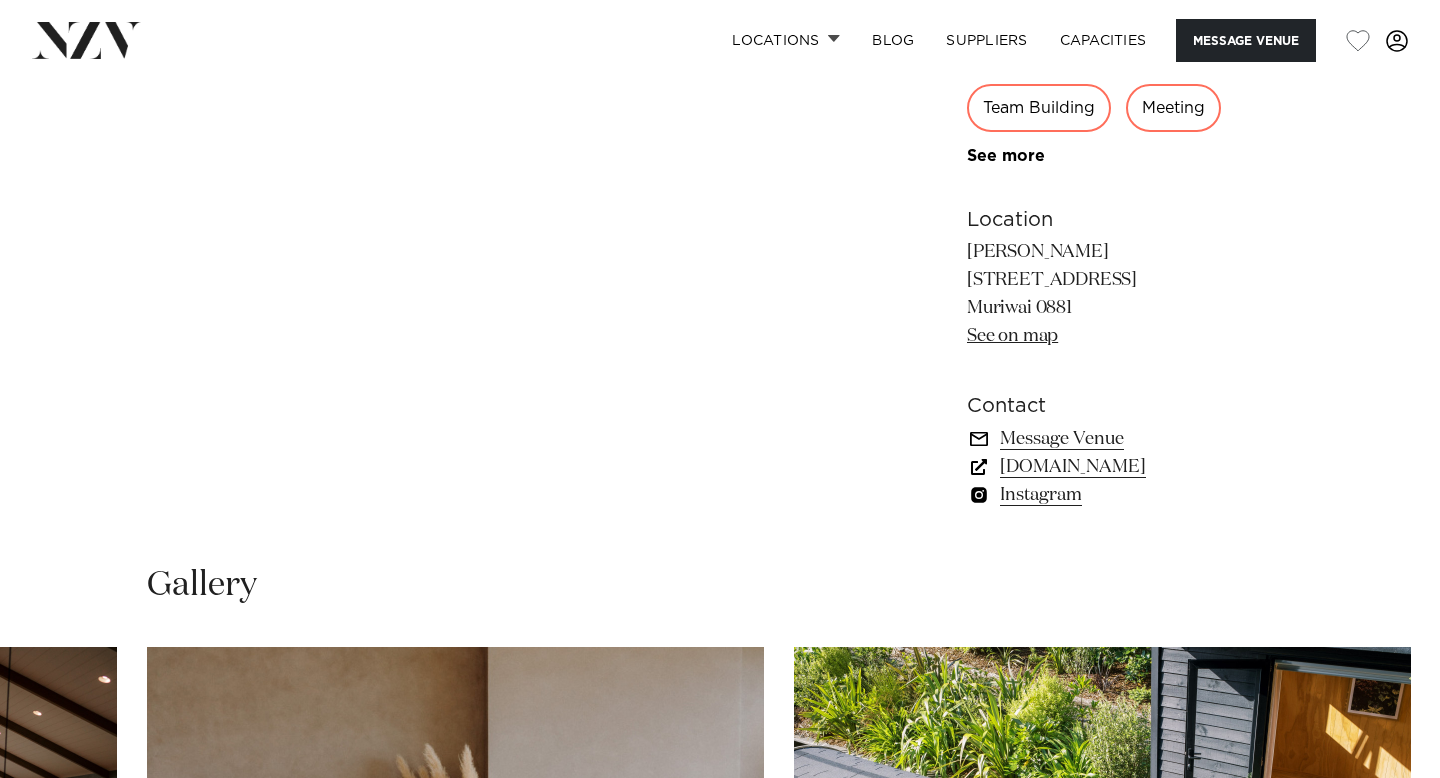 scroll, scrollTop: 1272, scrollLeft: 0, axis: vertical 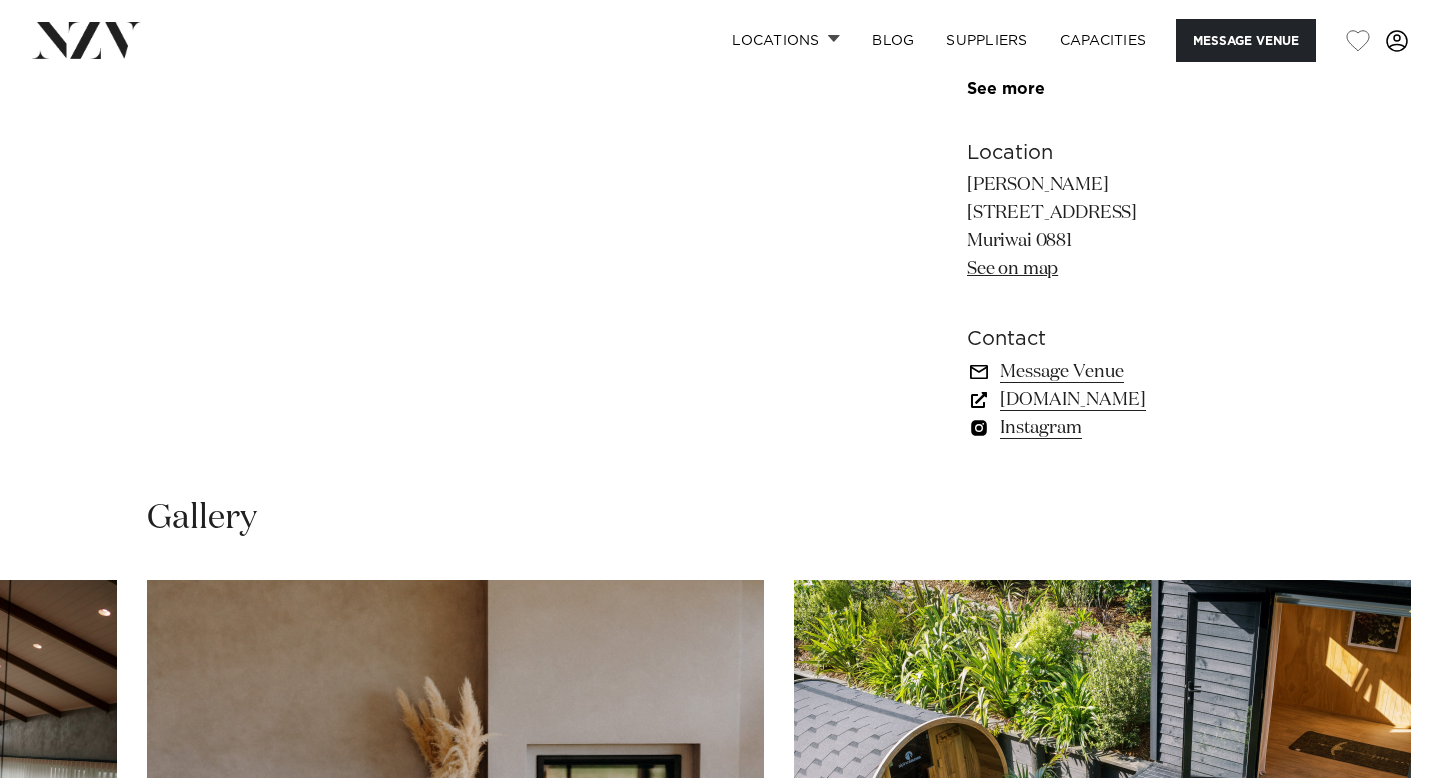 click on "www.kulamuriwai.co.nz" at bounding box center [1130, 400] 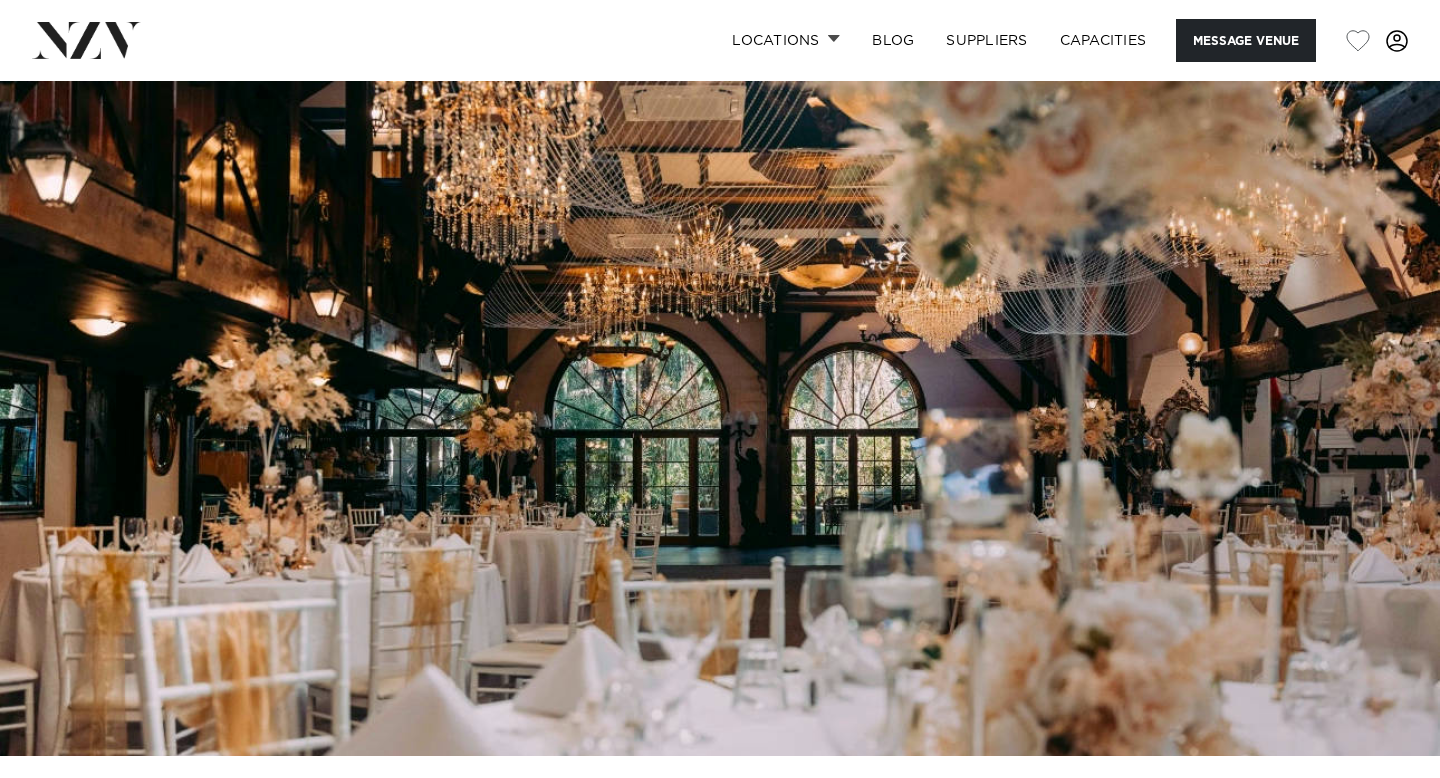 scroll, scrollTop: 1395, scrollLeft: 0, axis: vertical 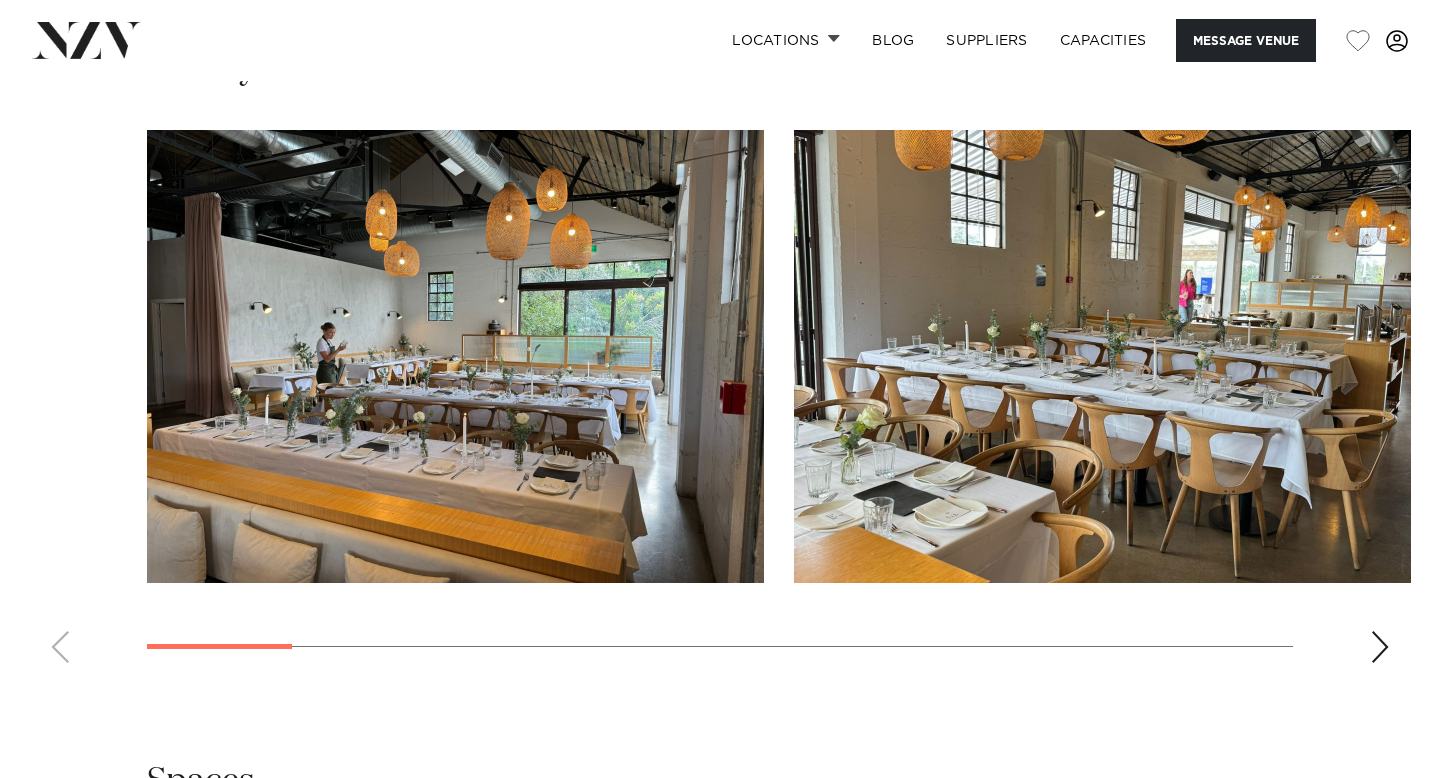 click at bounding box center [1380, 647] 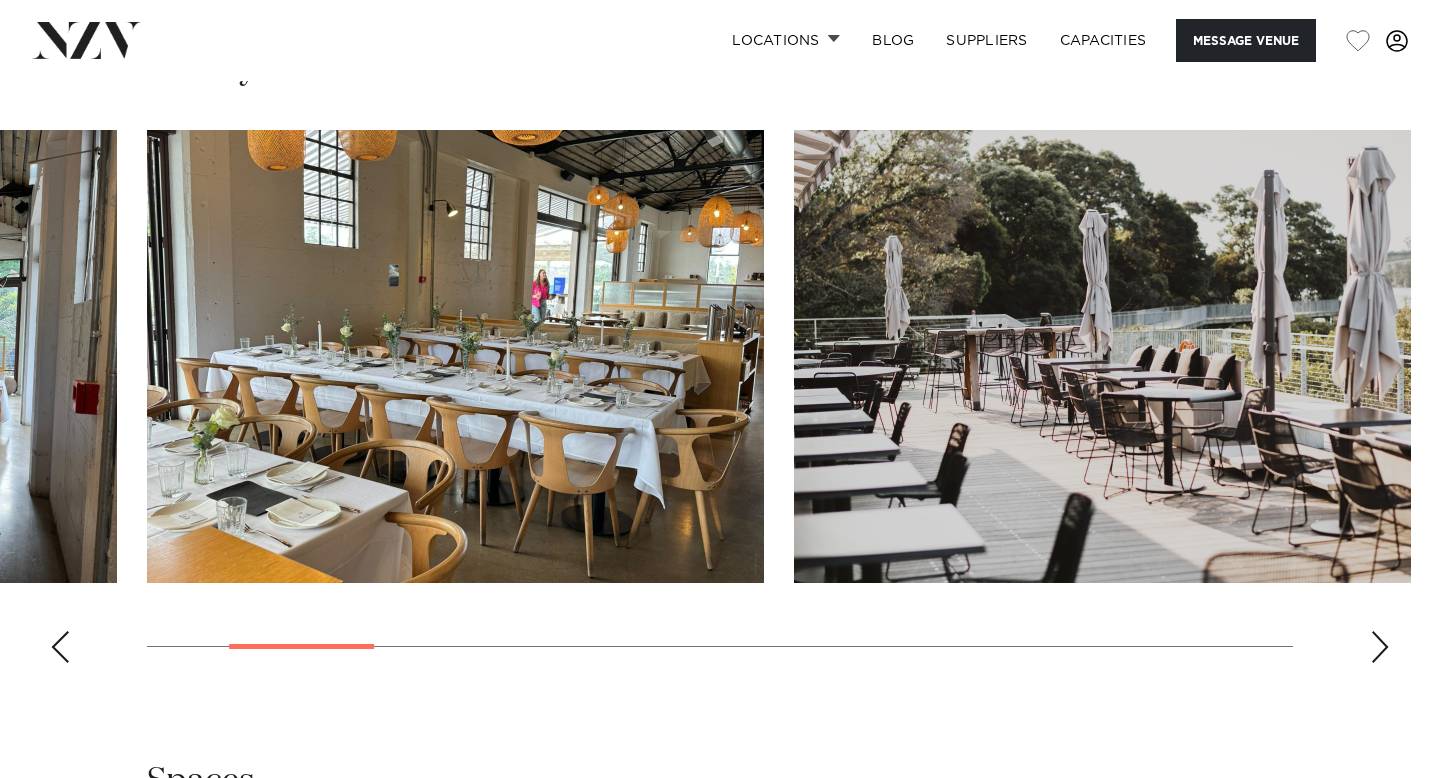 click at bounding box center [1380, 647] 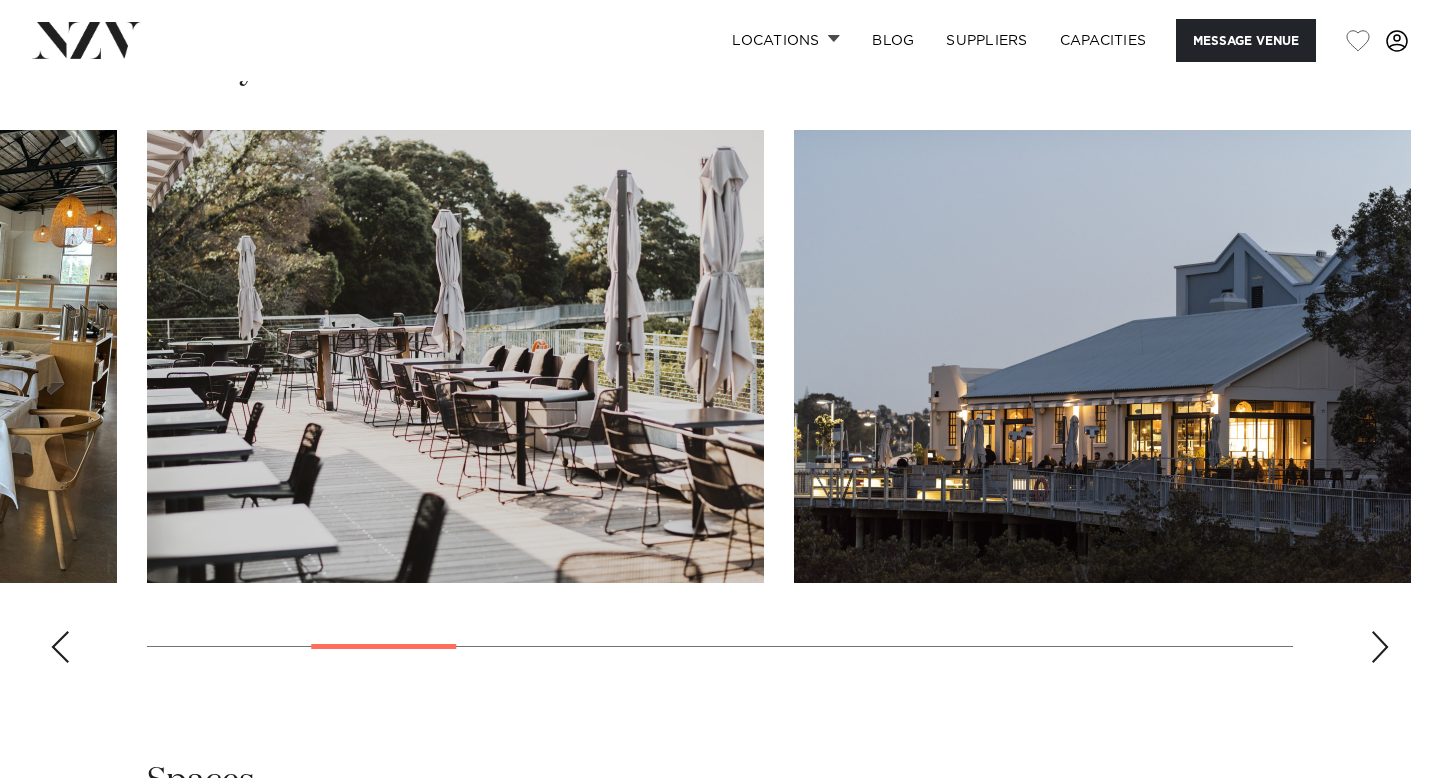 click at bounding box center [1380, 647] 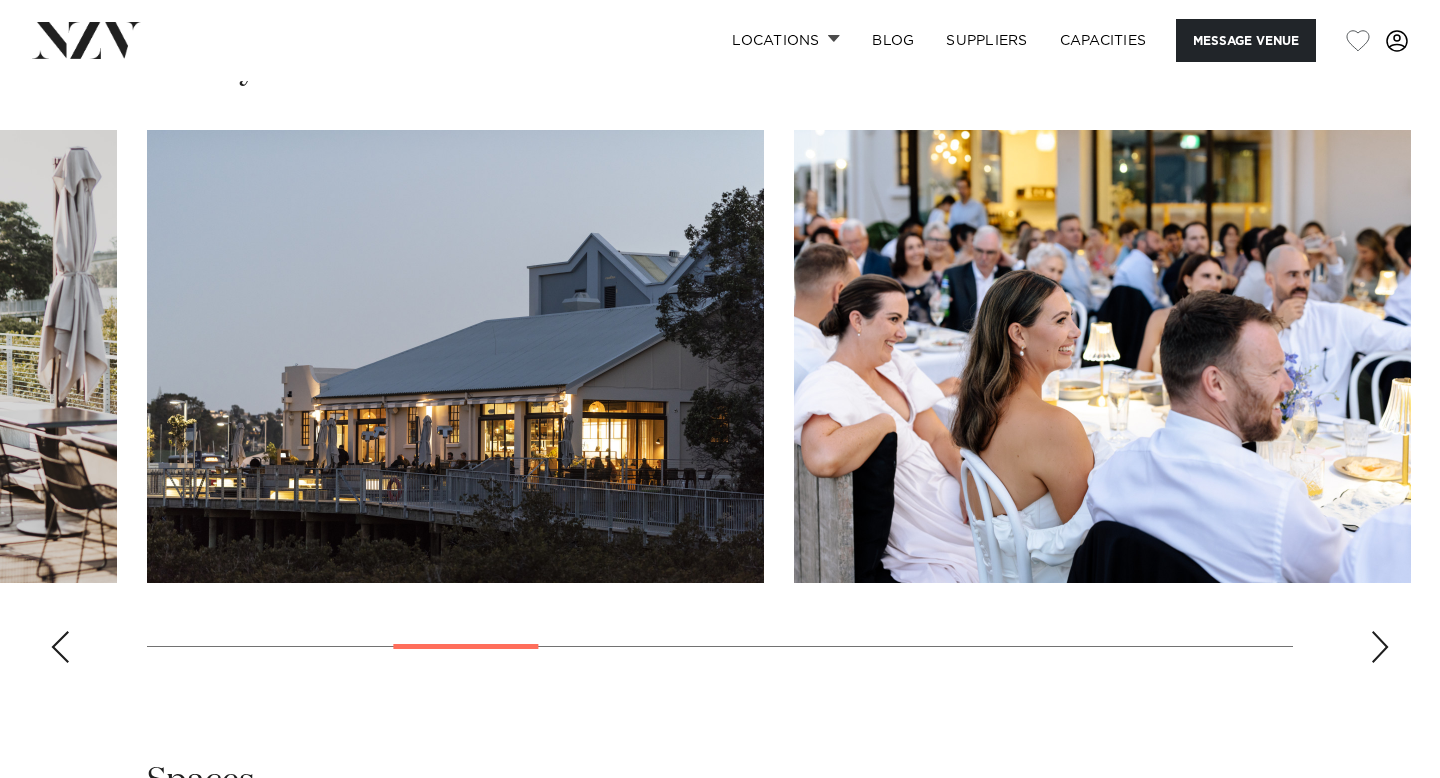 click at bounding box center [1380, 647] 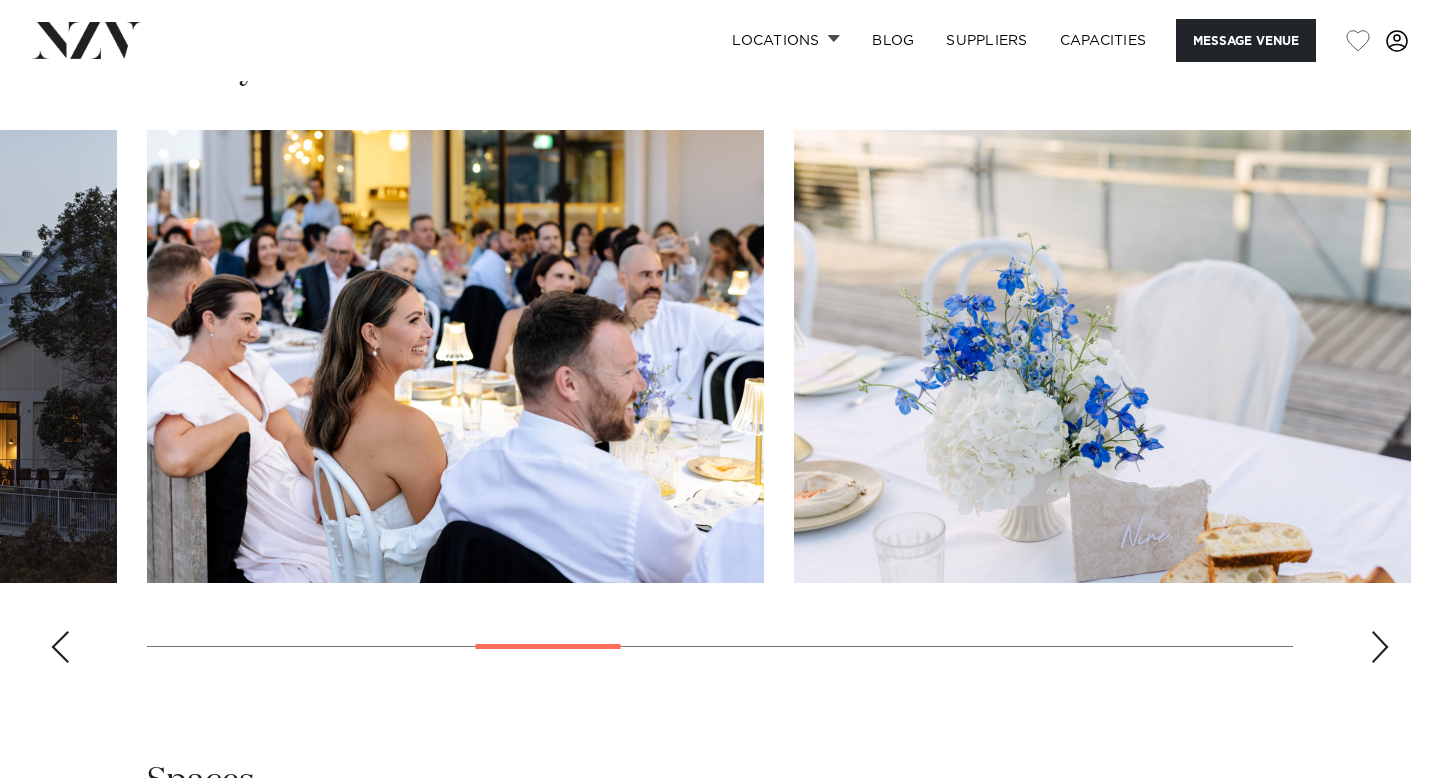 click at bounding box center [1380, 647] 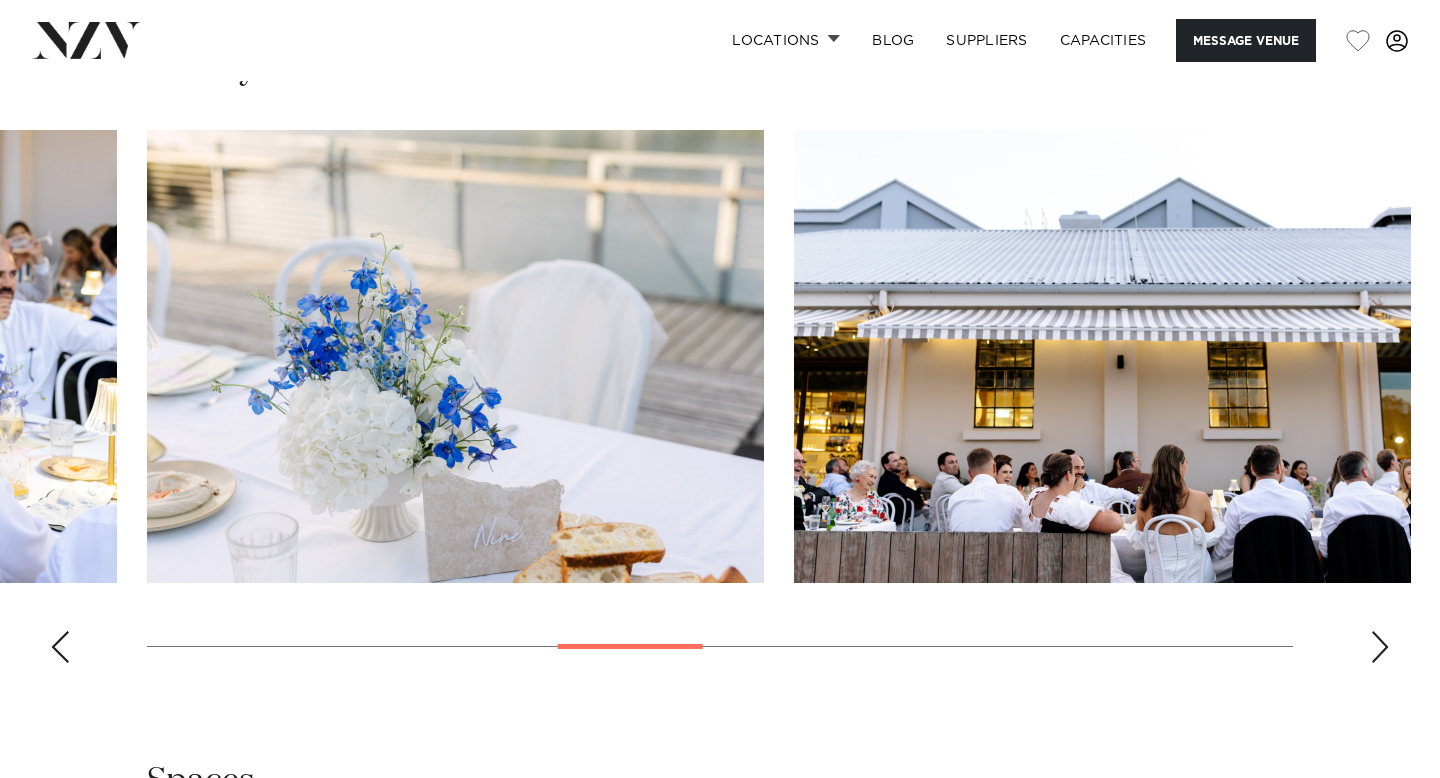 click at bounding box center (1380, 647) 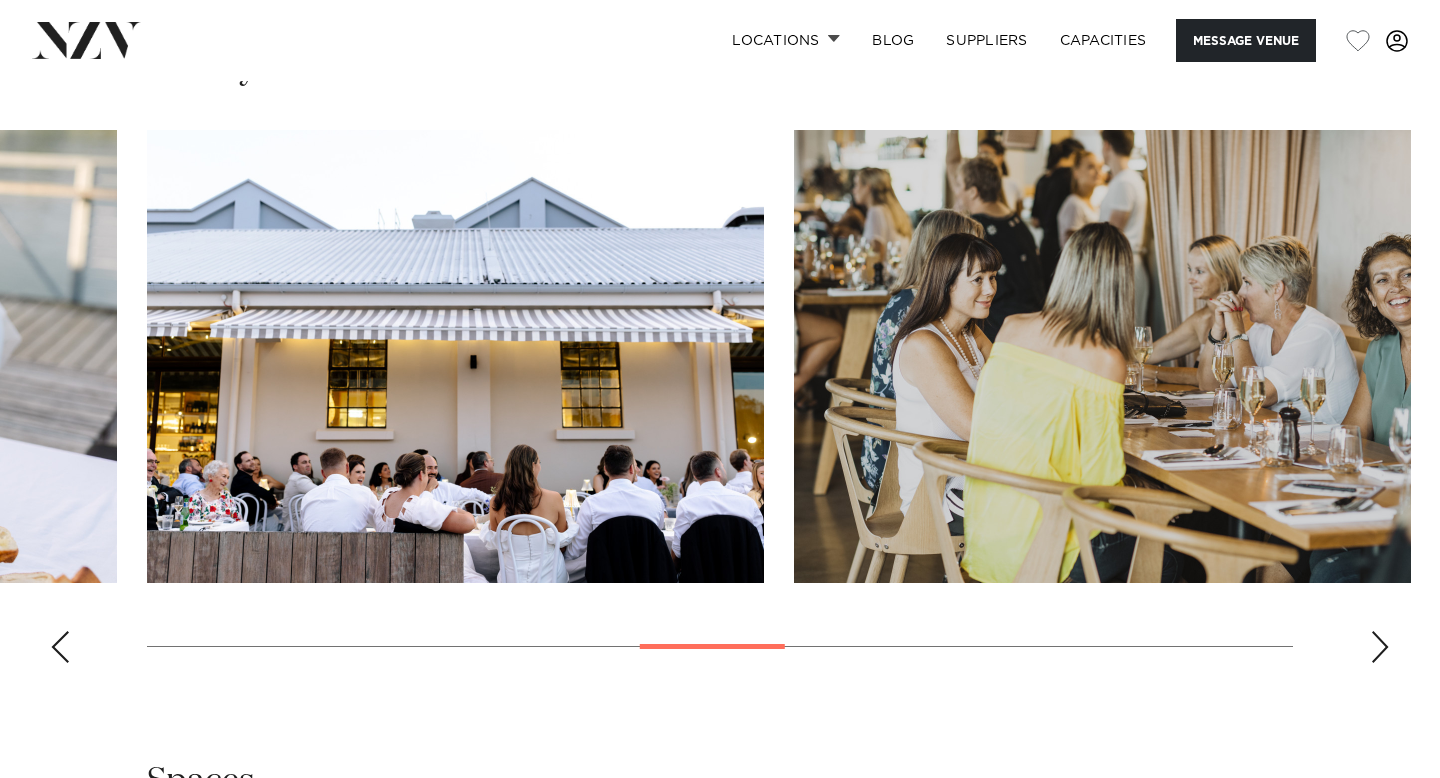 click at bounding box center (1380, 647) 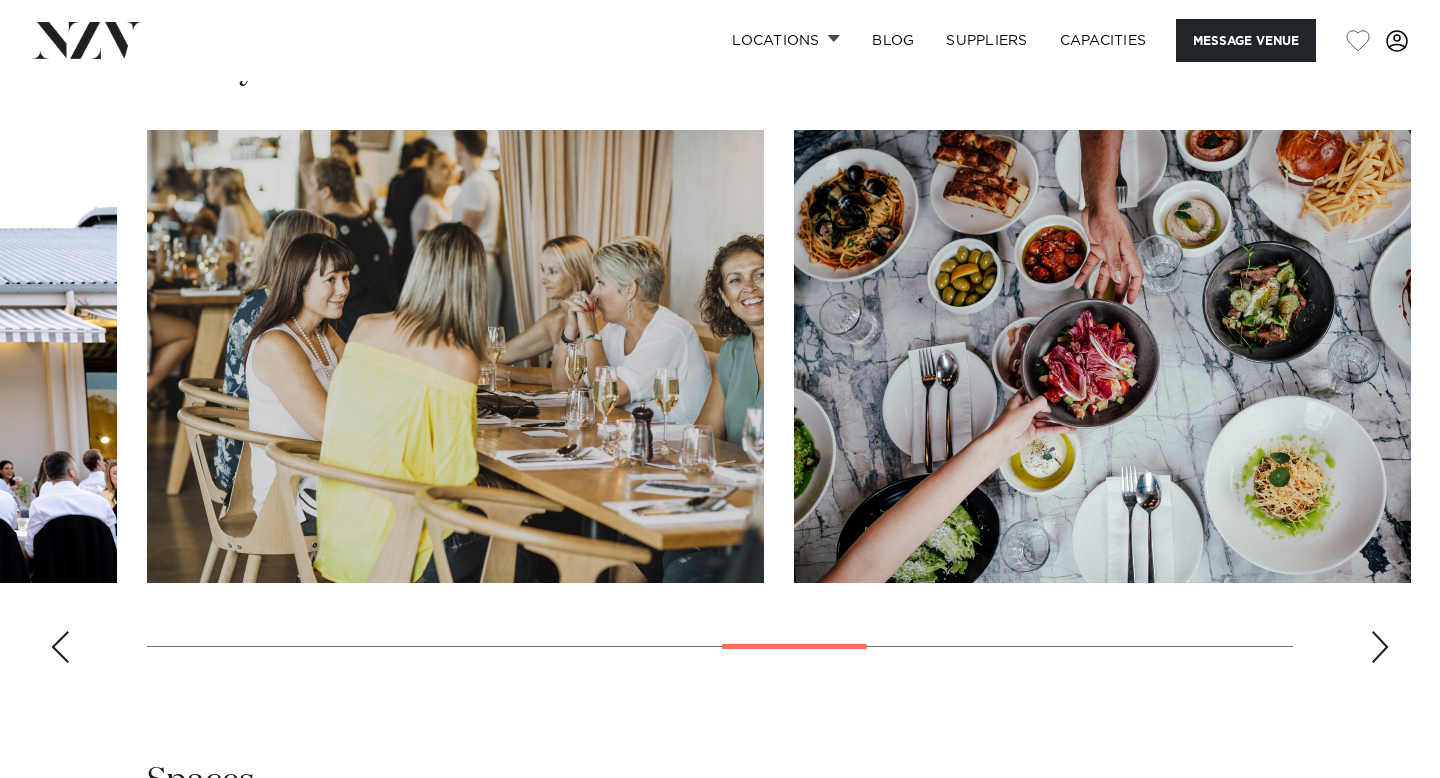 click at bounding box center [1380, 647] 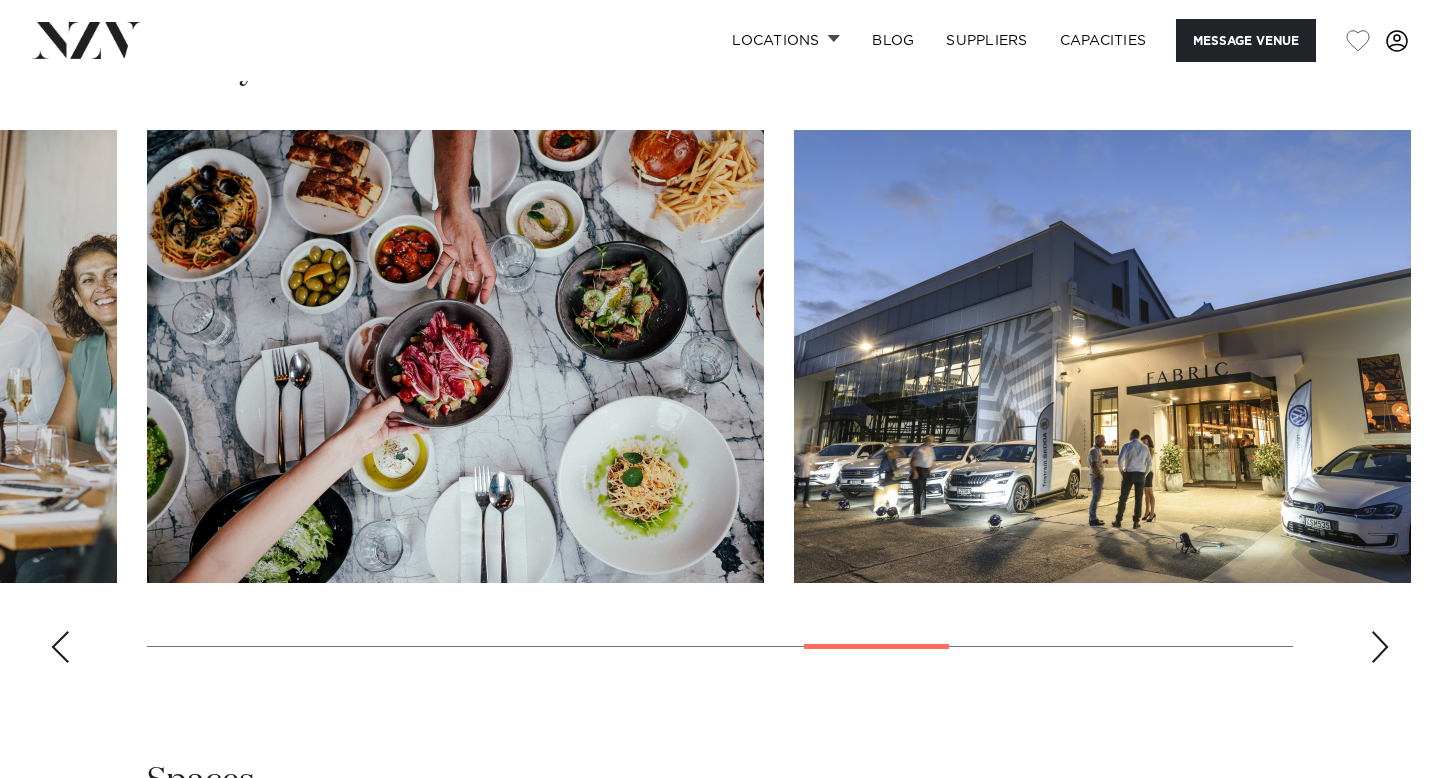 click at bounding box center [1380, 647] 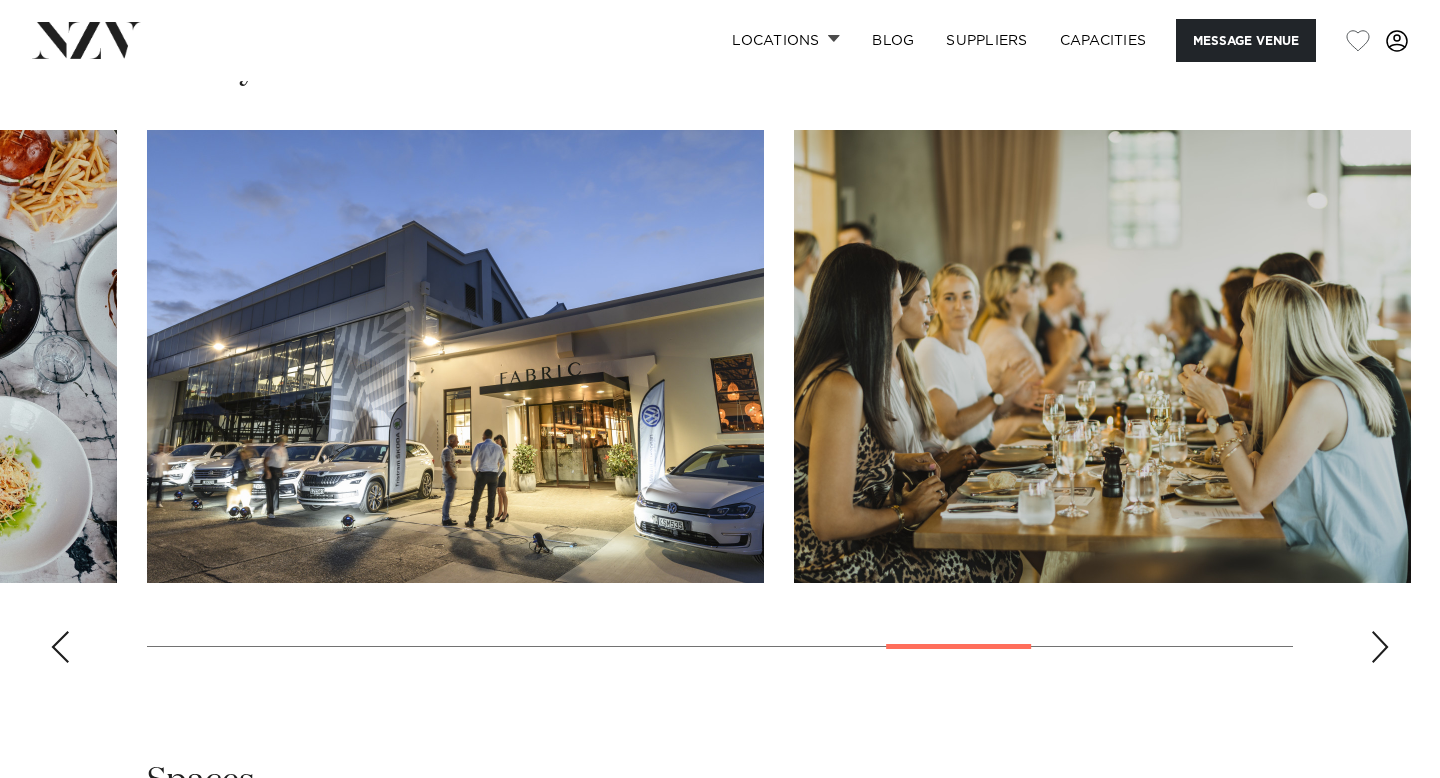 click at bounding box center (1380, 647) 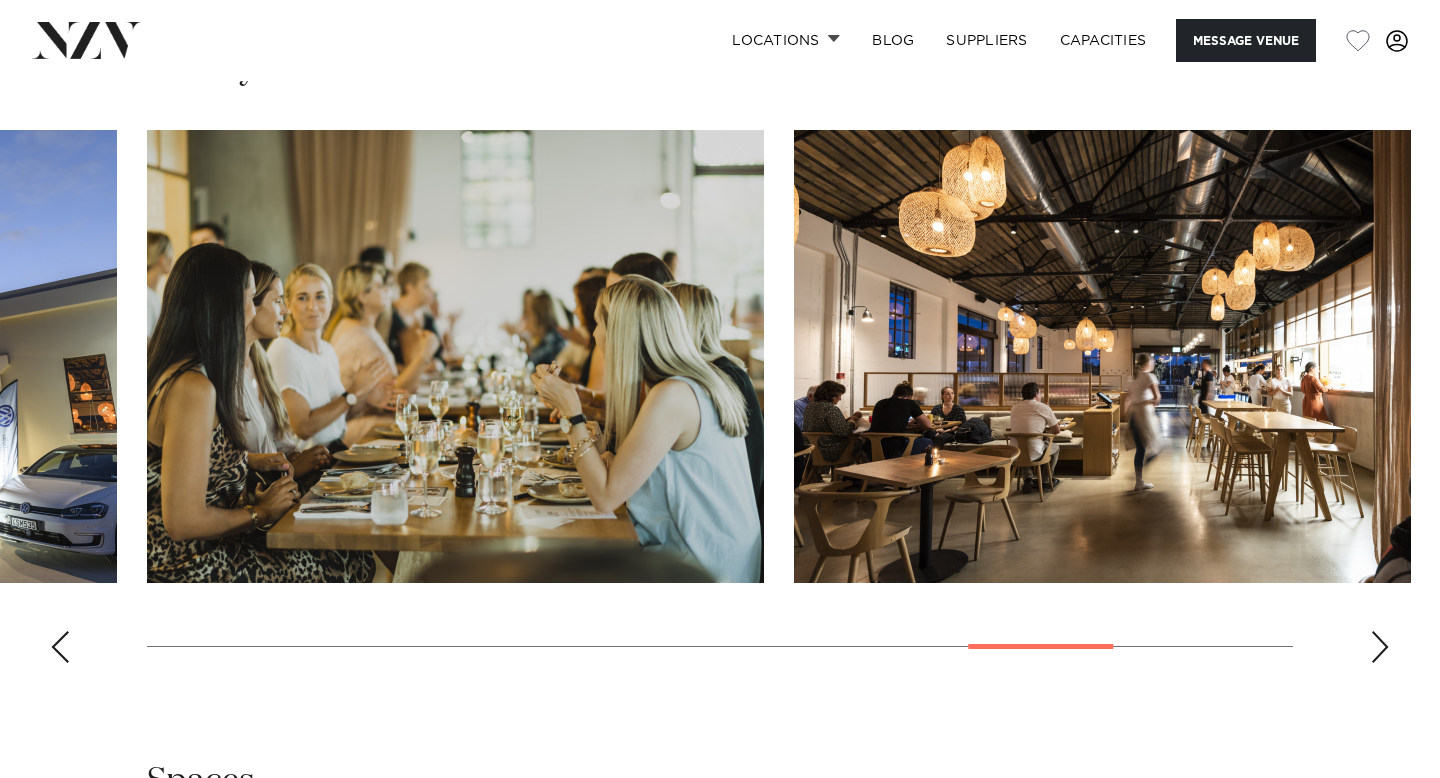 click at bounding box center (1380, 647) 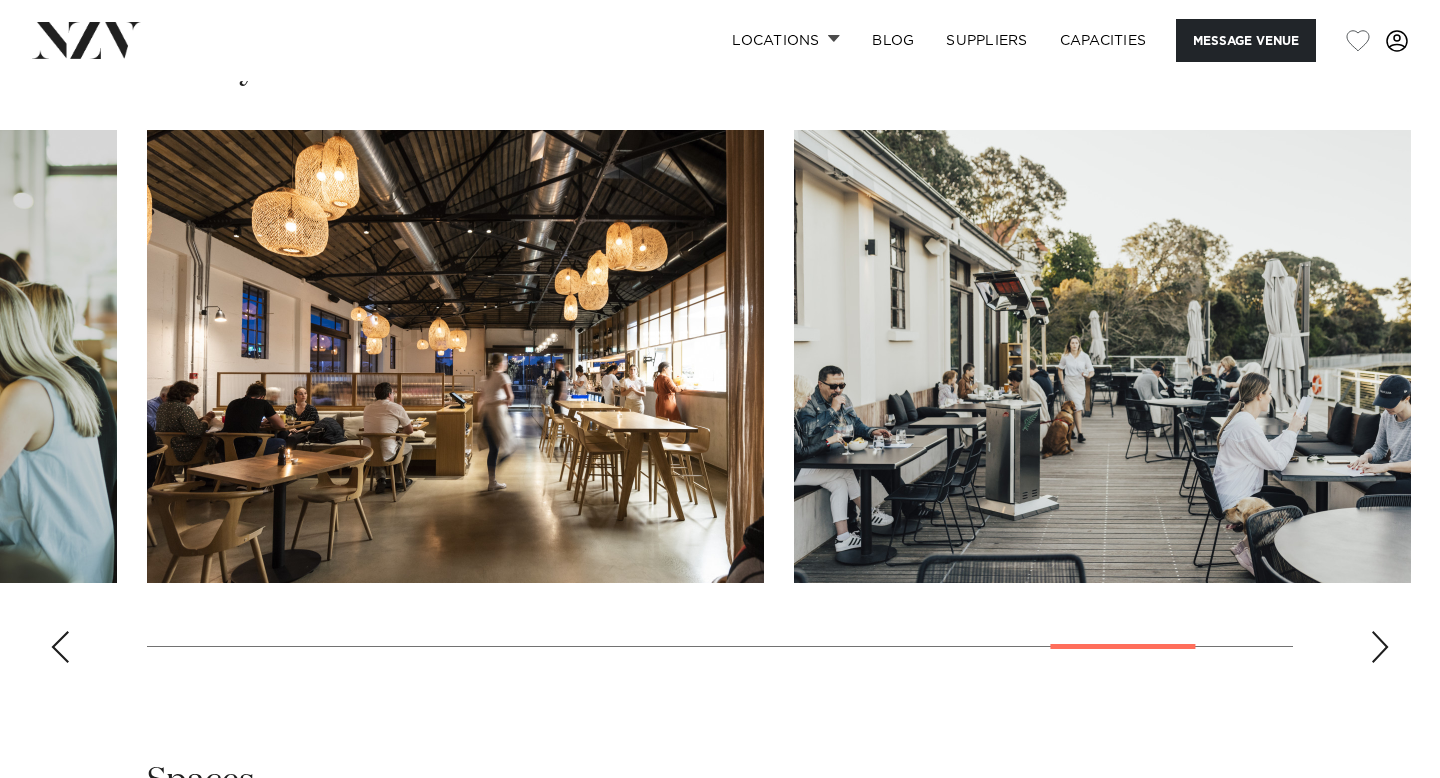 click at bounding box center (1380, 647) 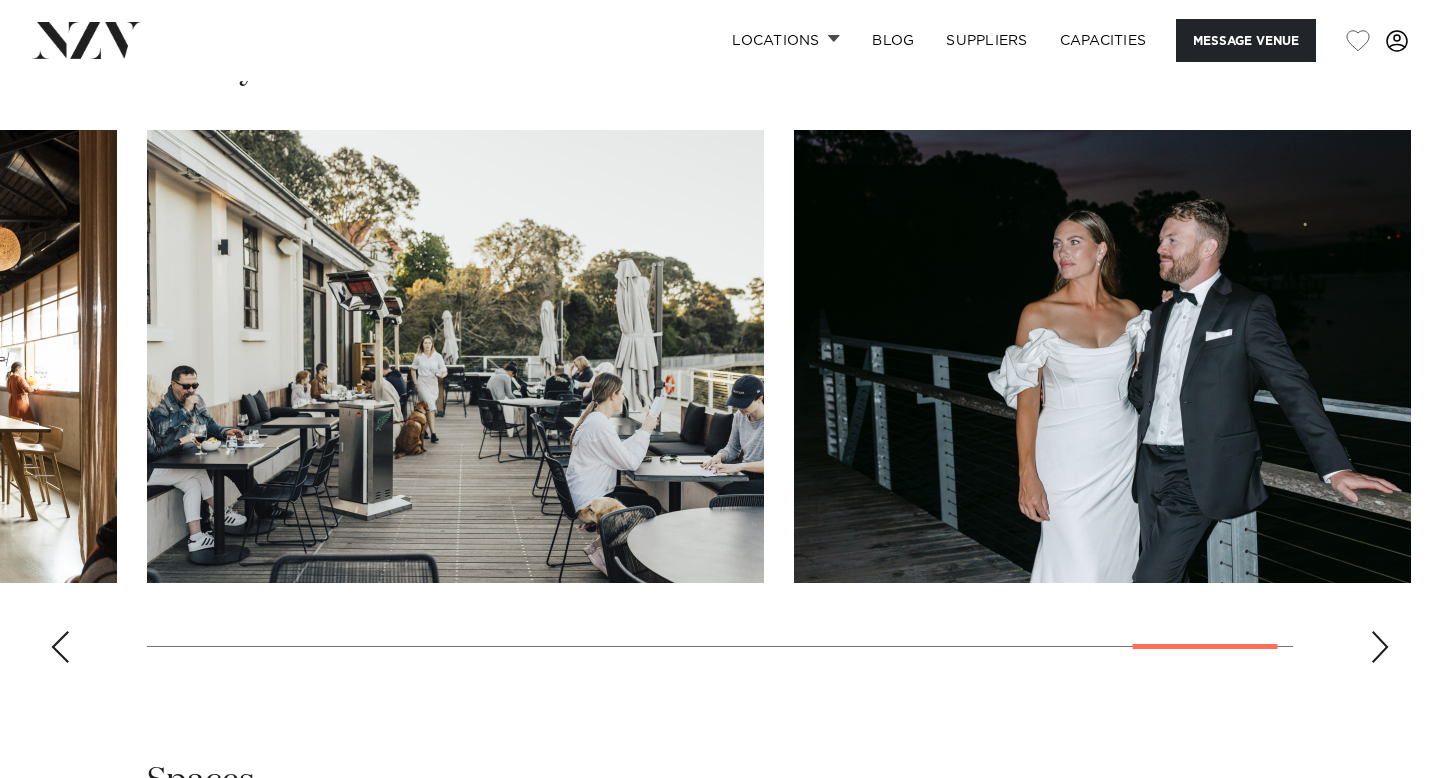 click at bounding box center (1380, 647) 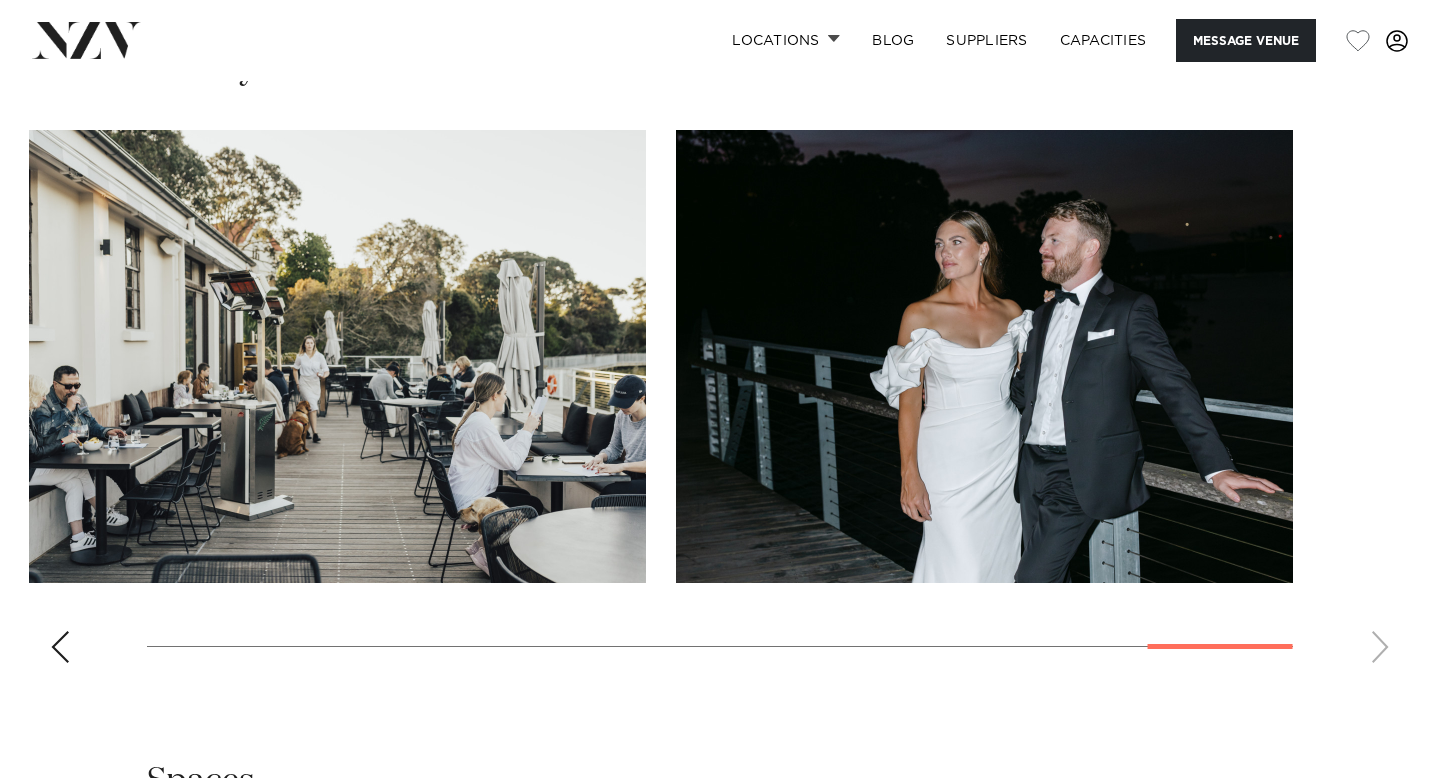 click at bounding box center (720, 404) 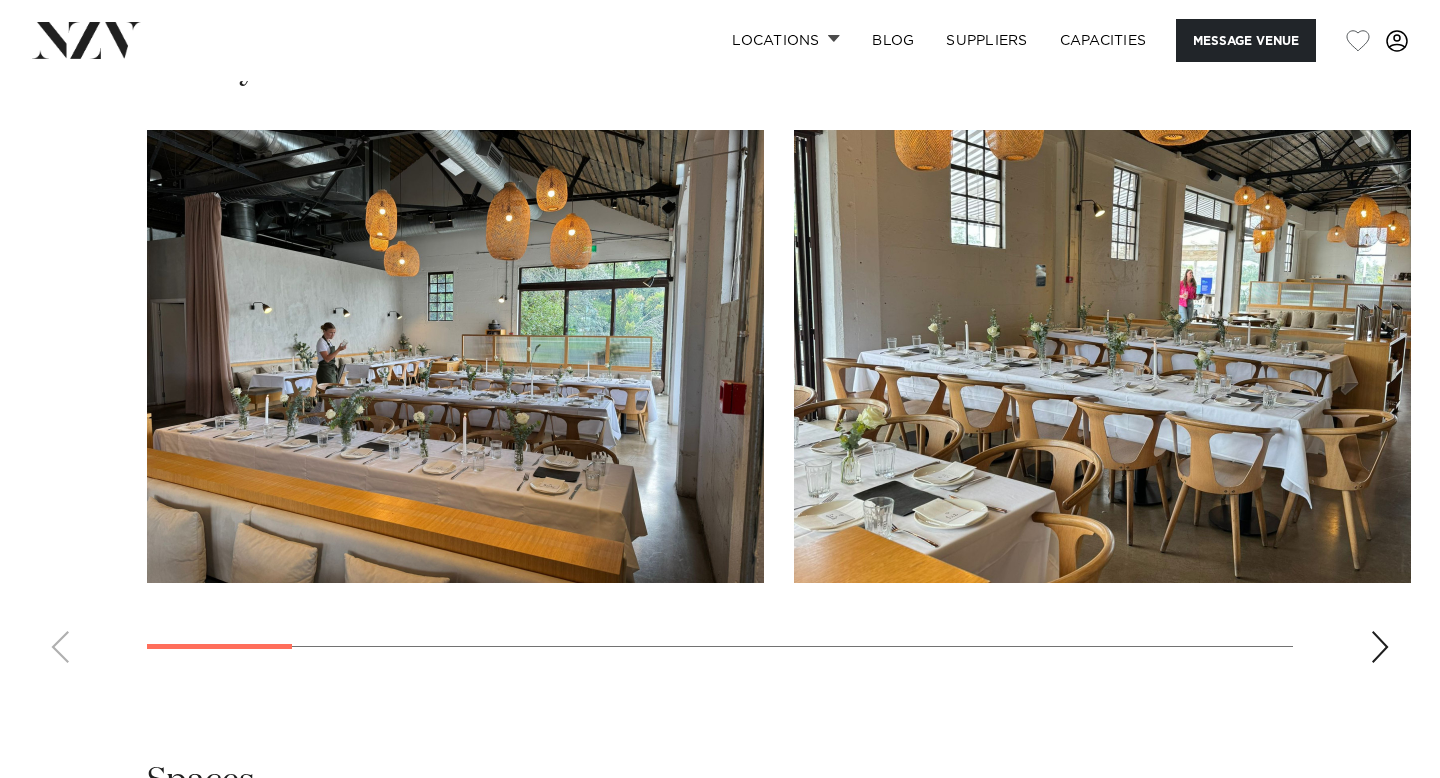 scroll, scrollTop: 0, scrollLeft: 0, axis: both 